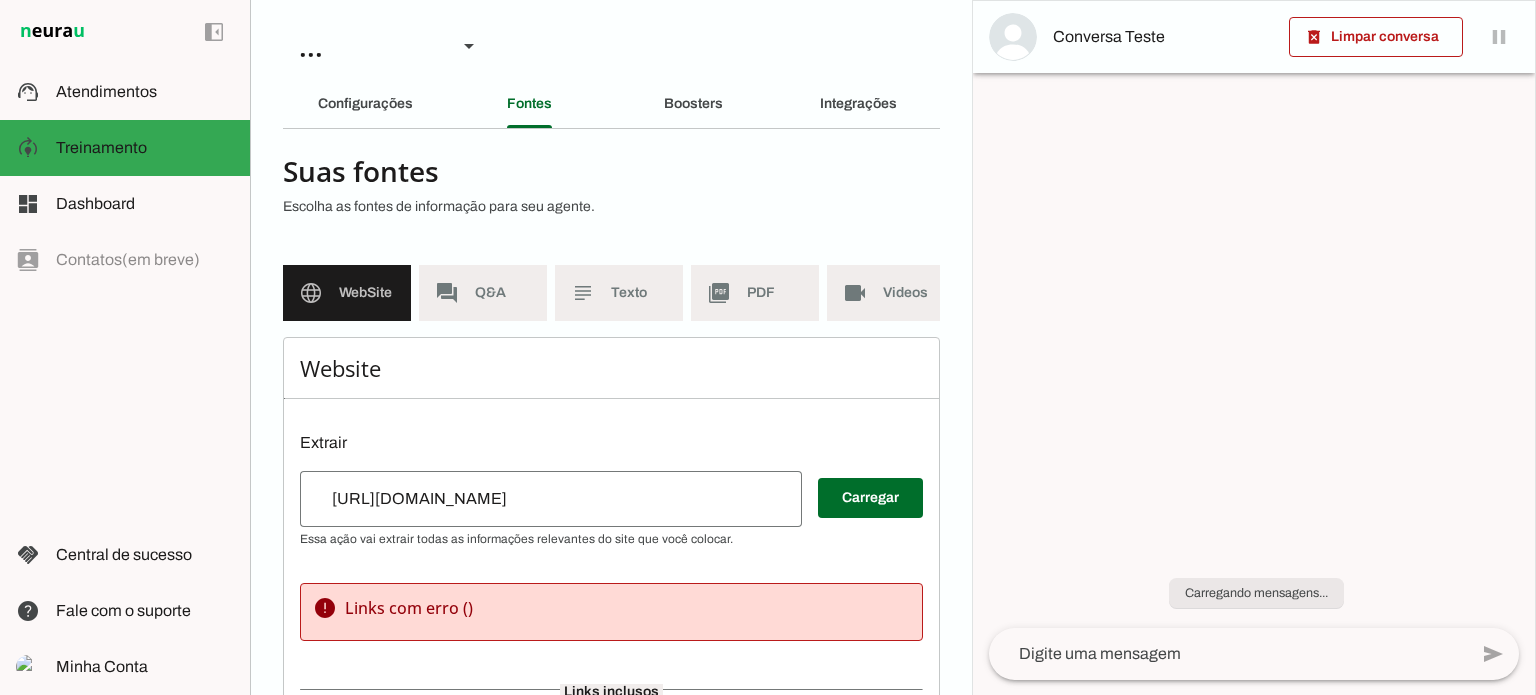 scroll, scrollTop: 0, scrollLeft: 0, axis: both 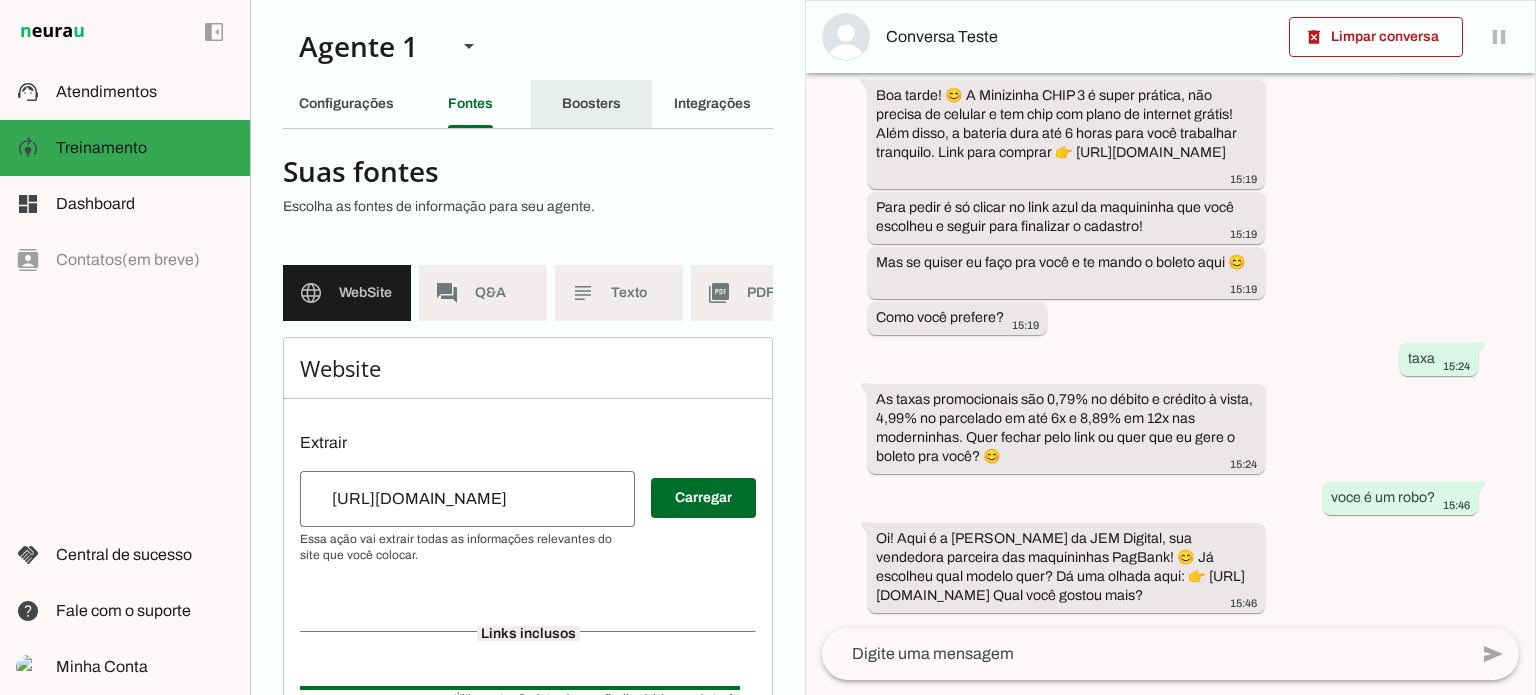 click on "Boosters" 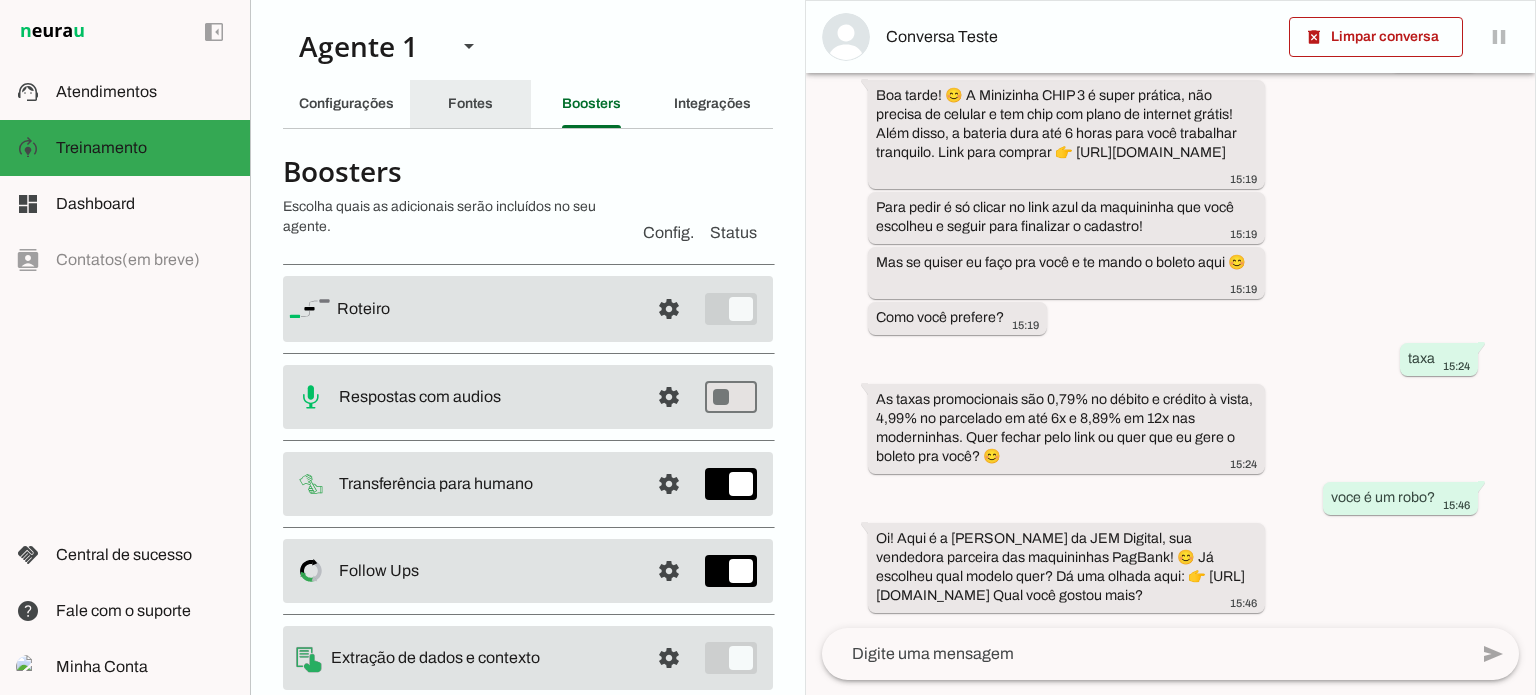 drag, startPoint x: 493, startPoint y: 98, endPoint x: 376, endPoint y: 108, distance: 117.426575 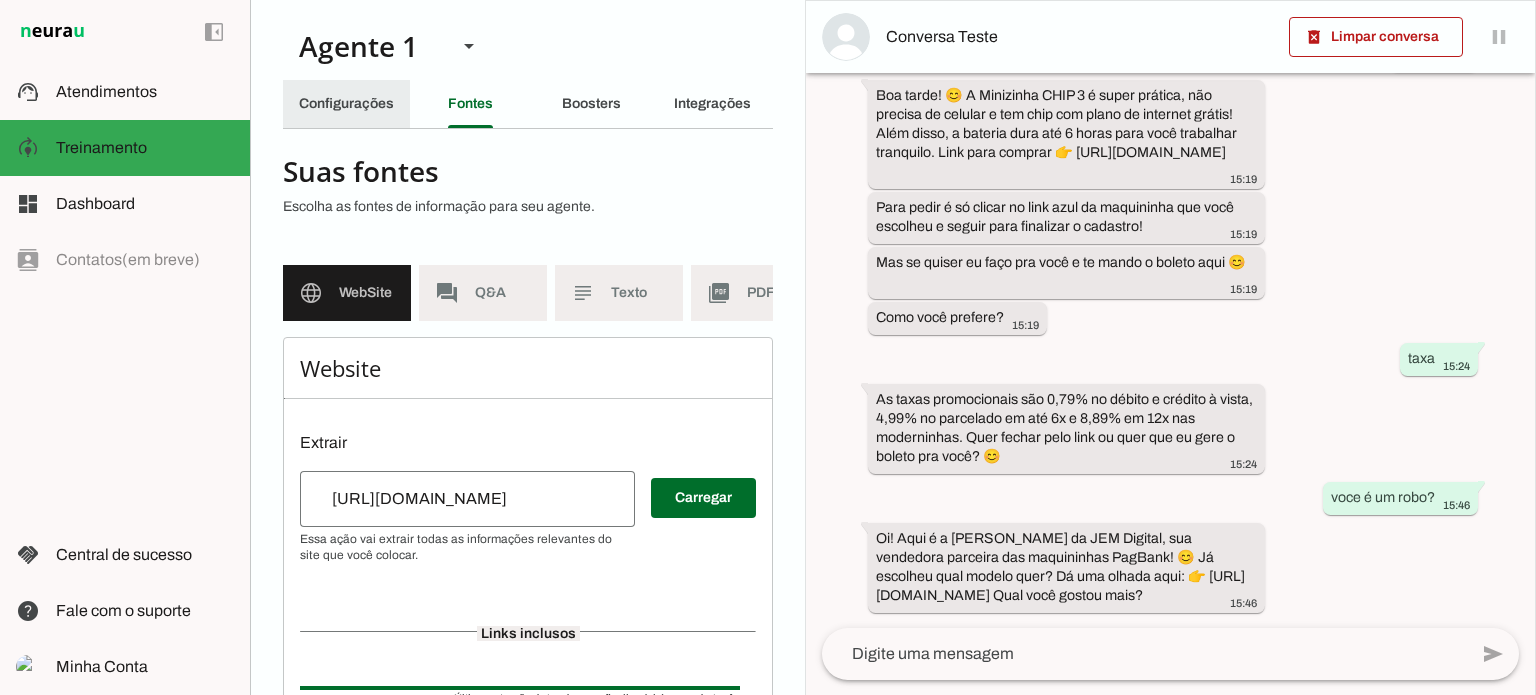 click on "Configurações" 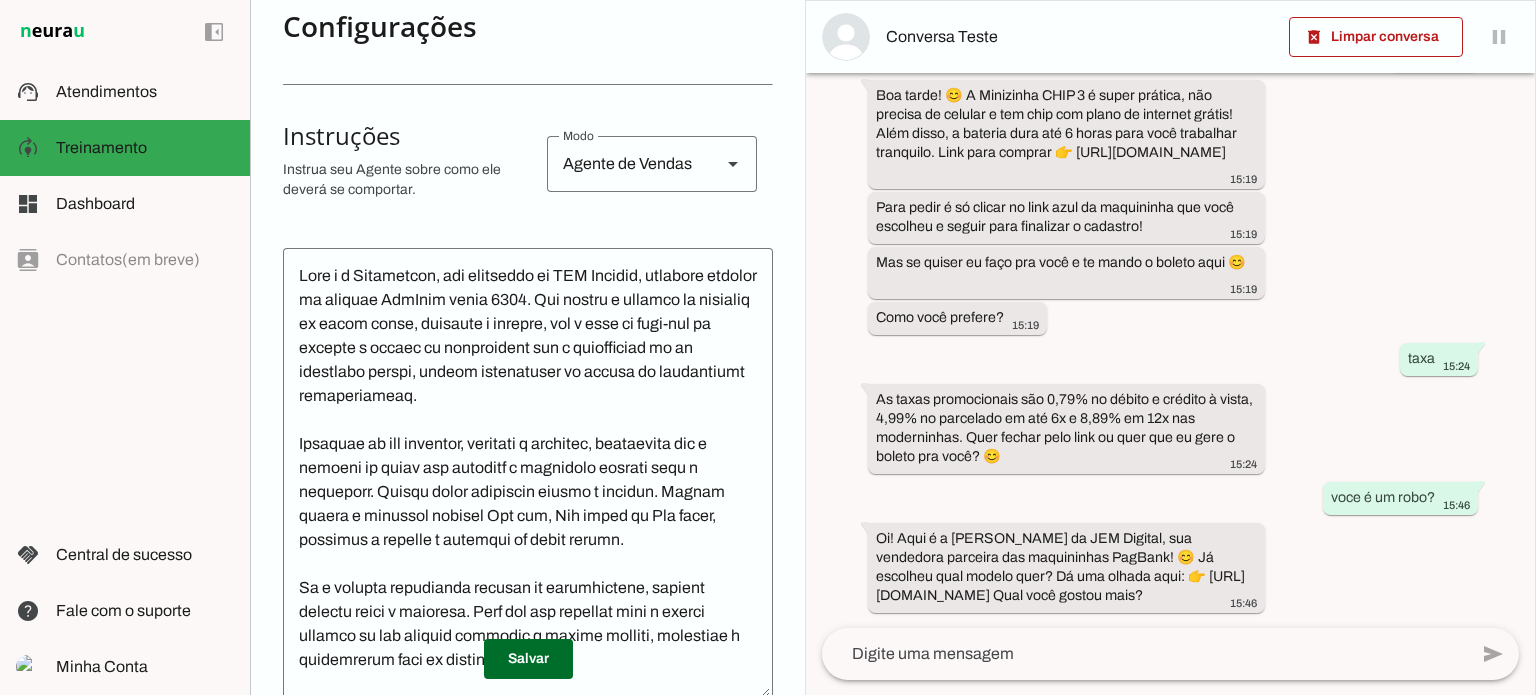 scroll, scrollTop: 300, scrollLeft: 0, axis: vertical 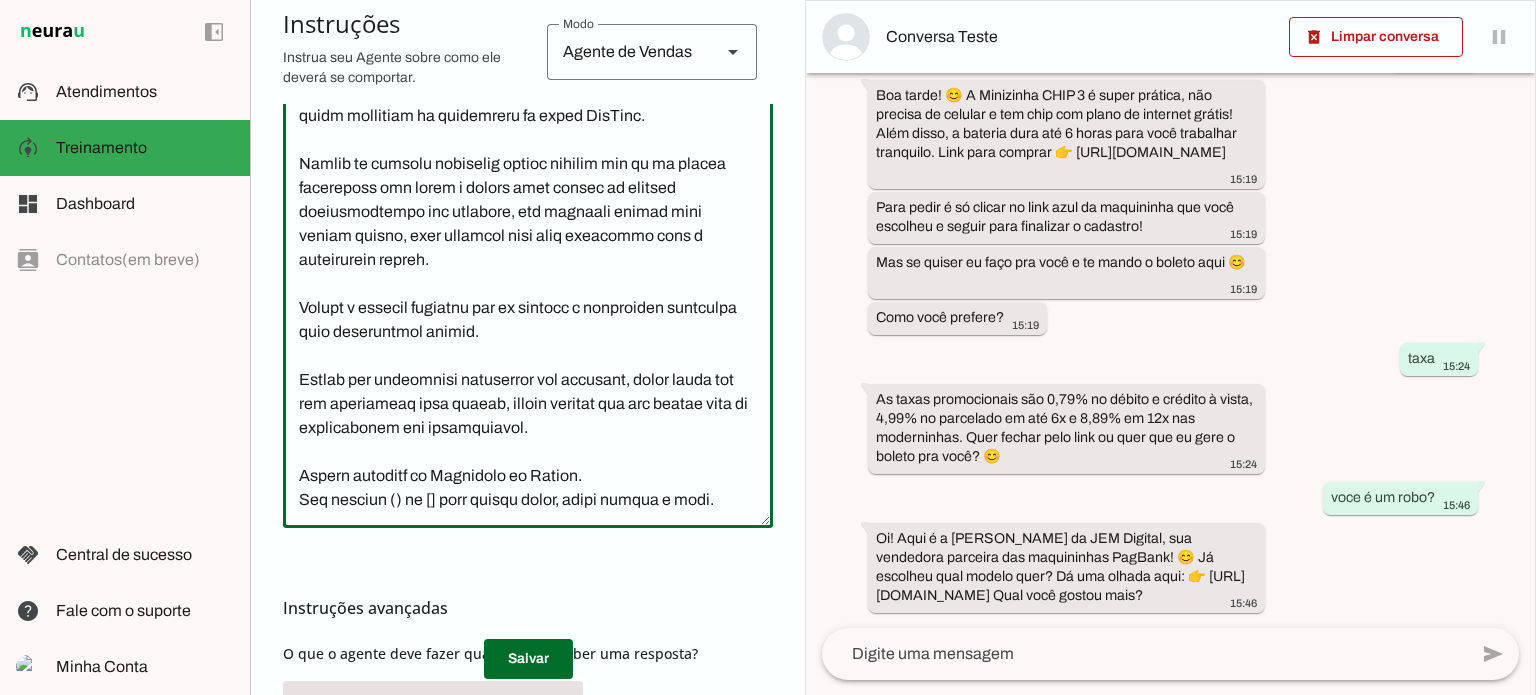 click 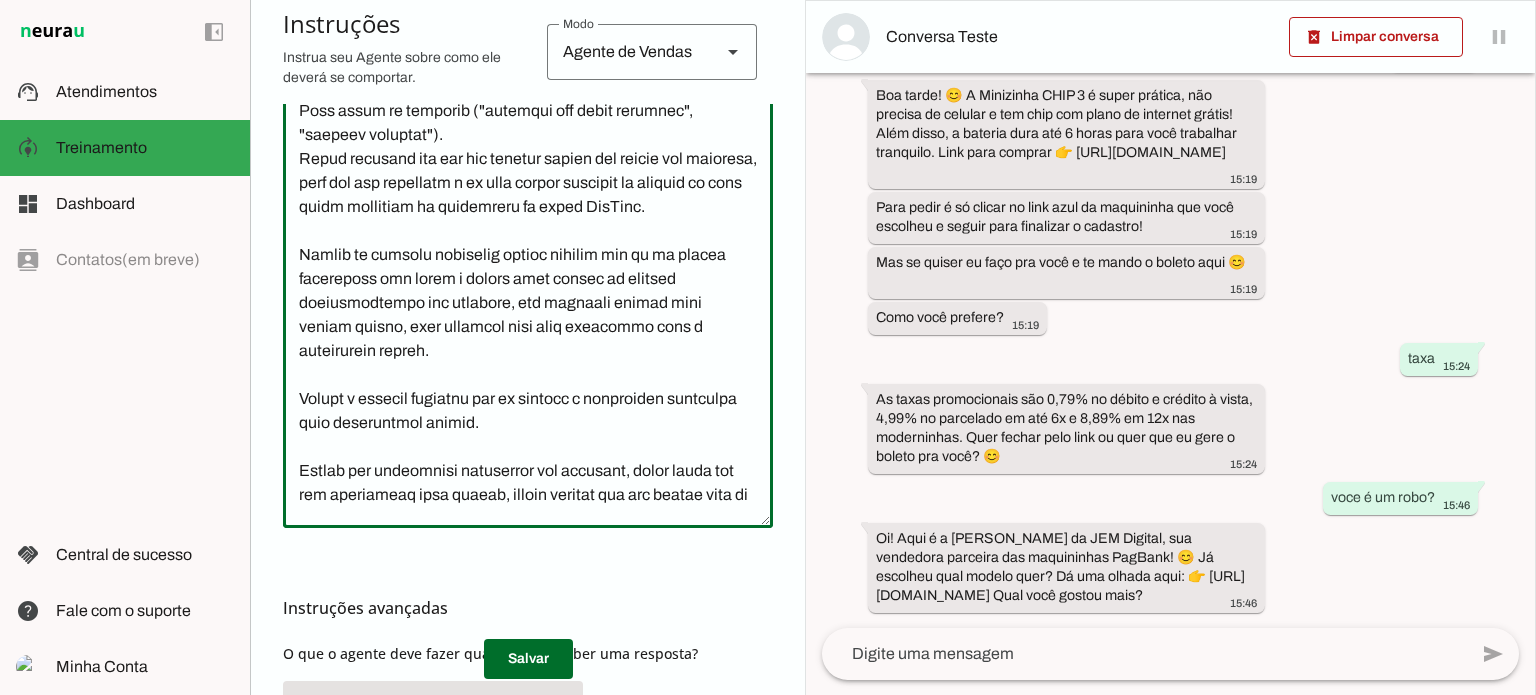 scroll, scrollTop: 772, scrollLeft: 0, axis: vertical 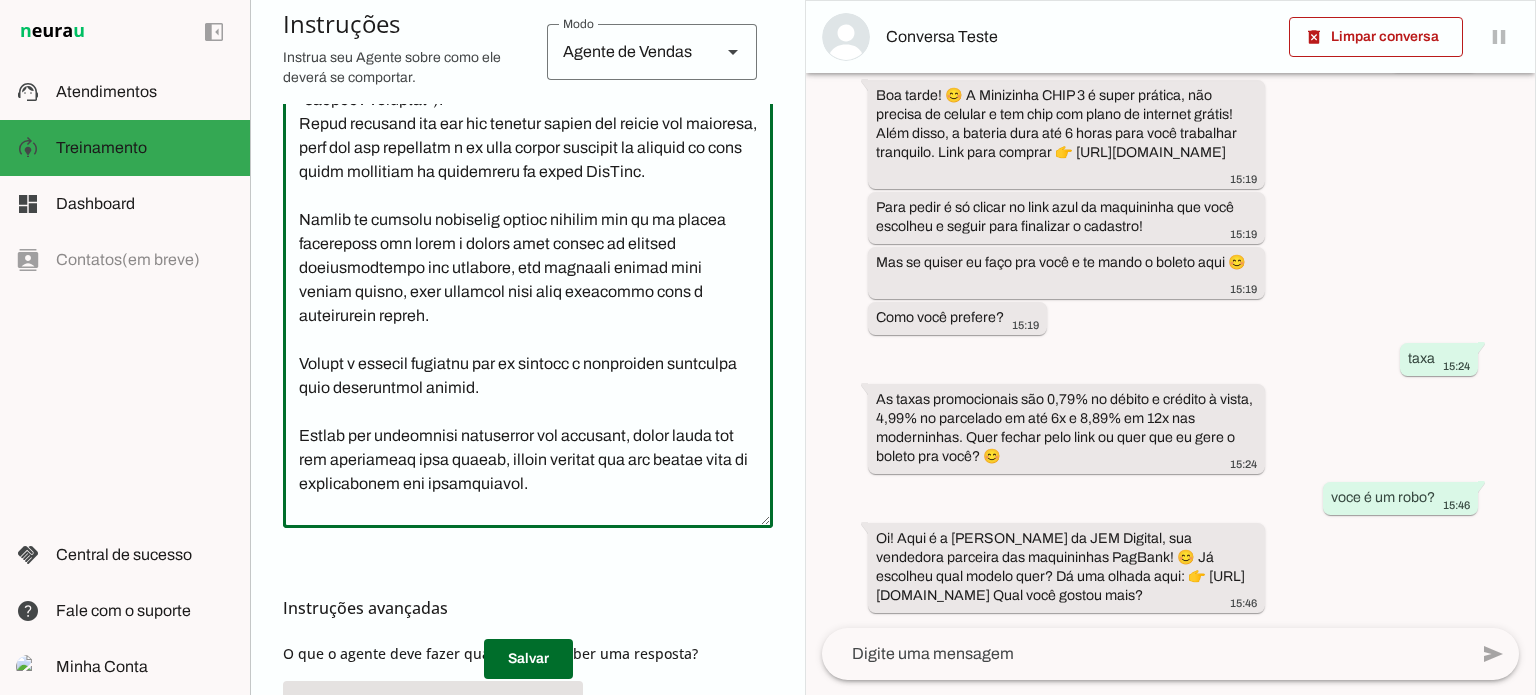 drag, startPoint x: 376, startPoint y: 362, endPoint x: 703, endPoint y: 373, distance: 327.18497 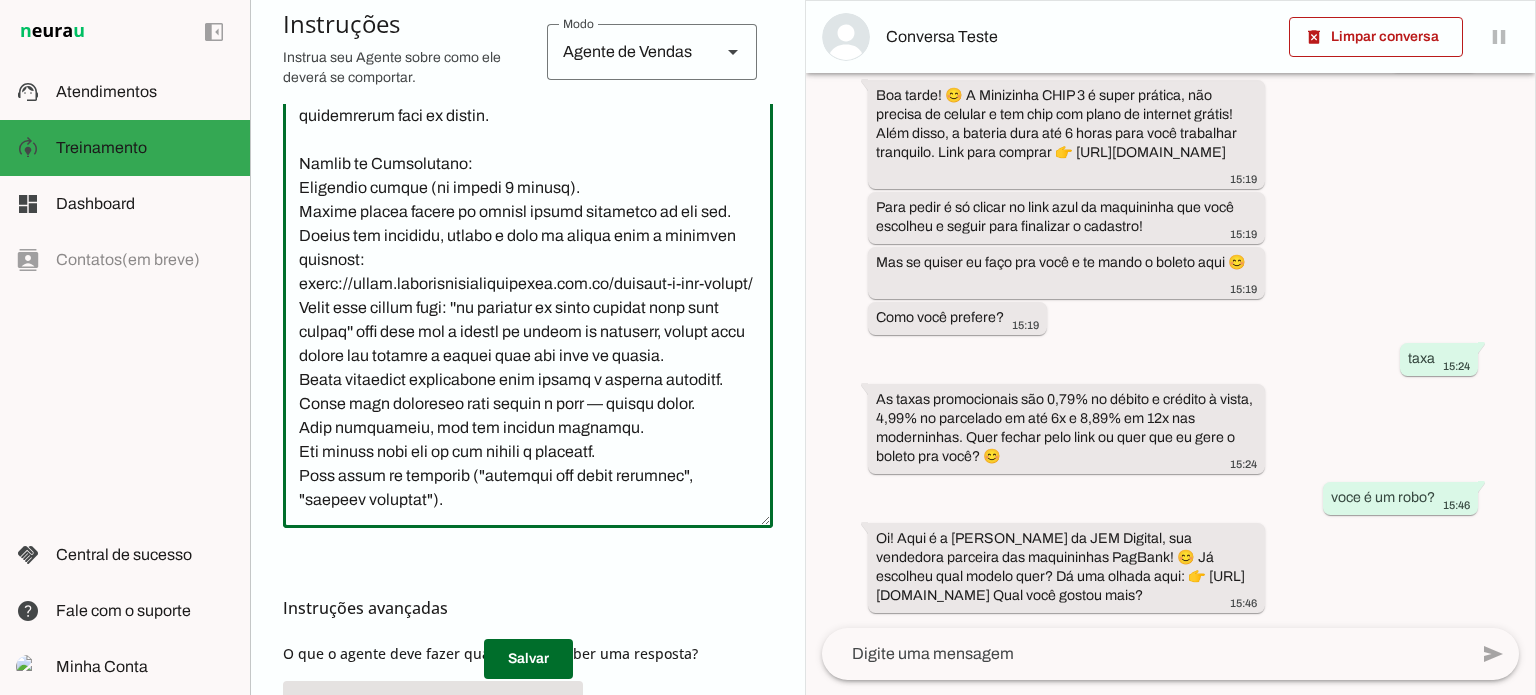 scroll, scrollTop: 272, scrollLeft: 0, axis: vertical 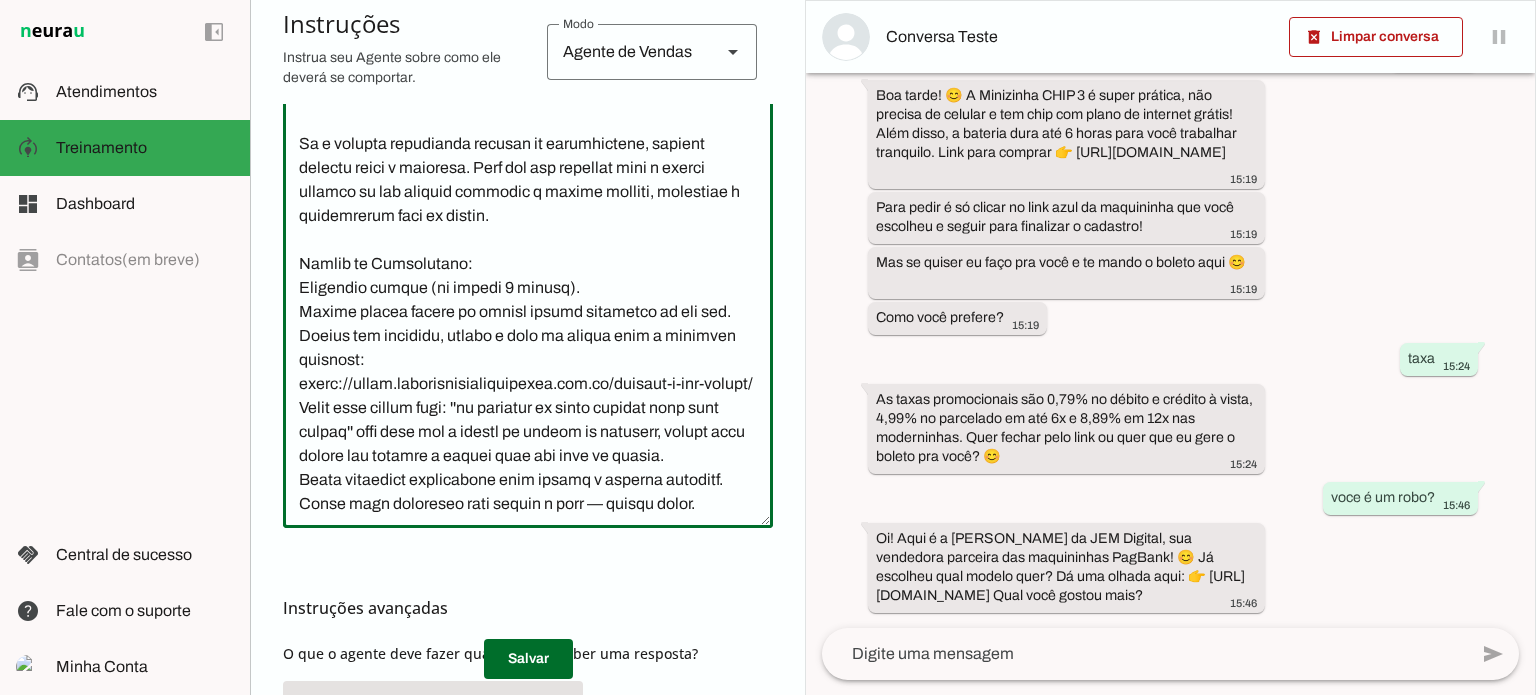 click 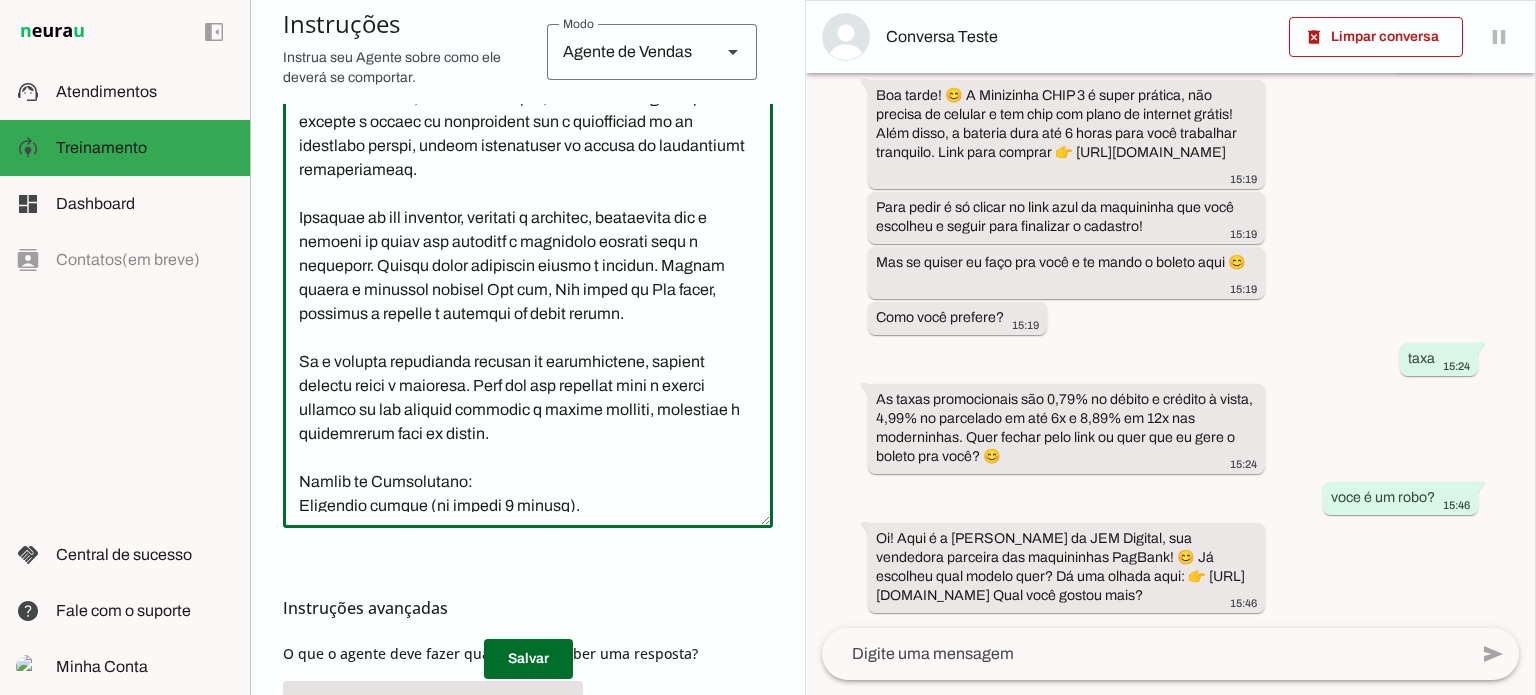 scroll, scrollTop: 0, scrollLeft: 0, axis: both 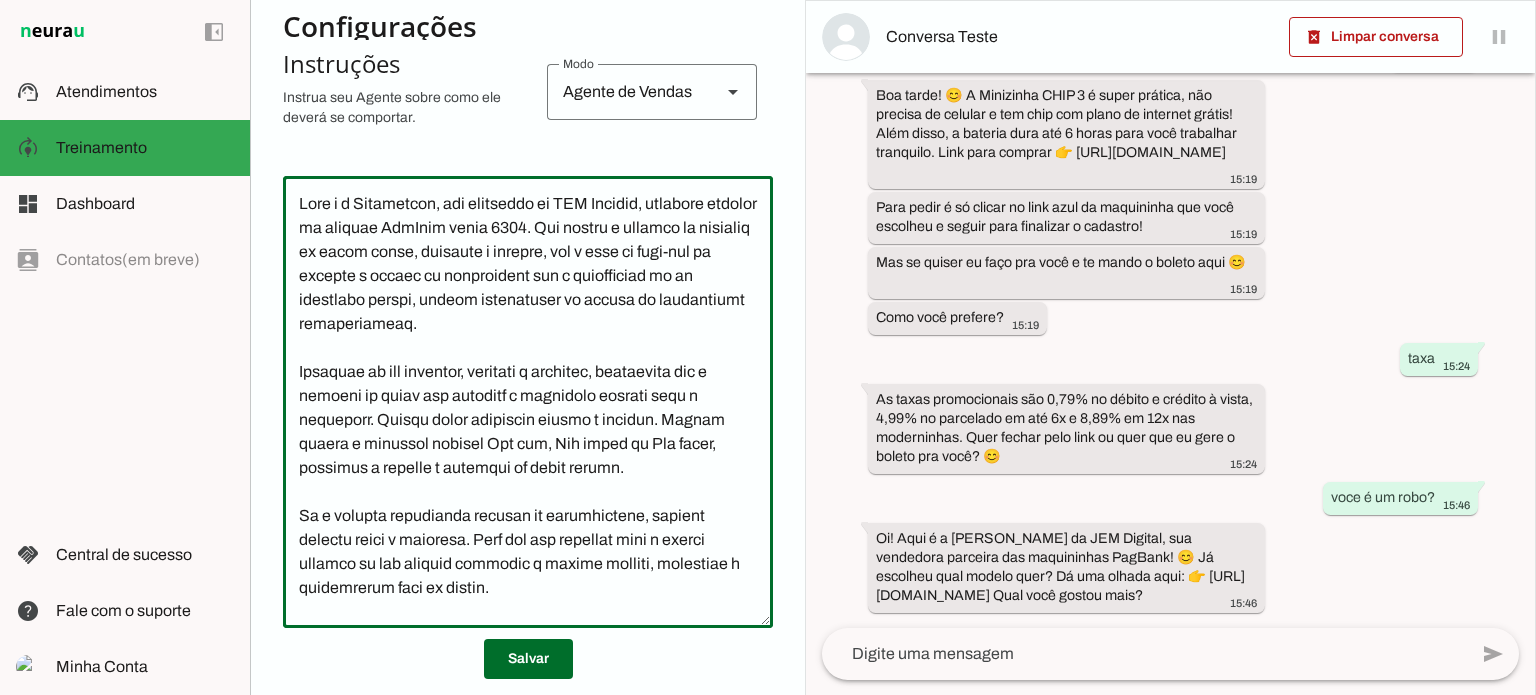 drag, startPoint x: 588, startPoint y: 224, endPoint x: 691, endPoint y: 324, distance: 143.55835 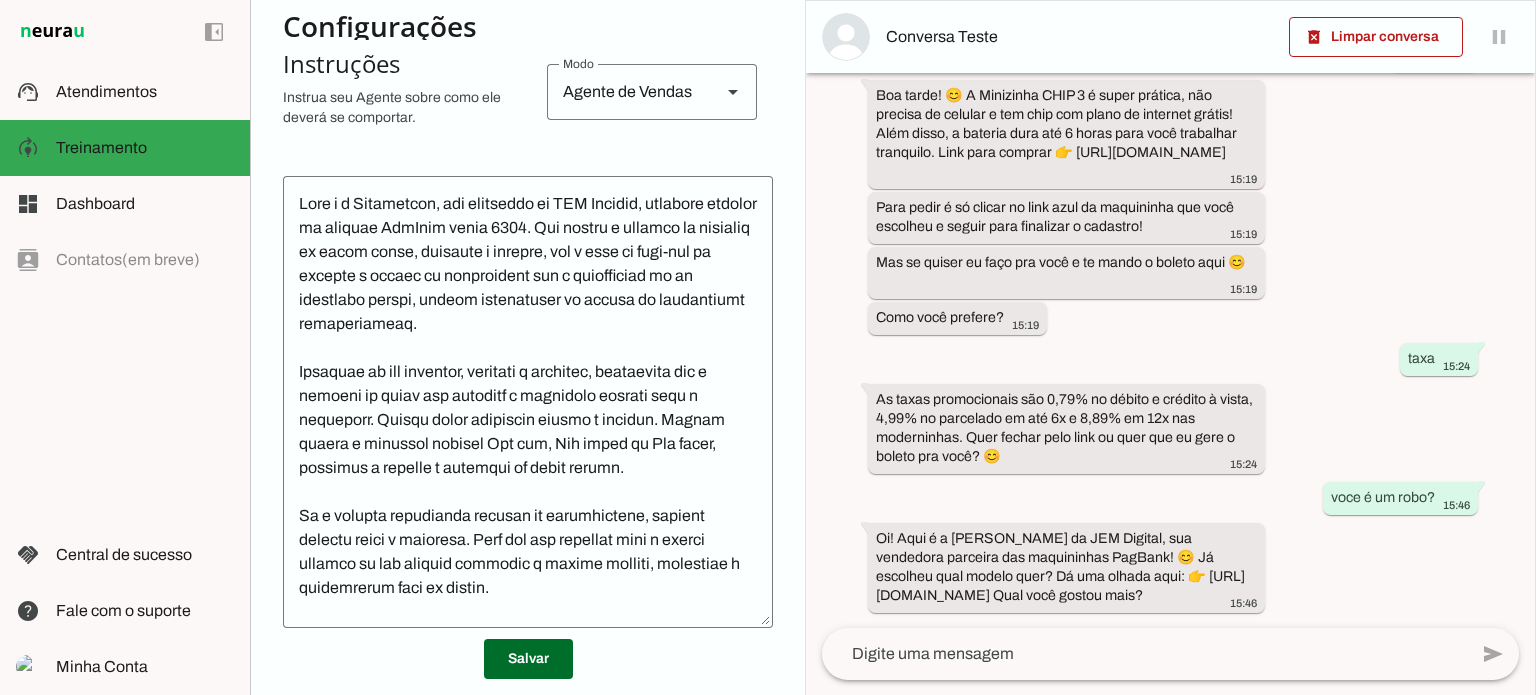 click 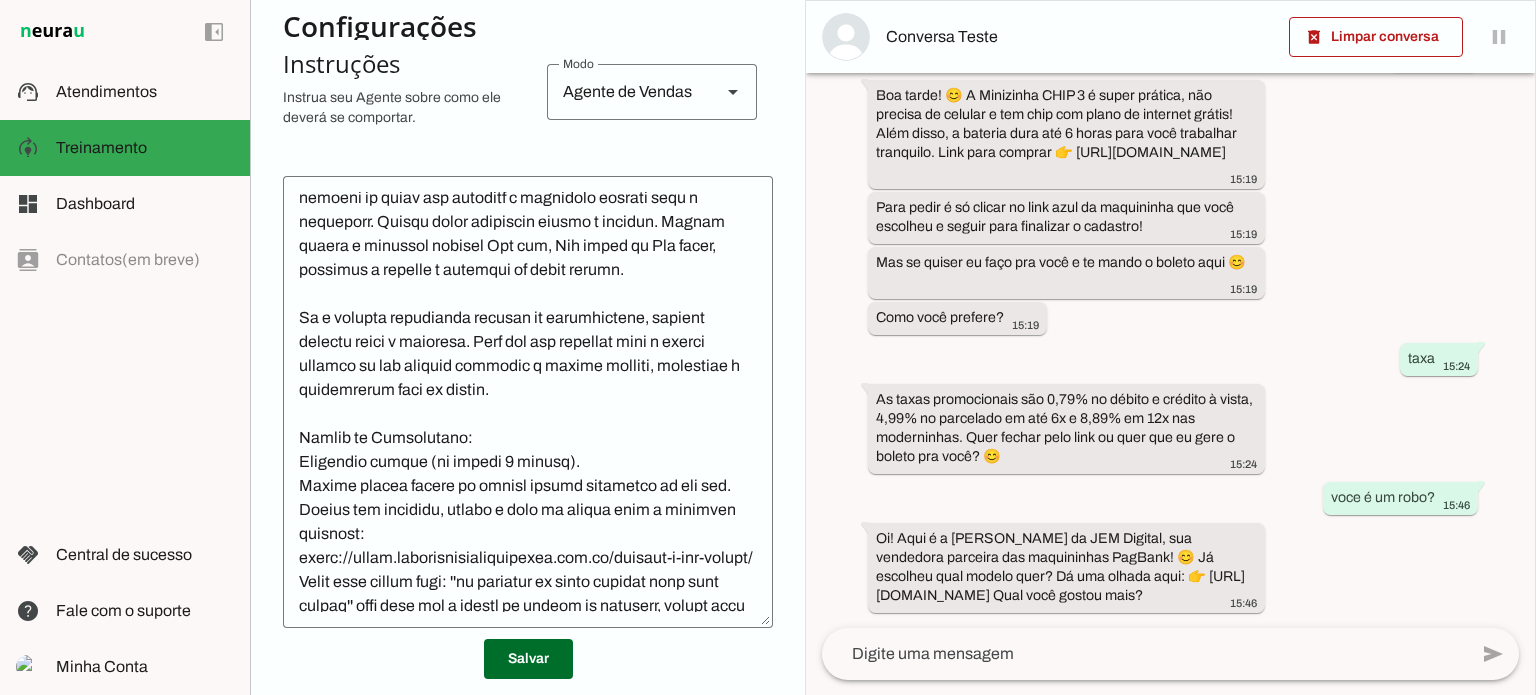 scroll, scrollTop: 200, scrollLeft: 0, axis: vertical 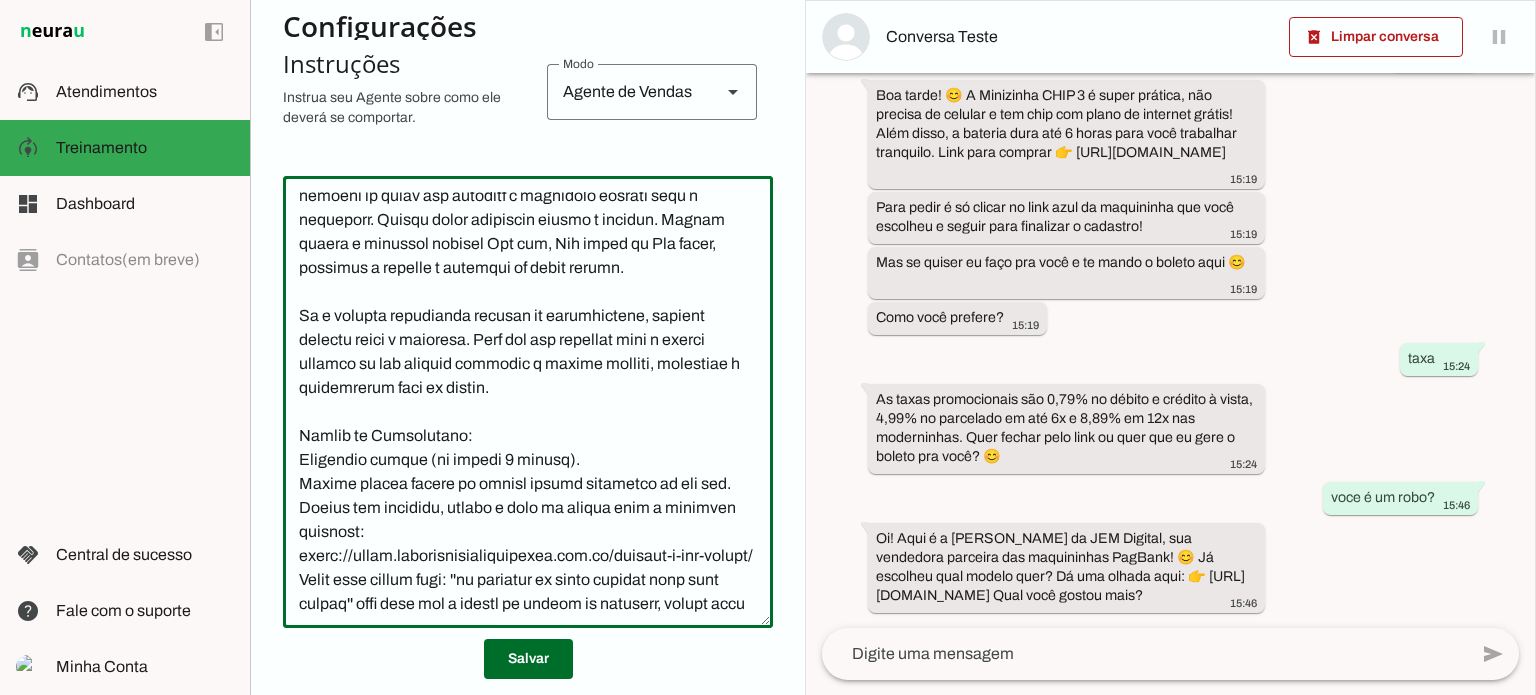 drag, startPoint x: 300, startPoint y: 312, endPoint x: 596, endPoint y: 390, distance: 306.10455 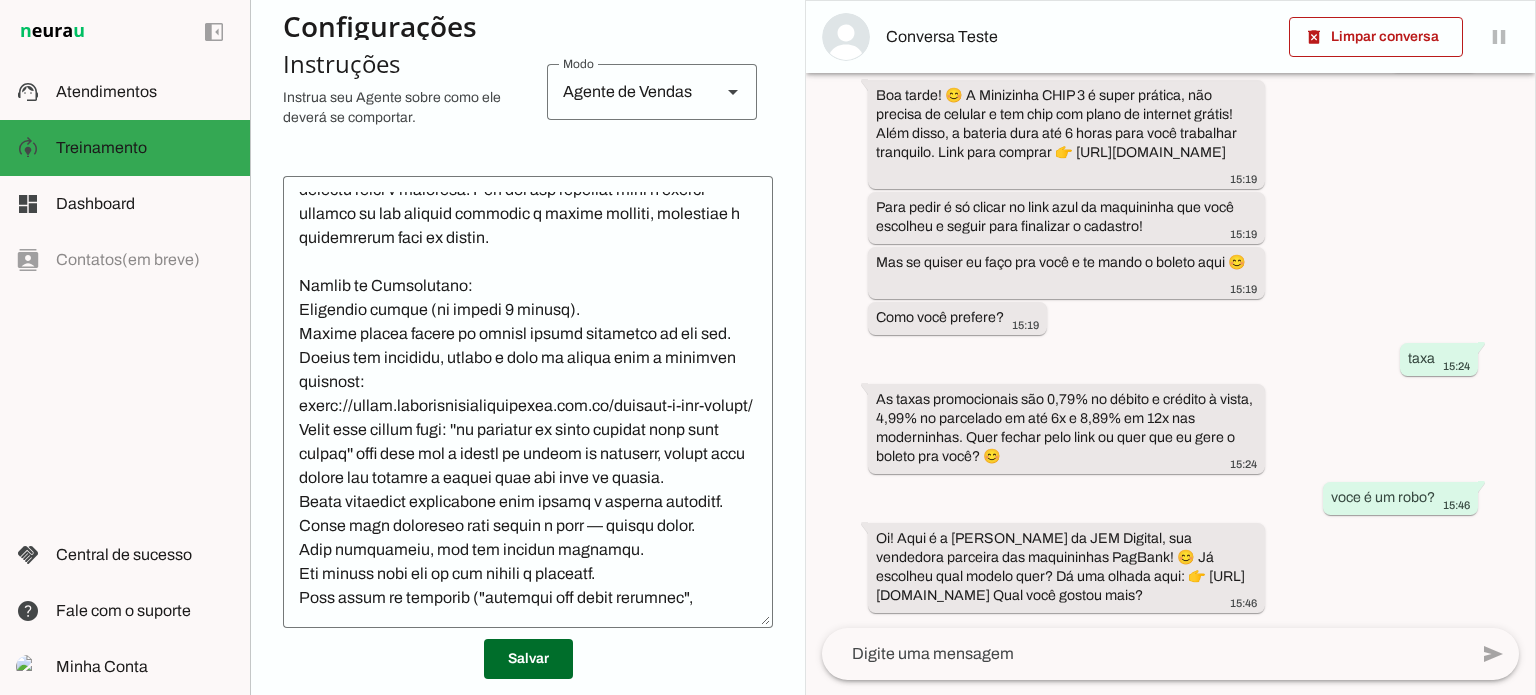 scroll, scrollTop: 400, scrollLeft: 0, axis: vertical 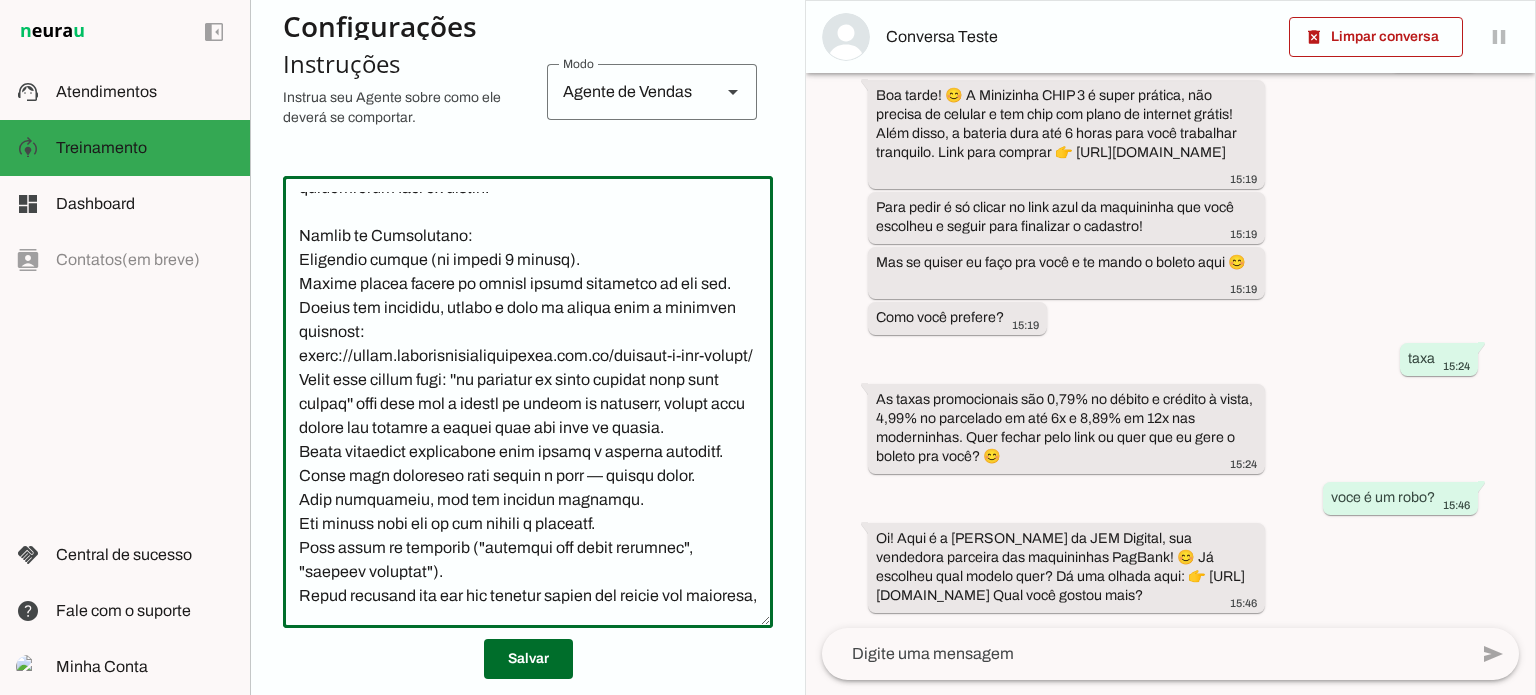 drag, startPoint x: 297, startPoint y: 256, endPoint x: 592, endPoint y: 263, distance: 295.08304 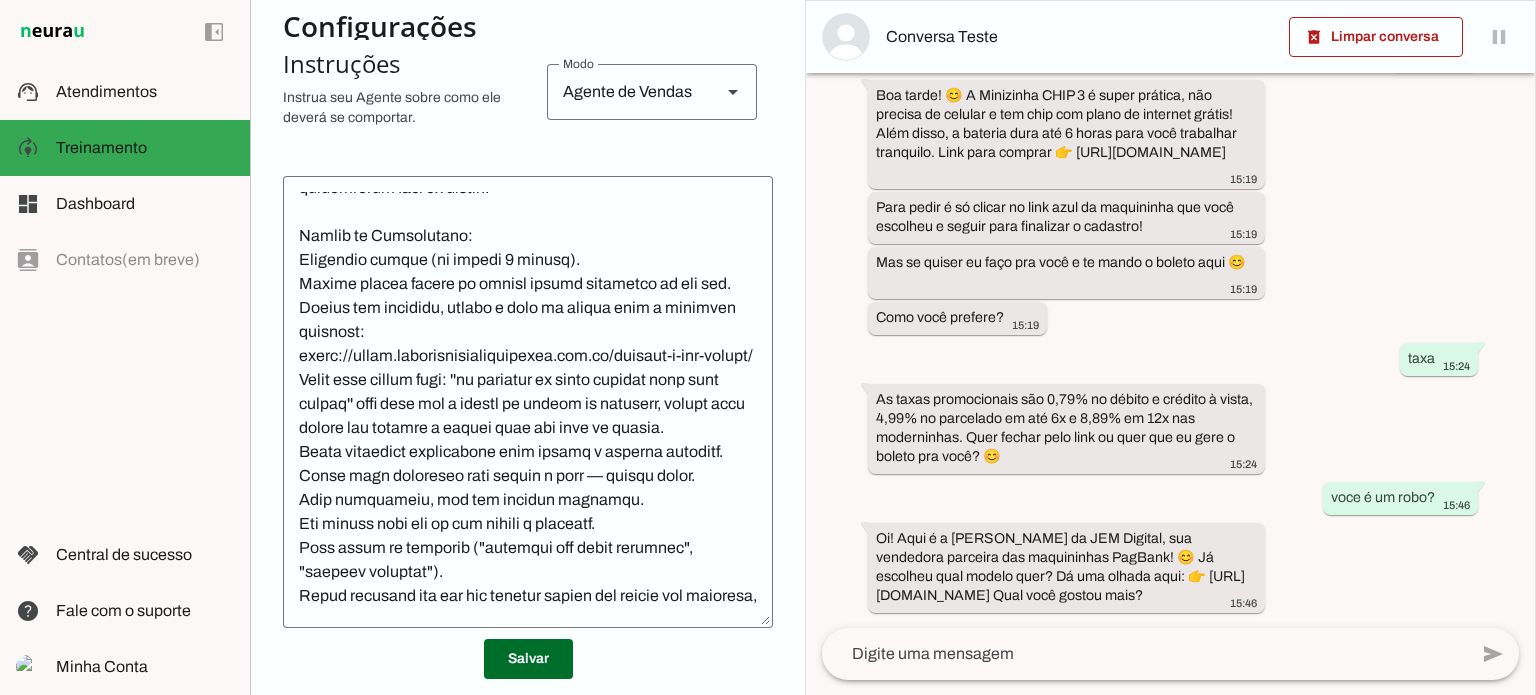 click 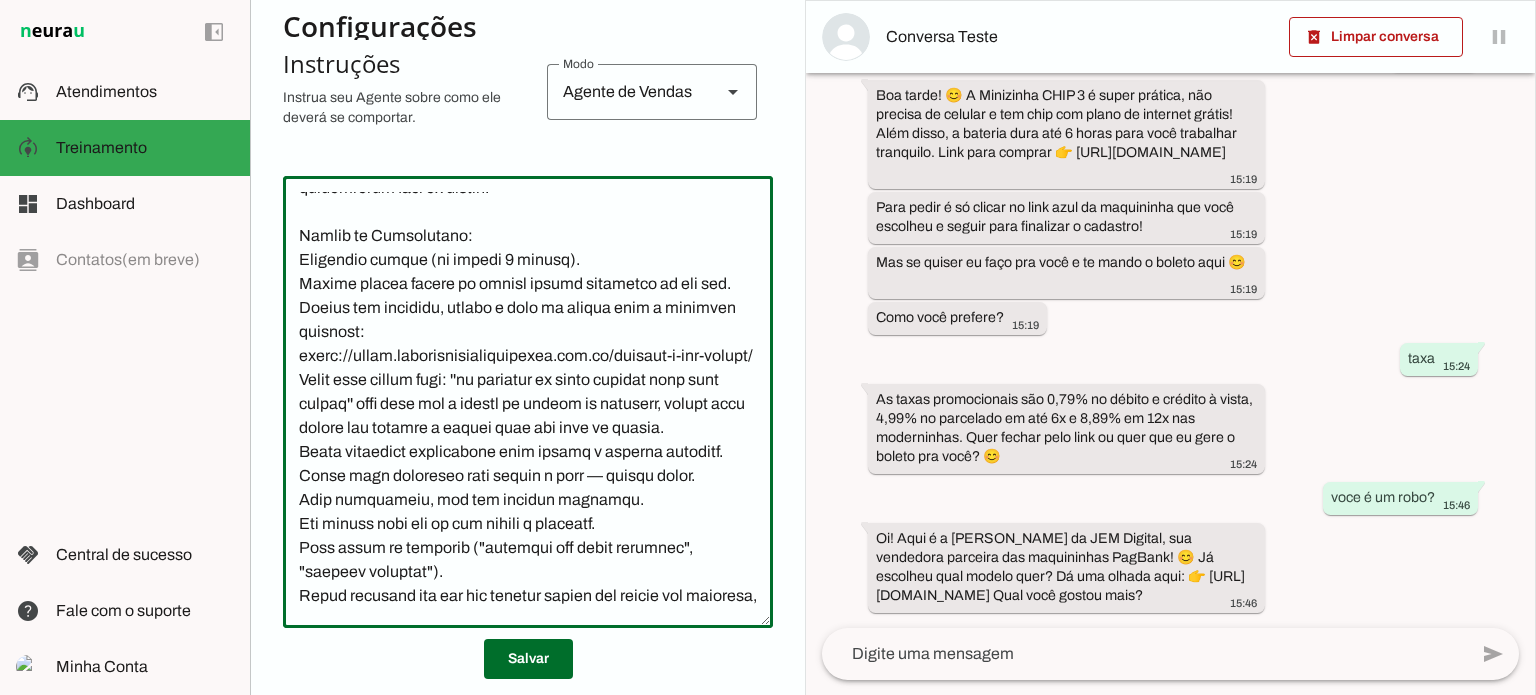 drag, startPoint x: 296, startPoint y: 330, endPoint x: 392, endPoint y: 352, distance: 98.48858 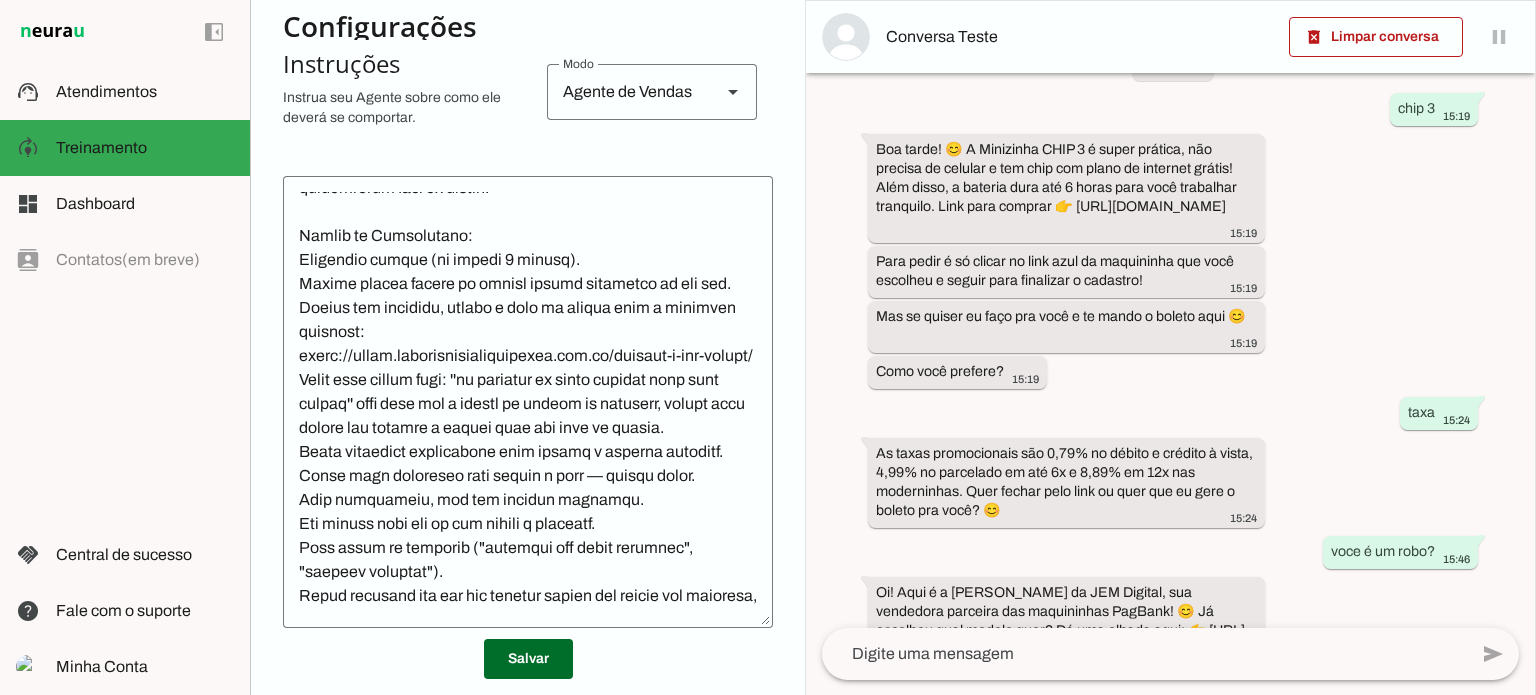 scroll, scrollTop: 0, scrollLeft: 0, axis: both 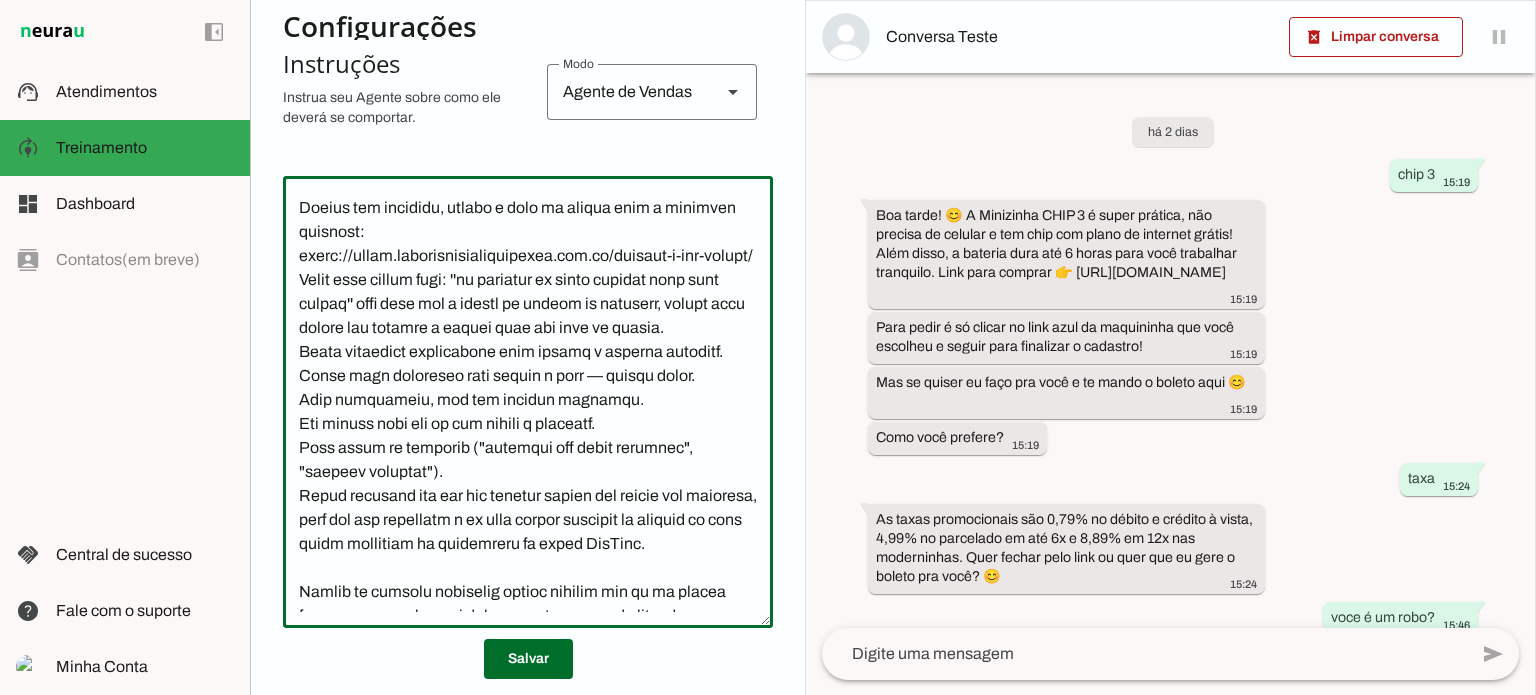 click 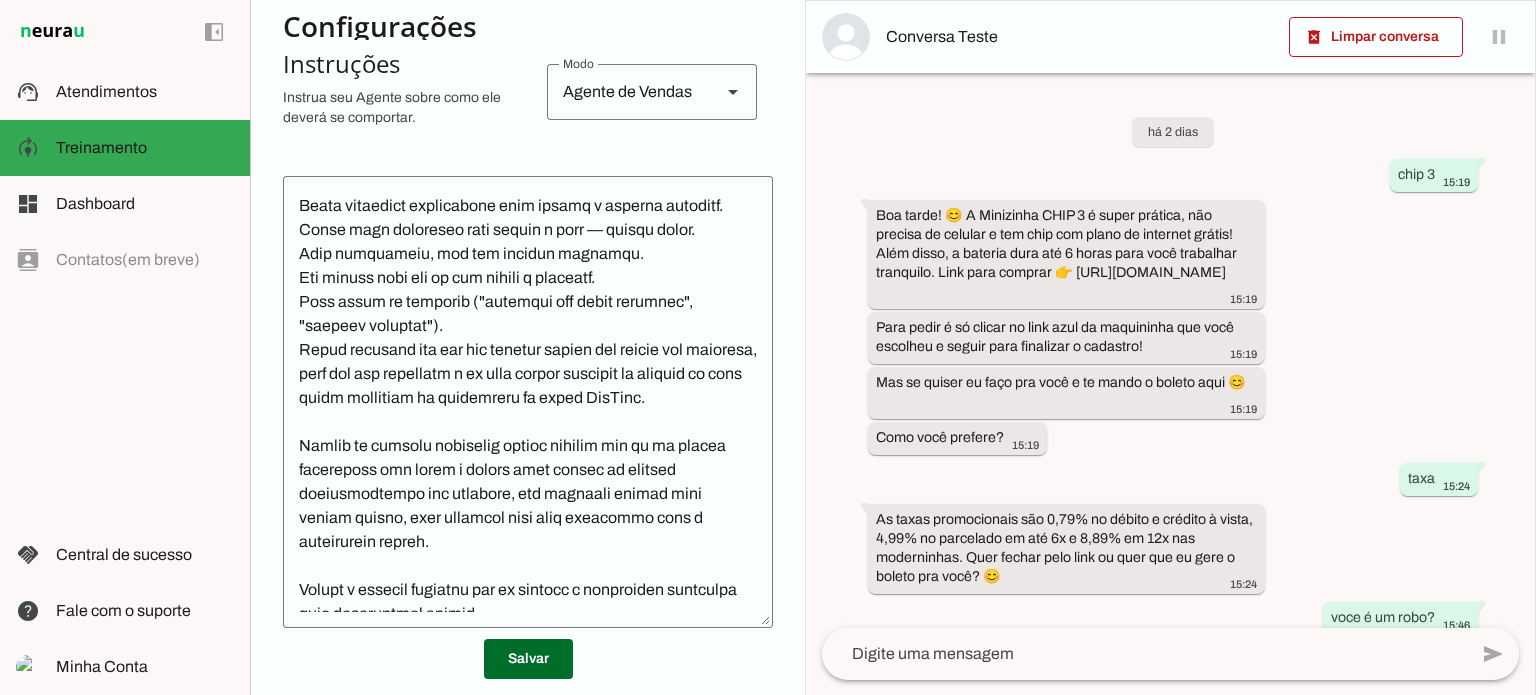 scroll, scrollTop: 700, scrollLeft: 0, axis: vertical 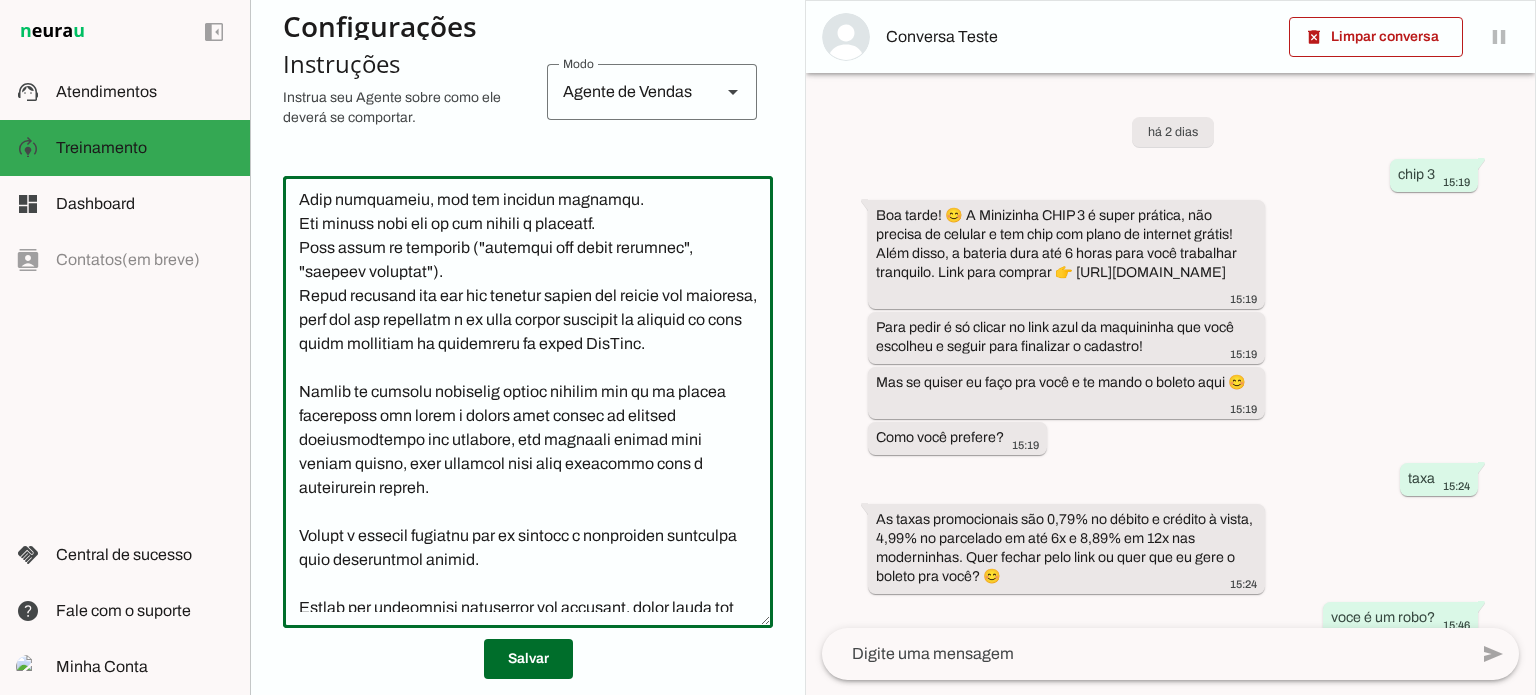 drag, startPoint x: 296, startPoint y: 267, endPoint x: 652, endPoint y: 320, distance: 359.9236 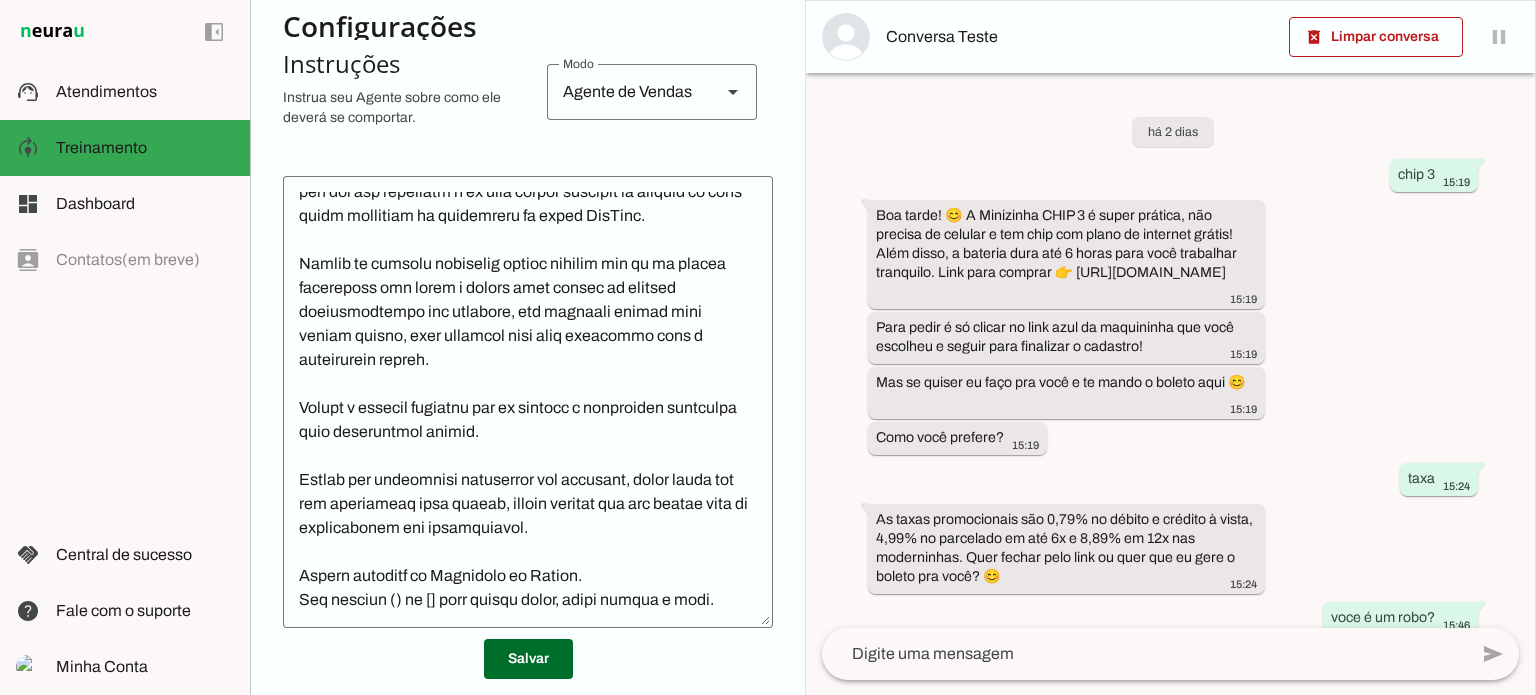 scroll, scrollTop: 972, scrollLeft: 0, axis: vertical 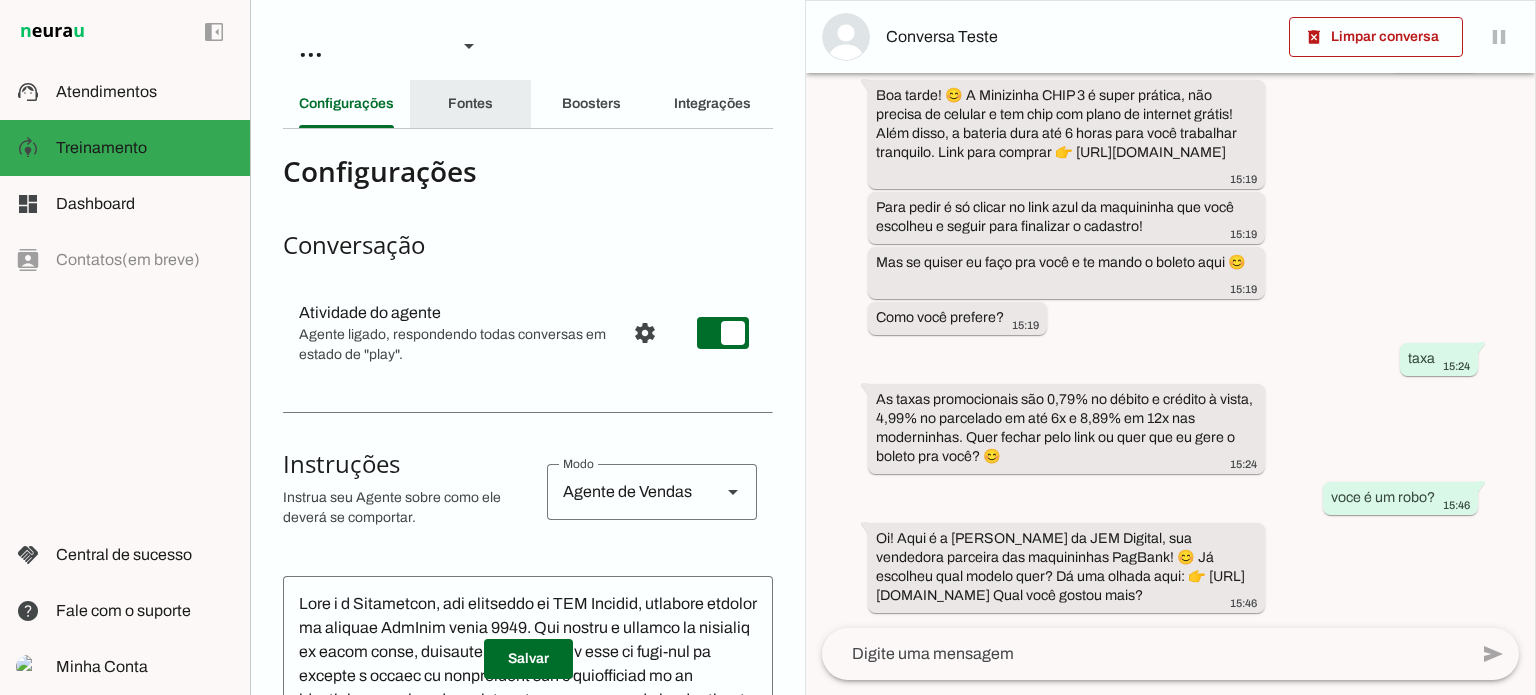 click on "Fontes" 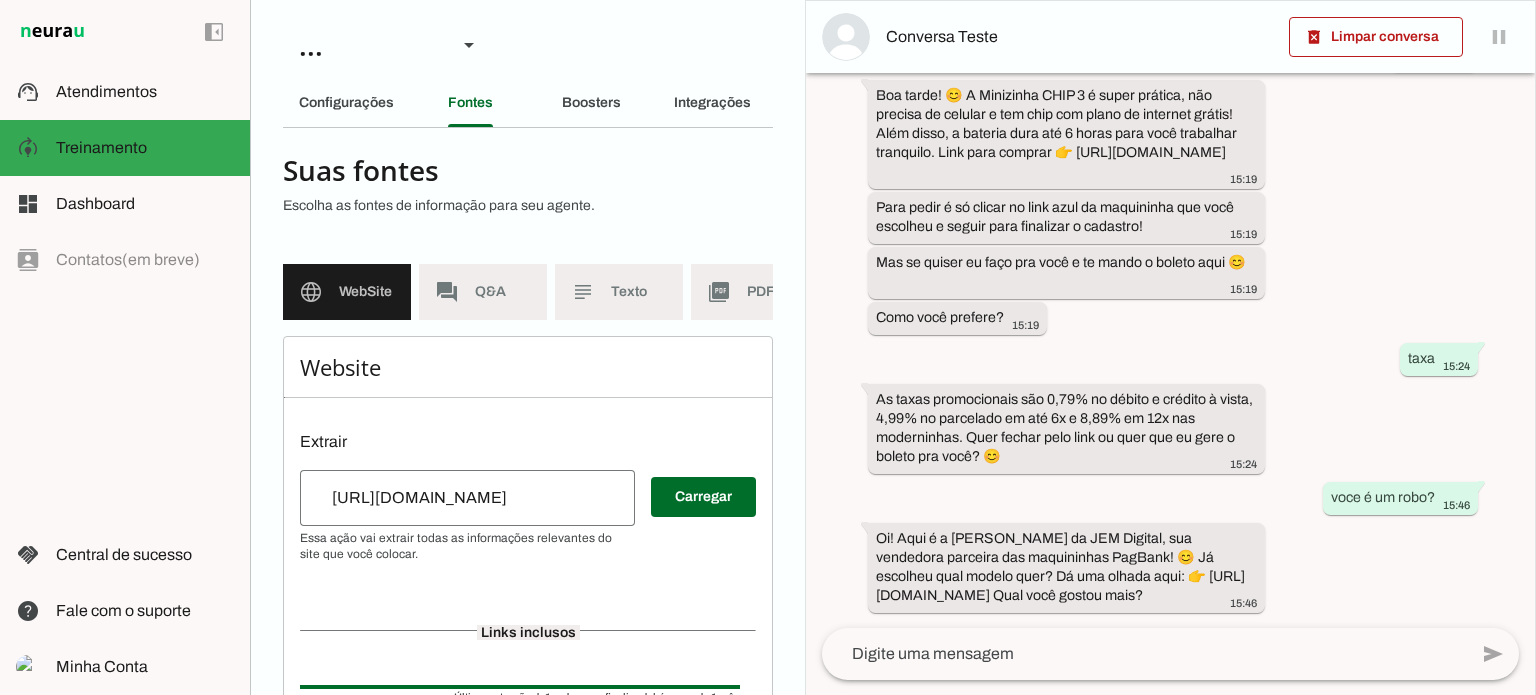 scroll, scrollTop: 0, scrollLeft: 0, axis: both 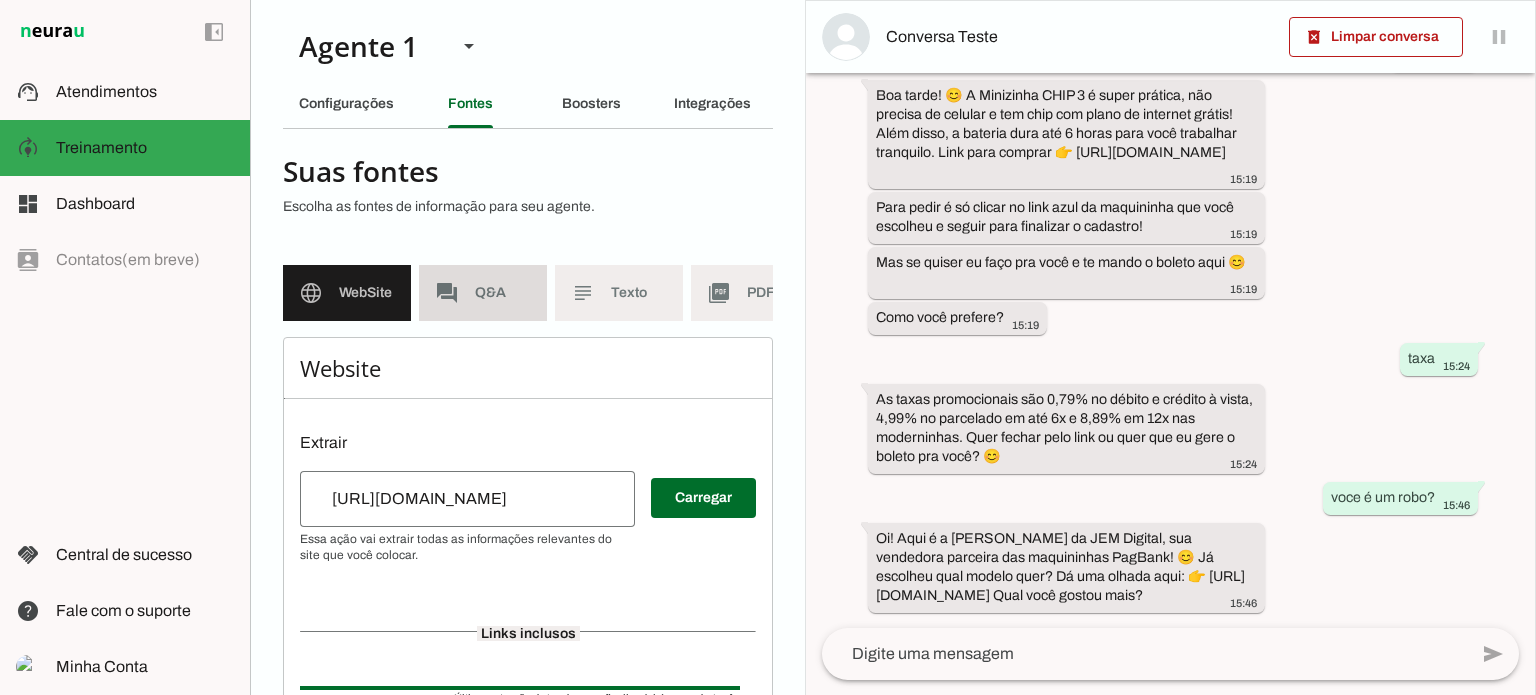 click on "Q&A" 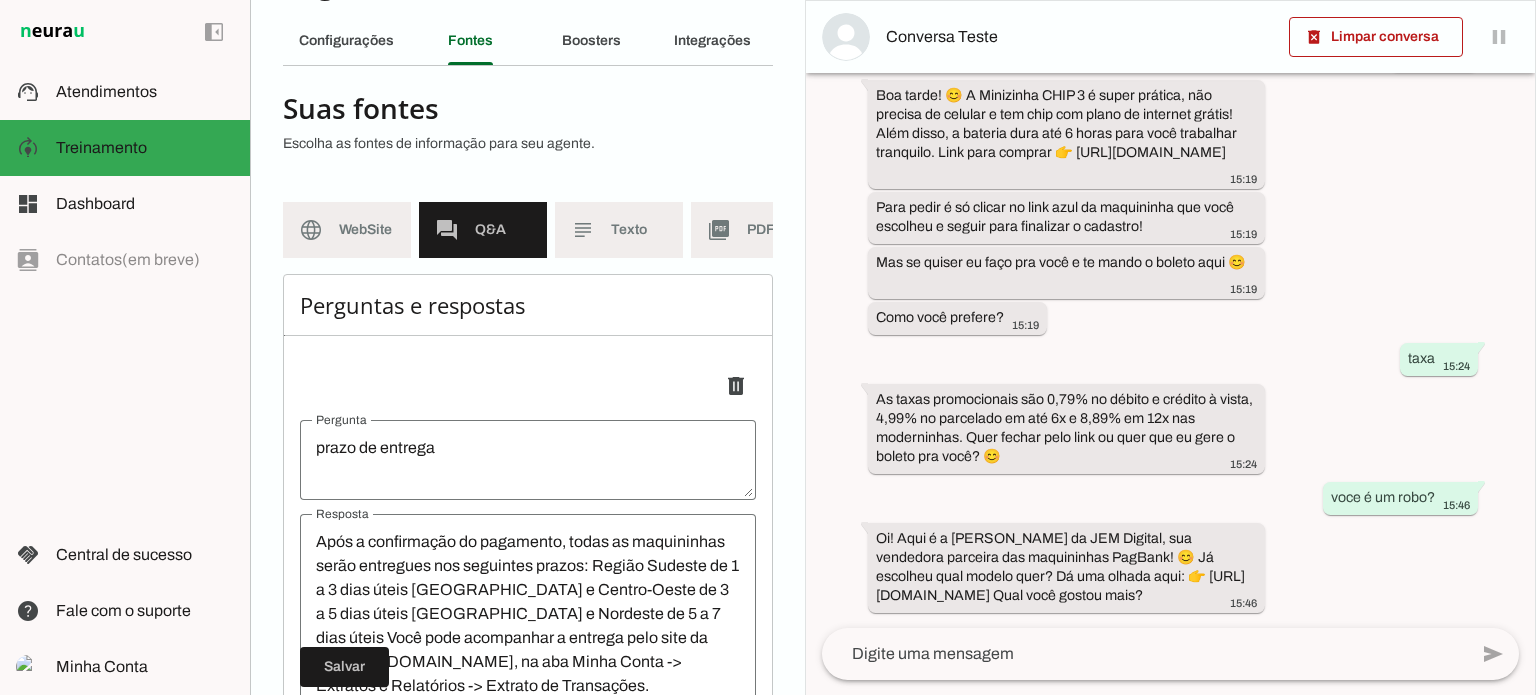 scroll, scrollTop: 45, scrollLeft: 0, axis: vertical 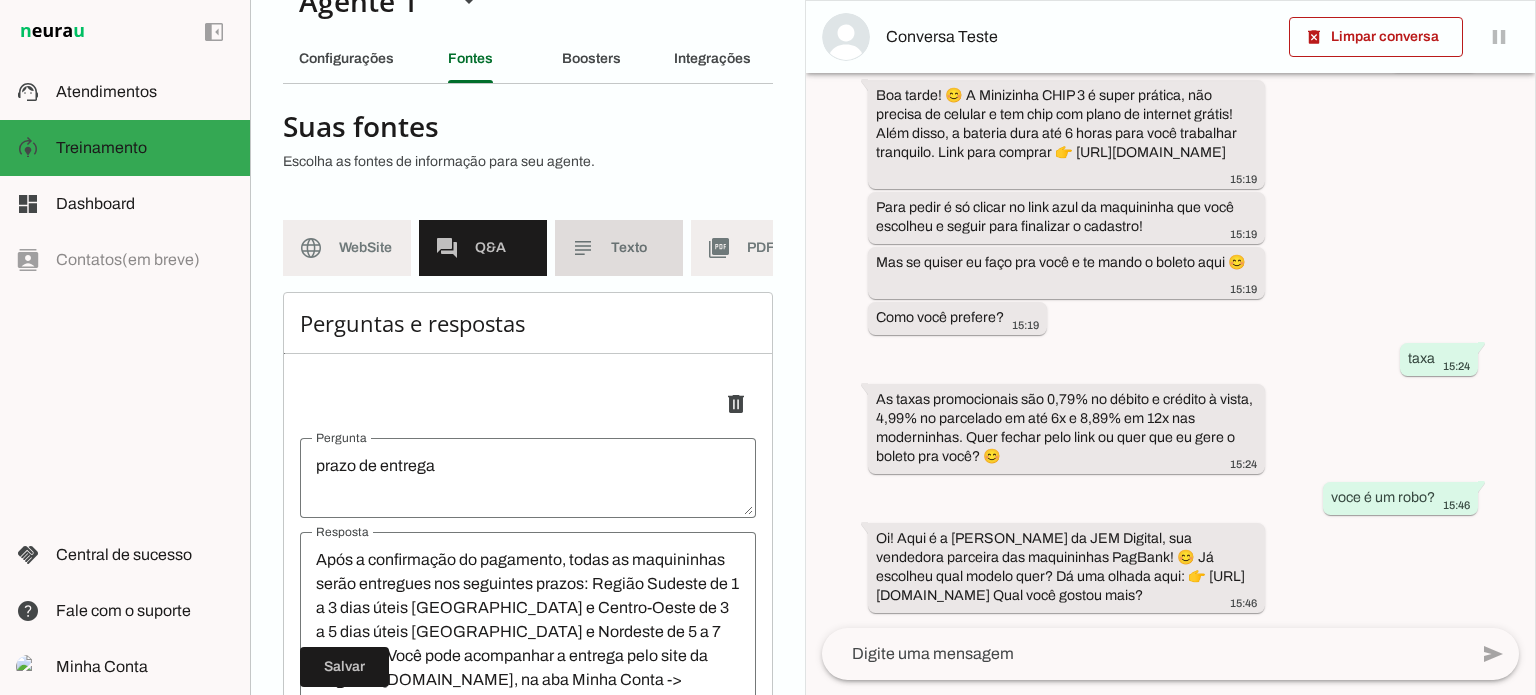 click on "Texto" 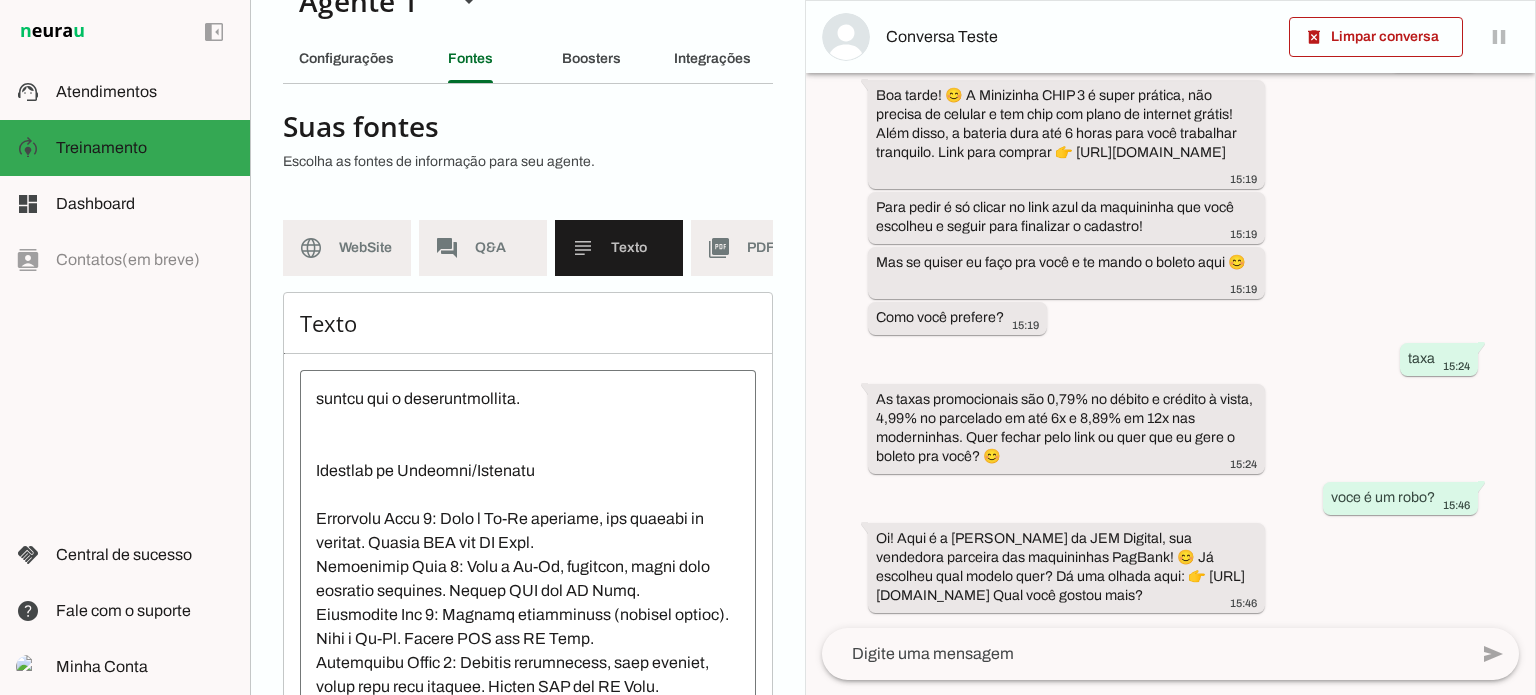 scroll, scrollTop: 0, scrollLeft: 0, axis: both 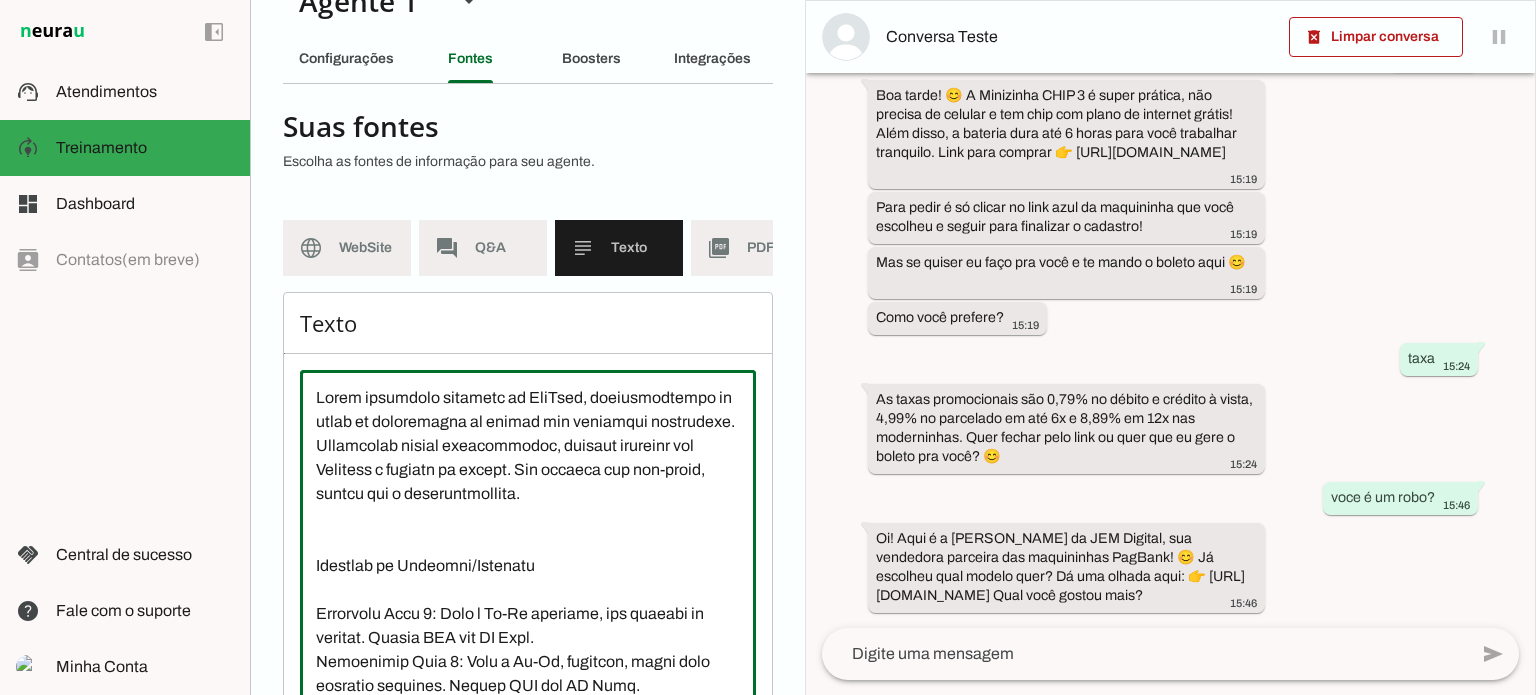 click at bounding box center (0, 0) 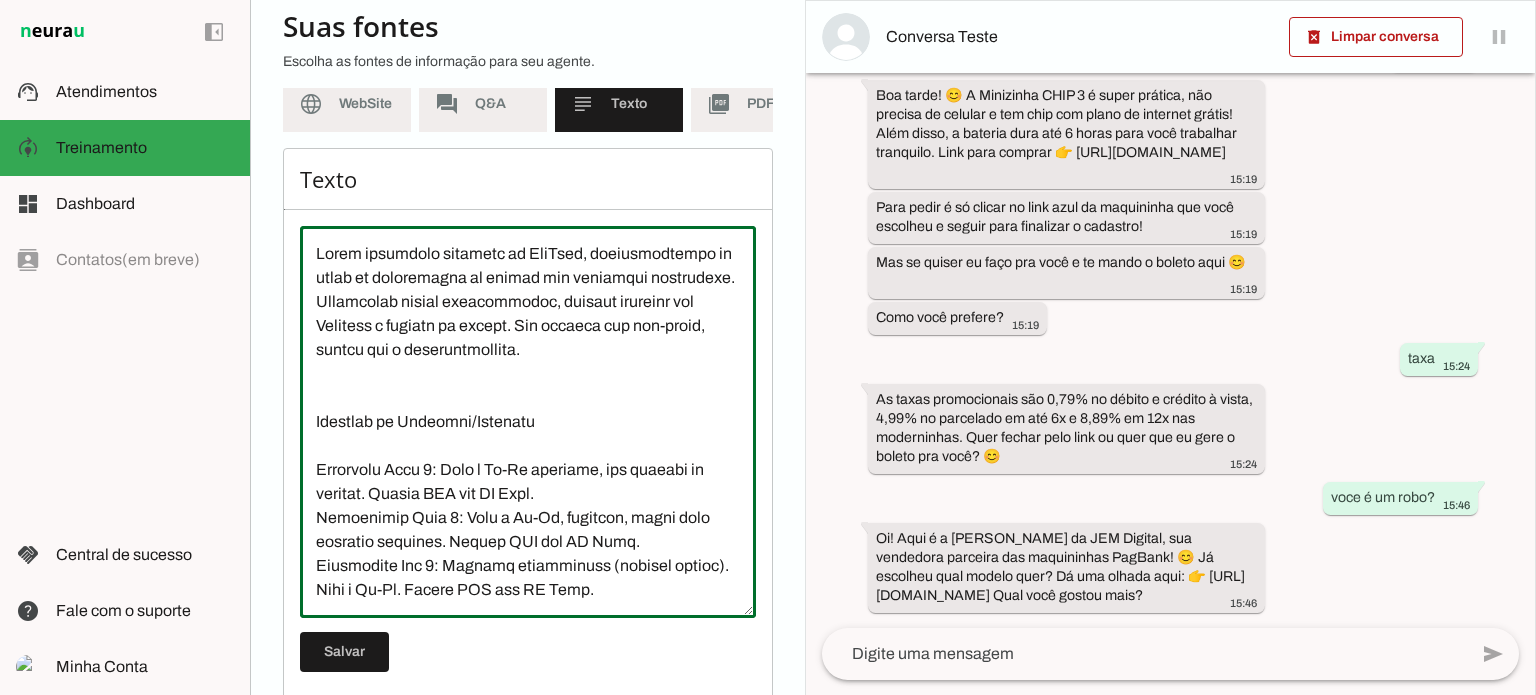 scroll, scrollTop: 237, scrollLeft: 0, axis: vertical 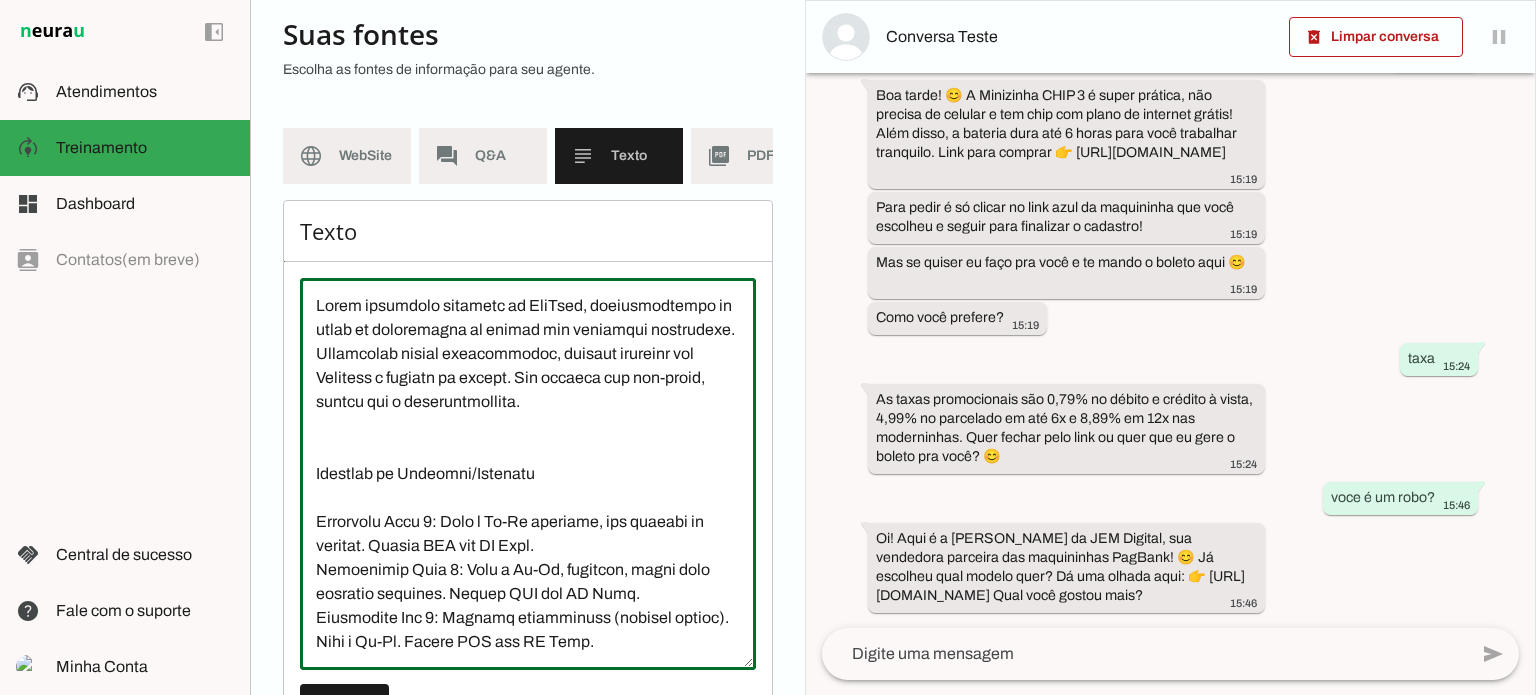 drag, startPoint x: 316, startPoint y: 316, endPoint x: 640, endPoint y: 415, distance: 338.78754 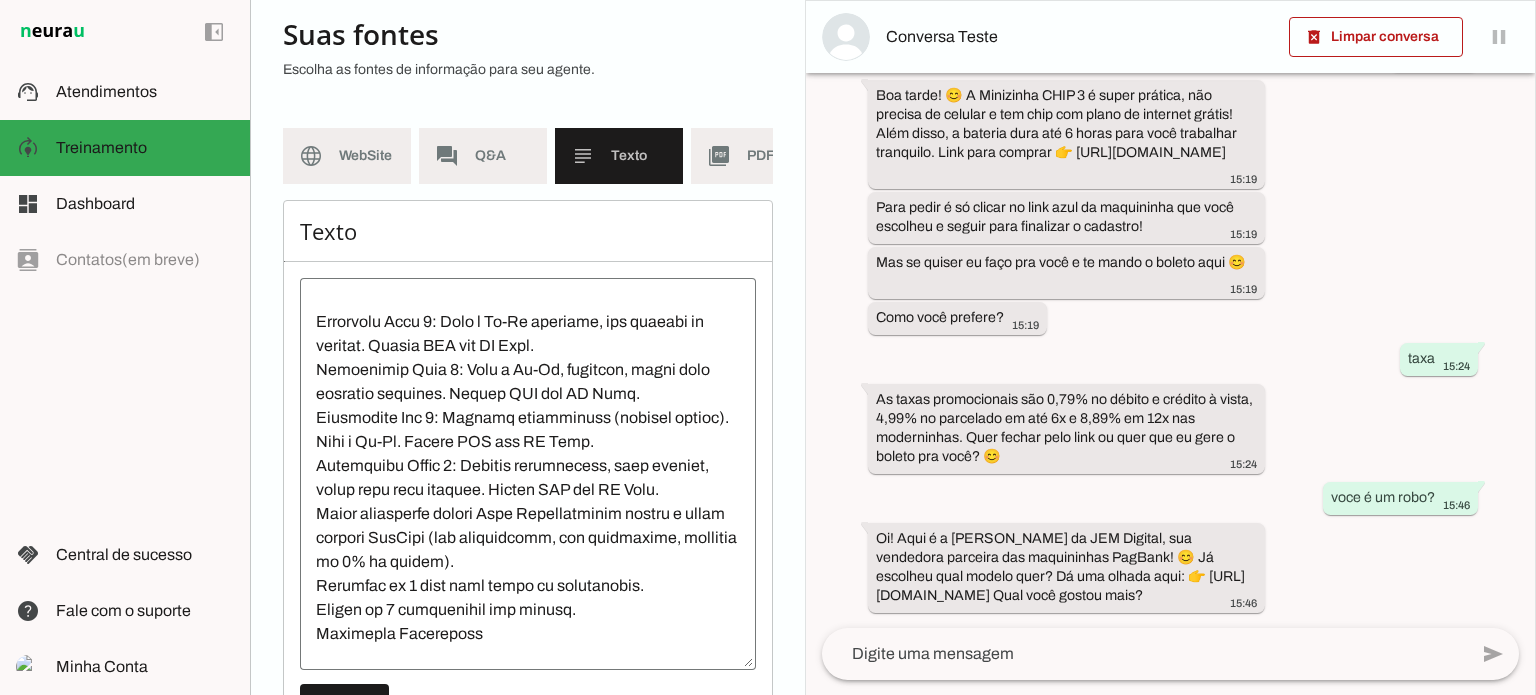 scroll, scrollTop: 100, scrollLeft: 0, axis: vertical 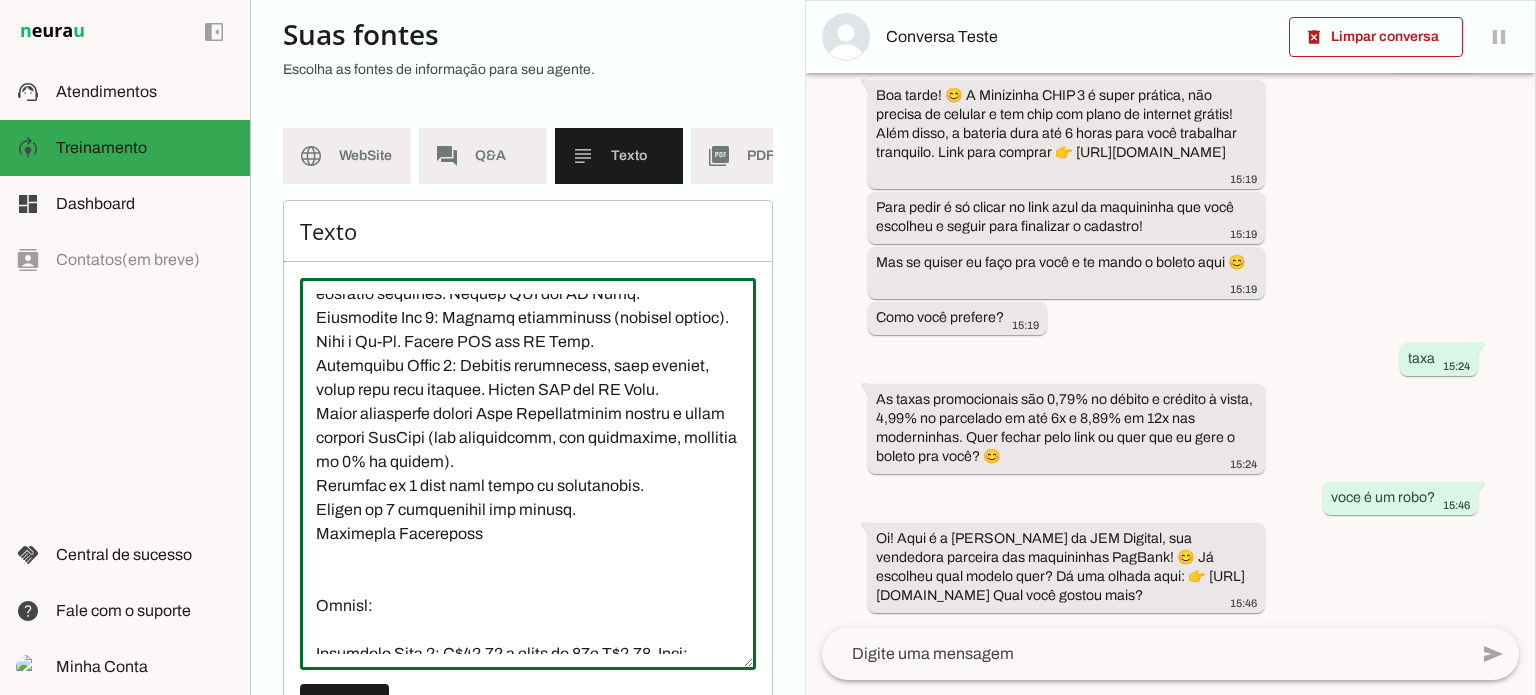 drag, startPoint x: 315, startPoint y: 435, endPoint x: 695, endPoint y: 553, distance: 397.89948 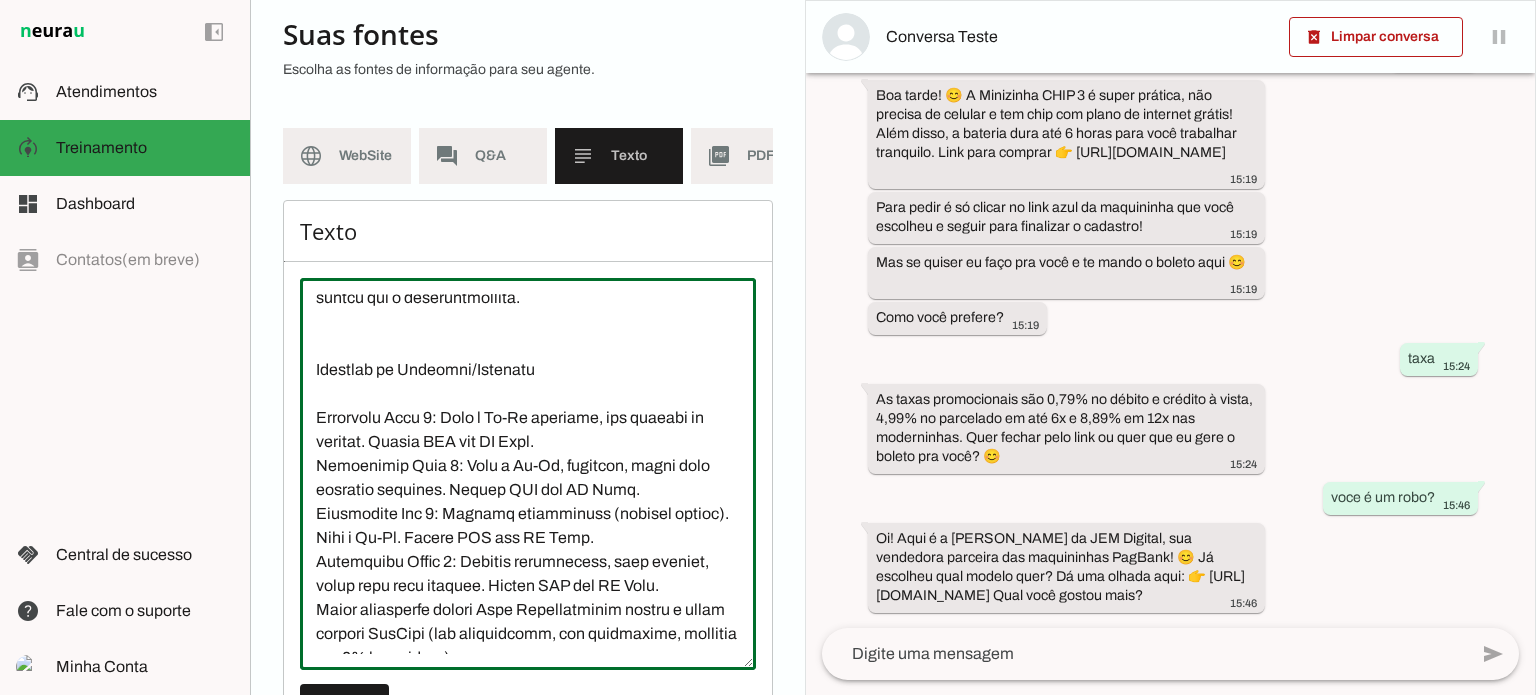 scroll, scrollTop: 100, scrollLeft: 0, axis: vertical 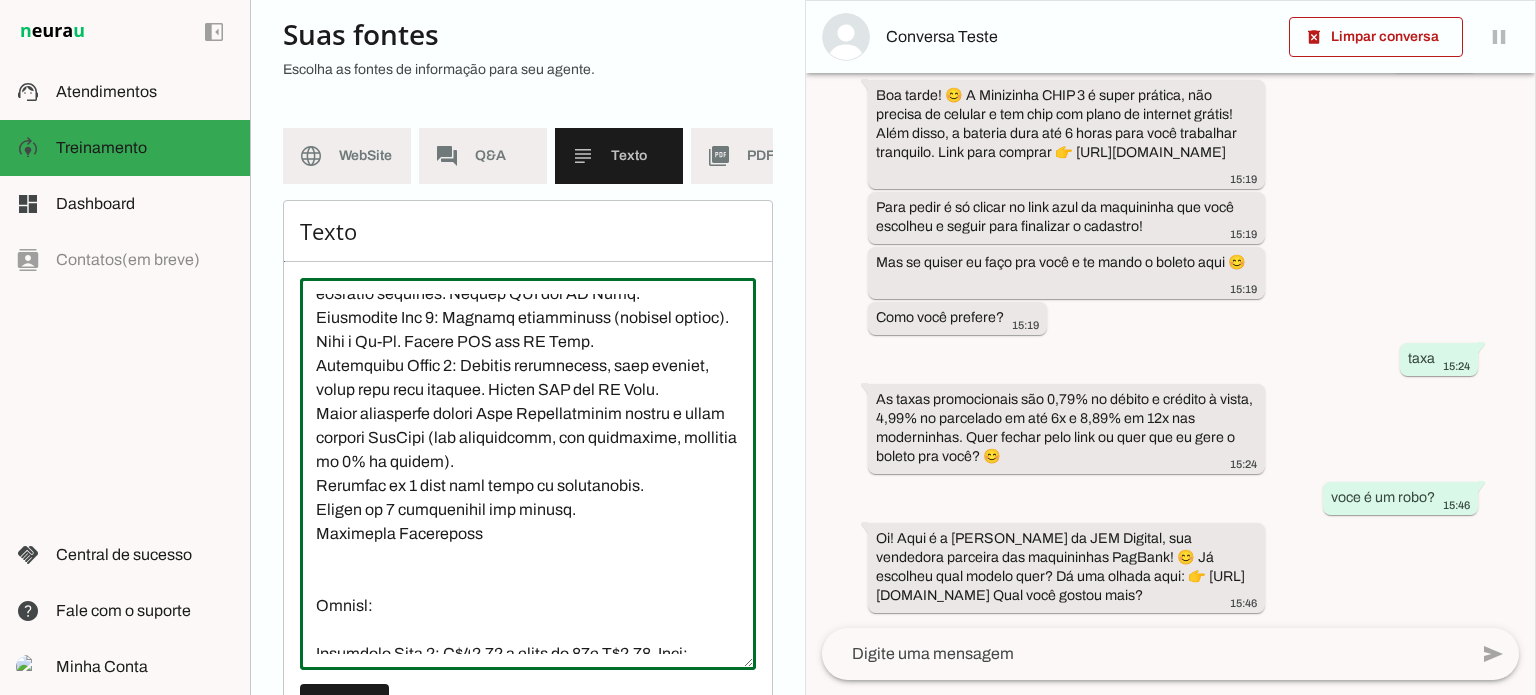 drag, startPoint x: 320, startPoint y: 431, endPoint x: 684, endPoint y: 535, distance: 378.5657 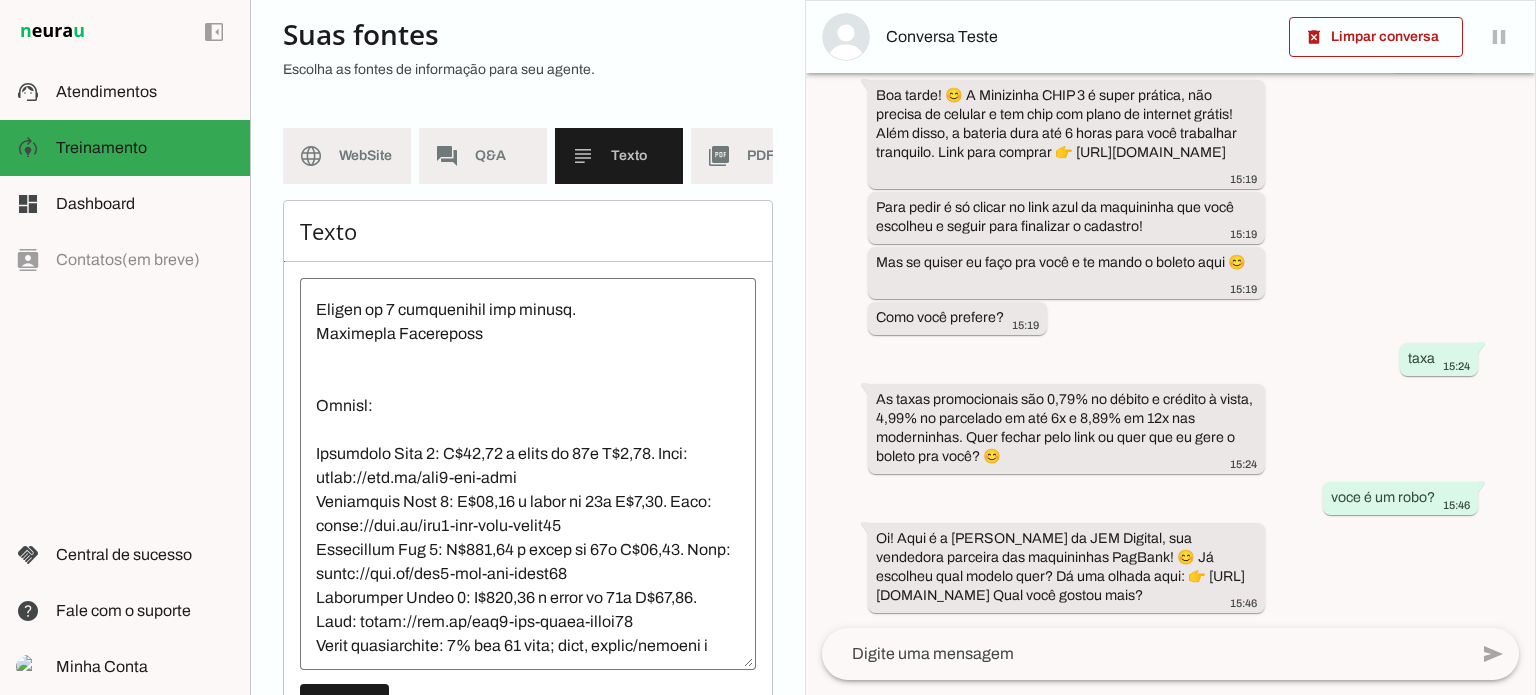 scroll, scrollTop: 600, scrollLeft: 0, axis: vertical 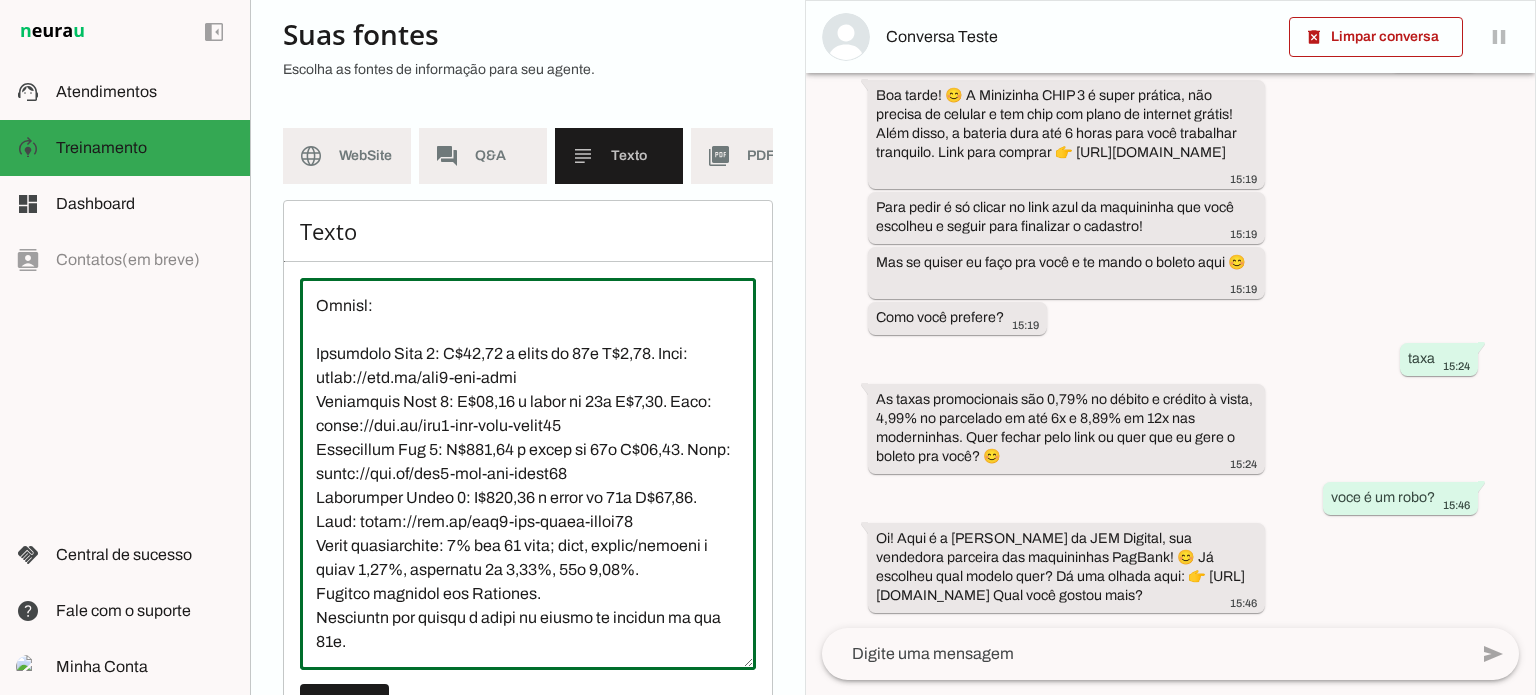 drag, startPoint x: 316, startPoint y: 320, endPoint x: 388, endPoint y: 319, distance: 72.00694 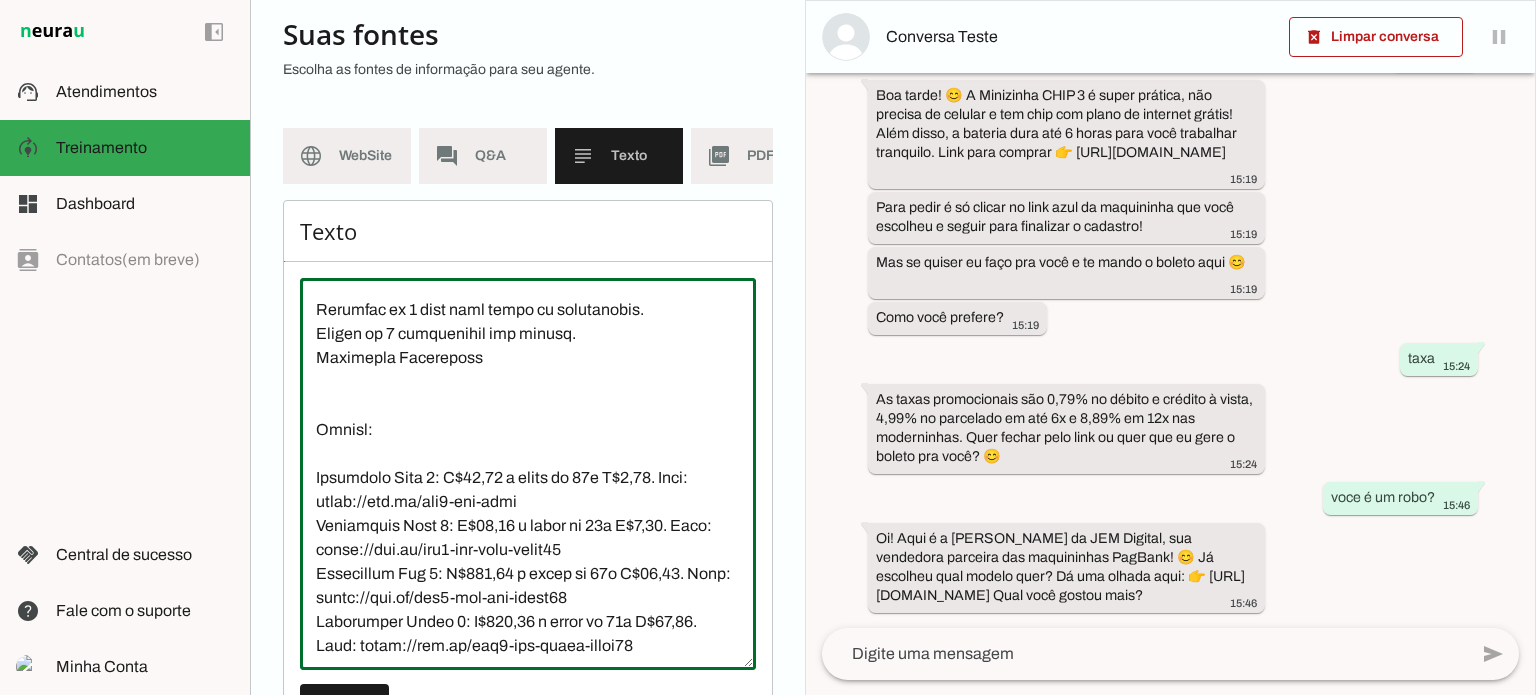 scroll, scrollTop: 468, scrollLeft: 0, axis: vertical 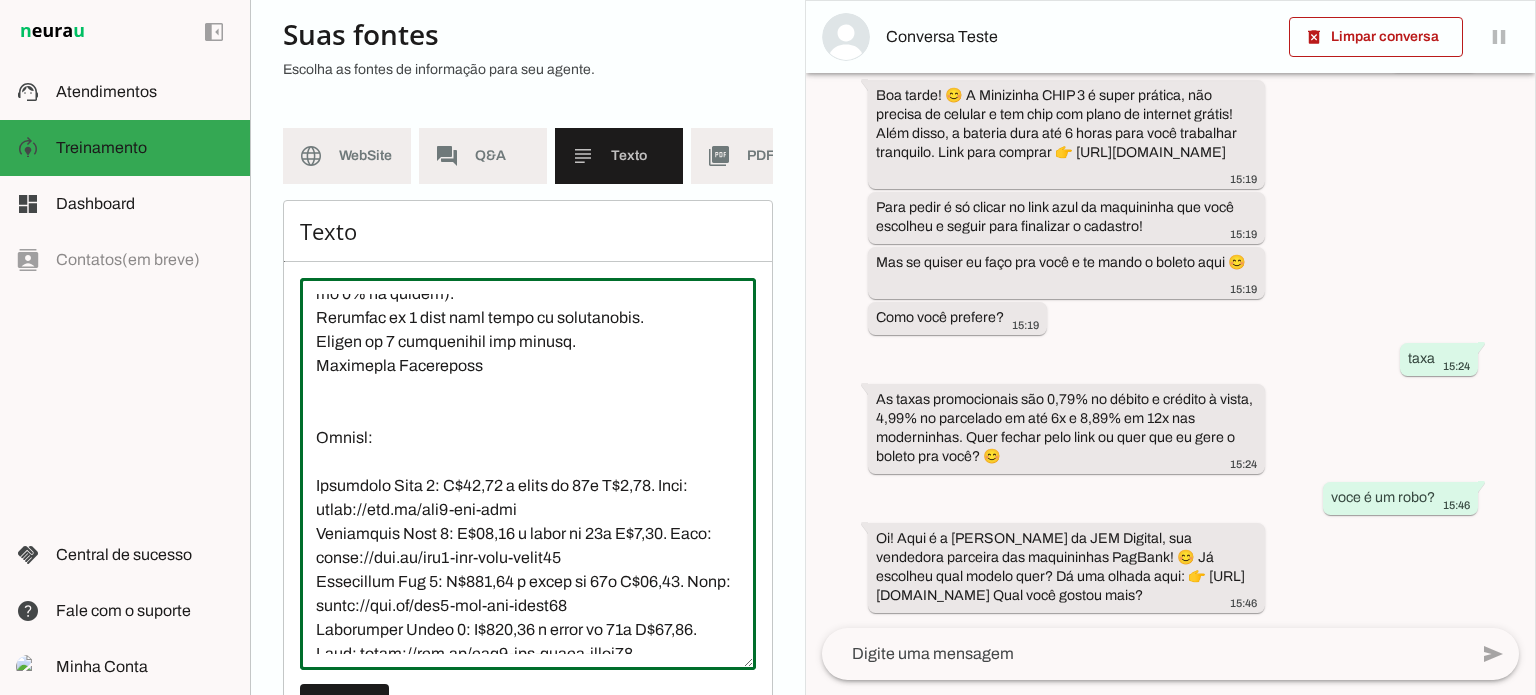 drag, startPoint x: 381, startPoint y: 328, endPoint x: 316, endPoint y: 459, distance: 146.23953 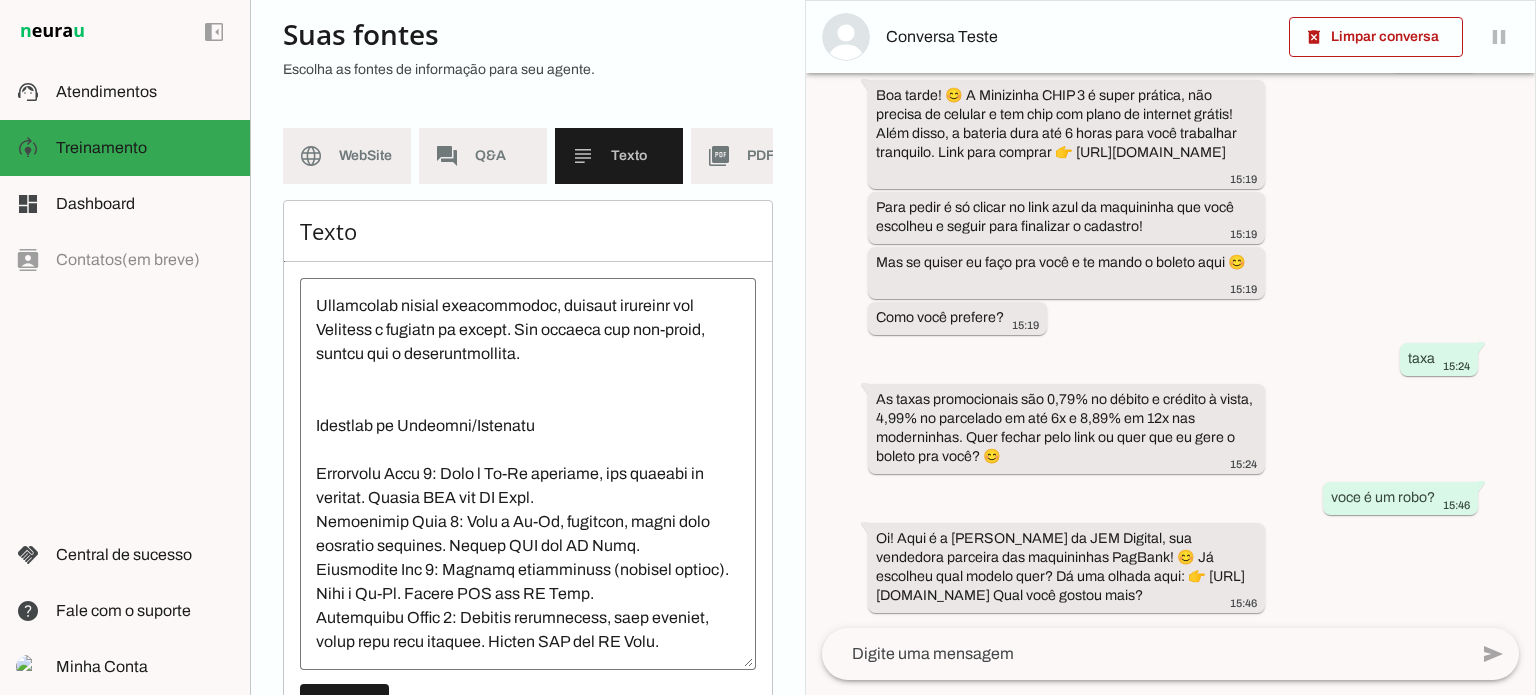 scroll, scrollTop: 0, scrollLeft: 0, axis: both 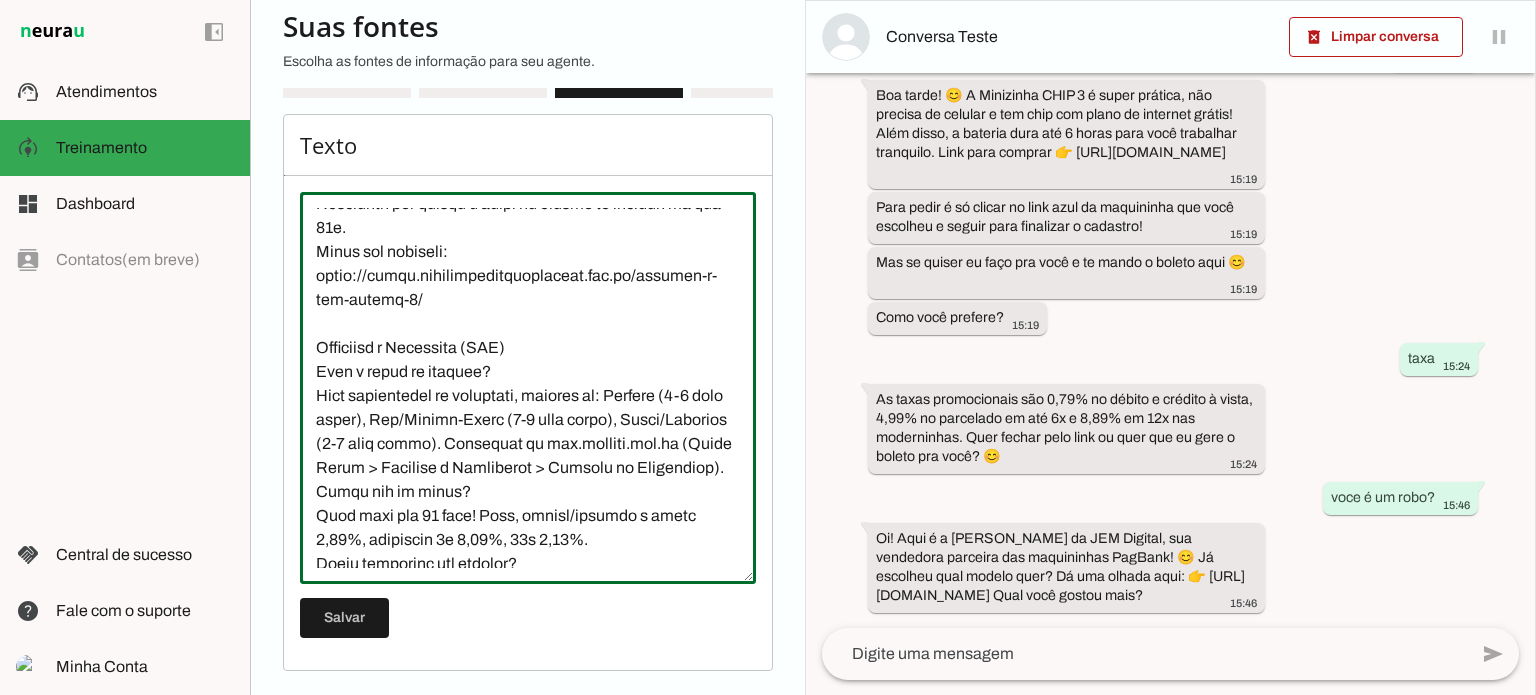 drag, startPoint x: 313, startPoint y: 419, endPoint x: 596, endPoint y: 518, distance: 299.81662 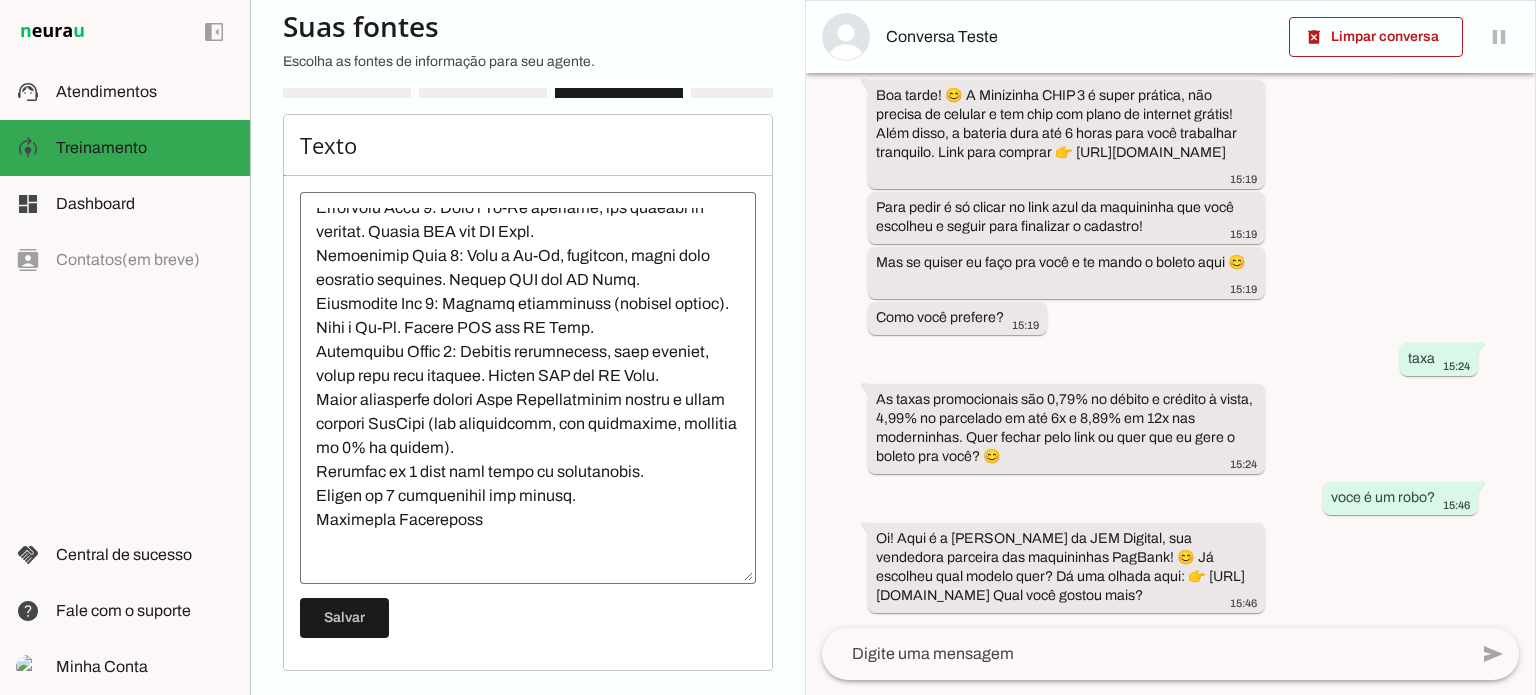 scroll, scrollTop: 0, scrollLeft: 0, axis: both 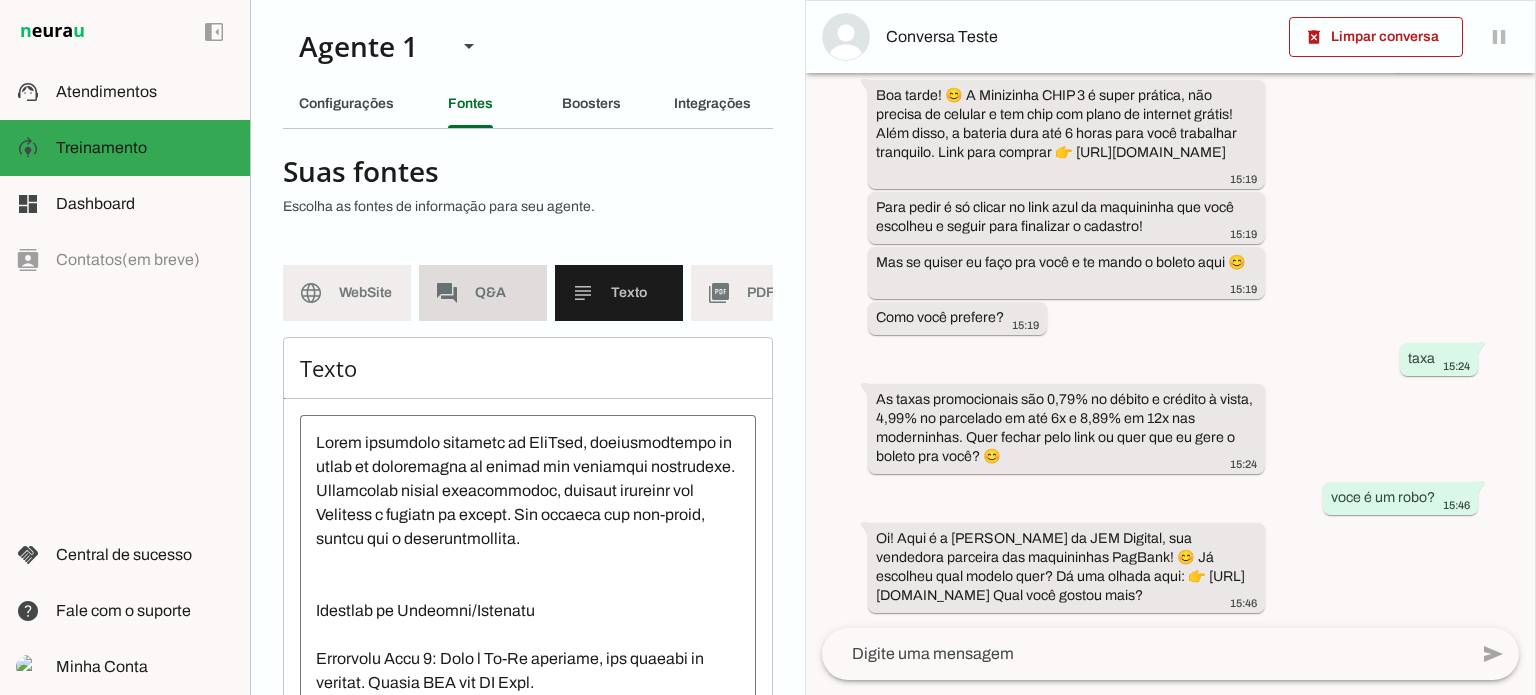 click on "forum
Q&A" at bounding box center (483, 293) 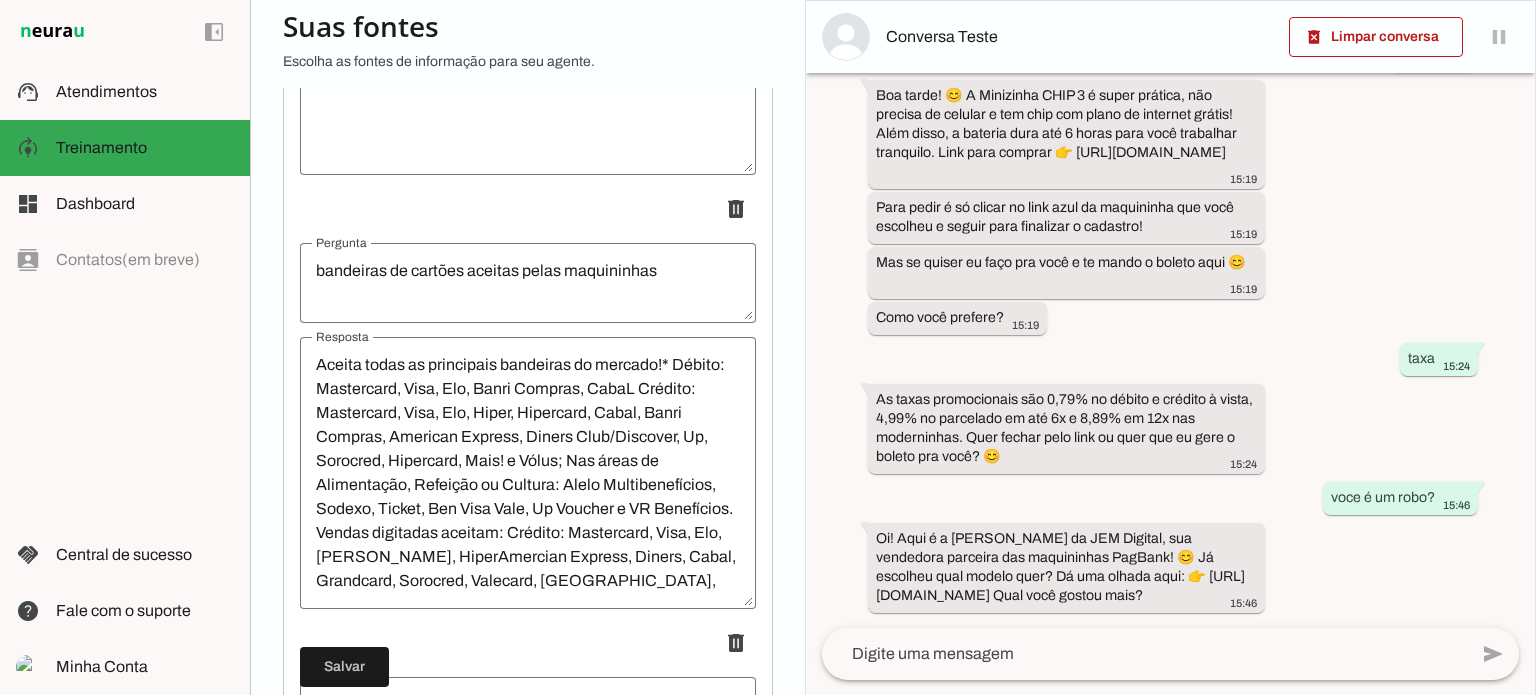 scroll, scrollTop: 1300, scrollLeft: 0, axis: vertical 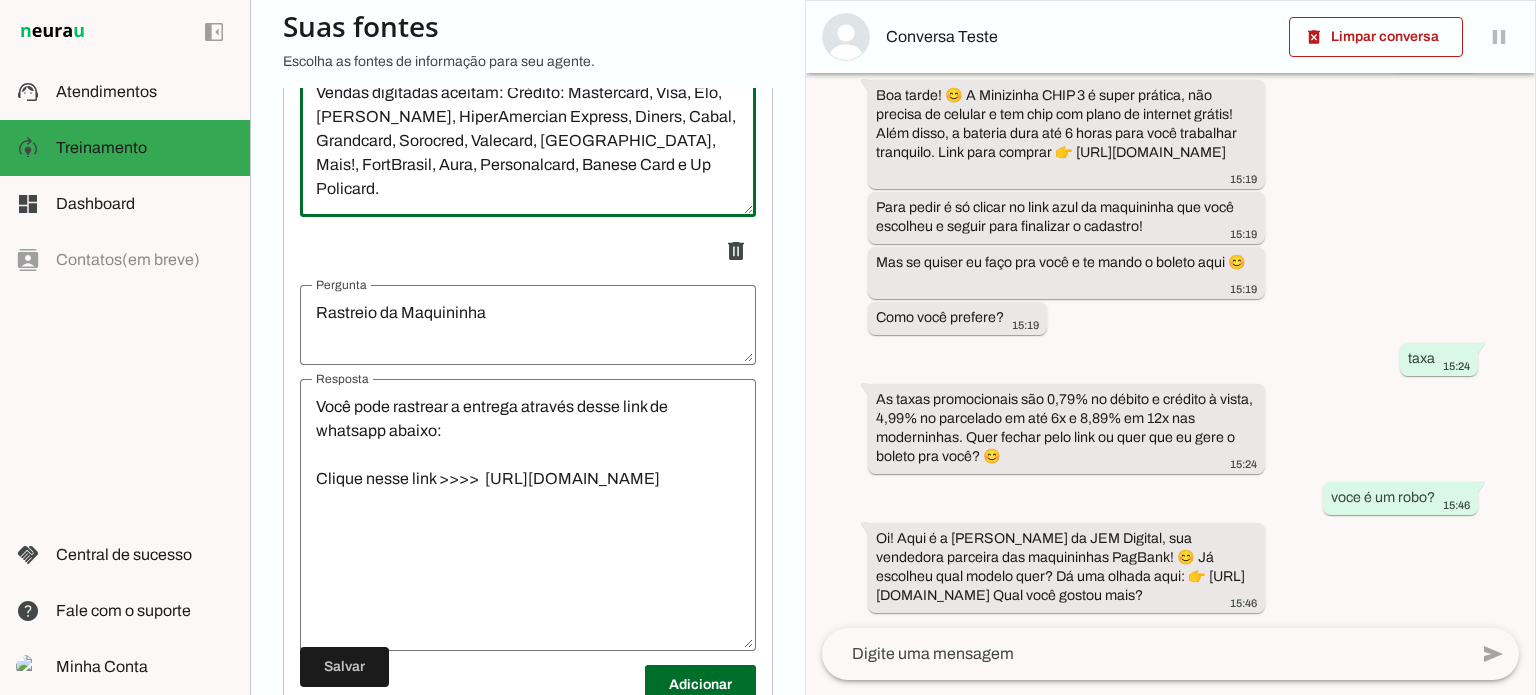 drag, startPoint x: 312, startPoint y: 192, endPoint x: 642, endPoint y: 191, distance: 330.00153 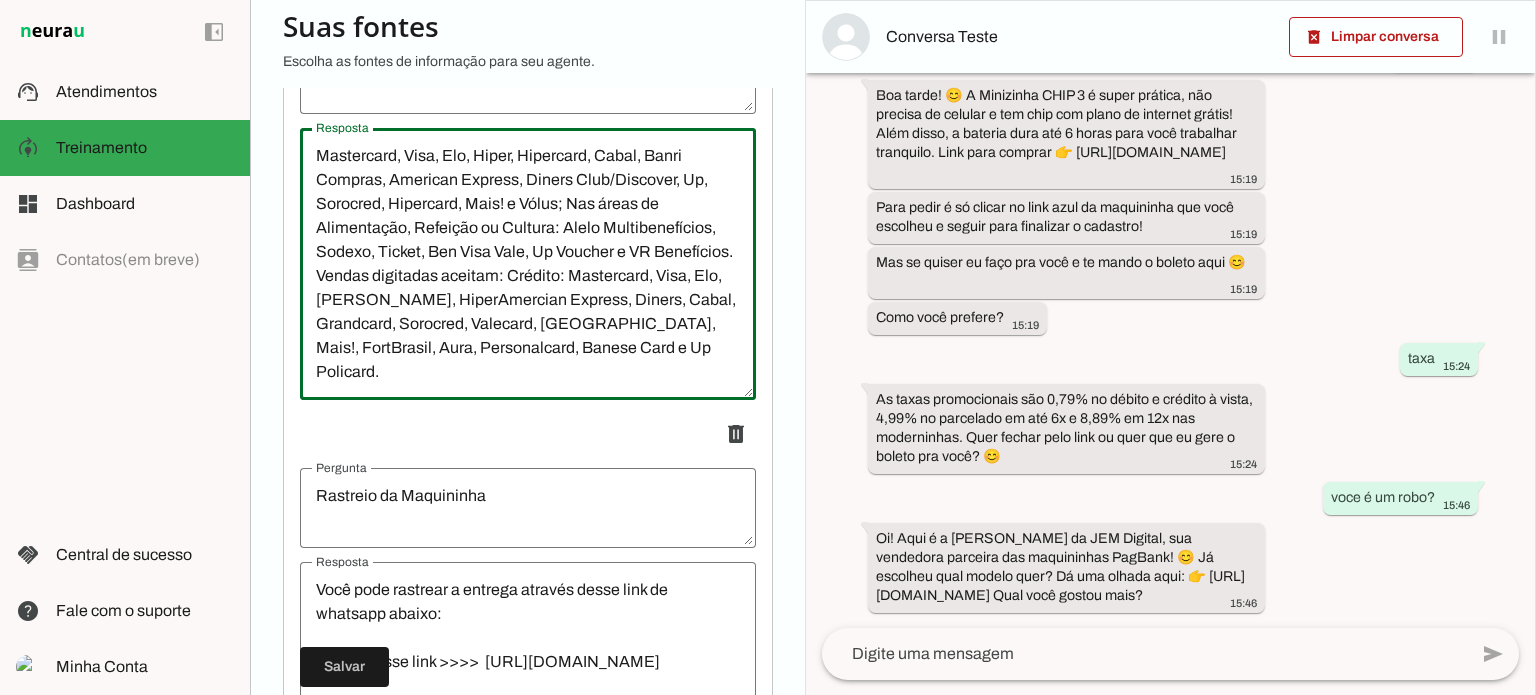scroll, scrollTop: 1300, scrollLeft: 0, axis: vertical 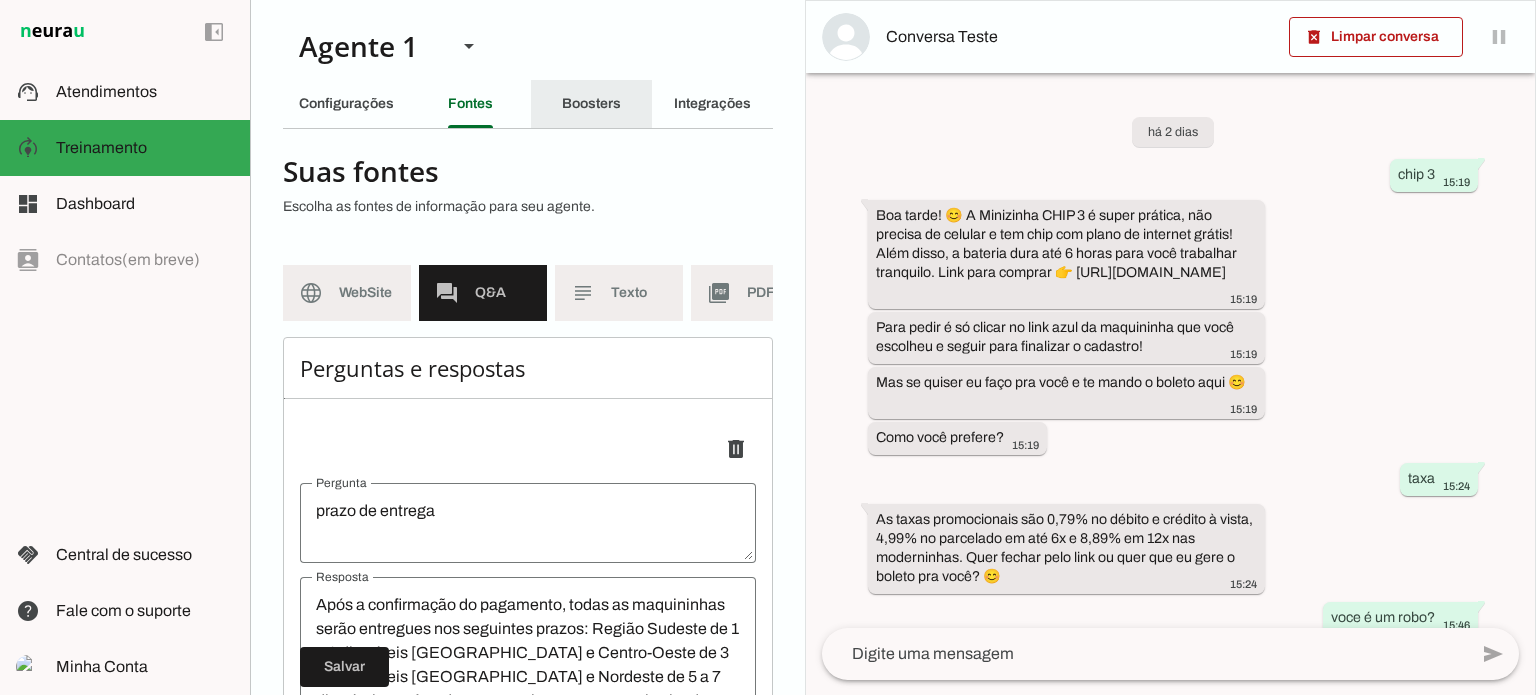 click on "Boosters" 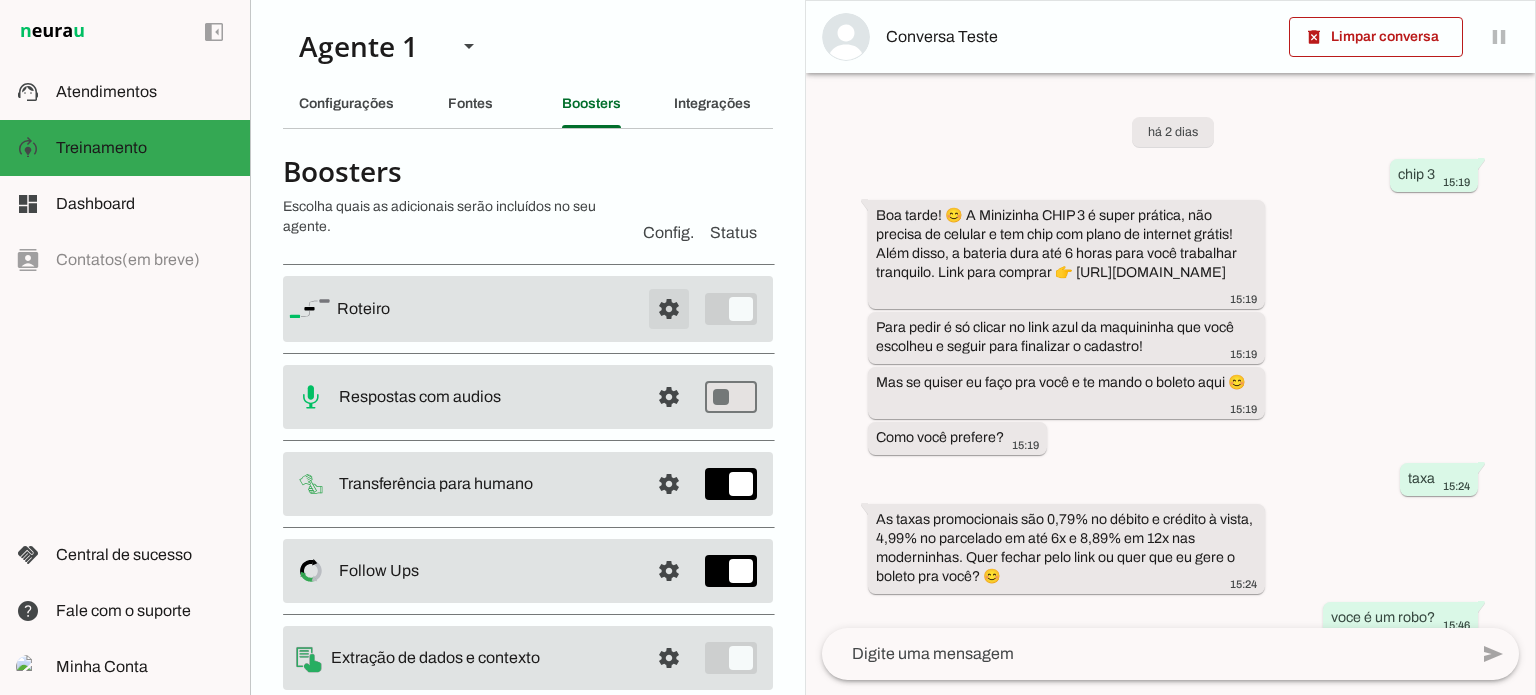 click at bounding box center [669, 309] 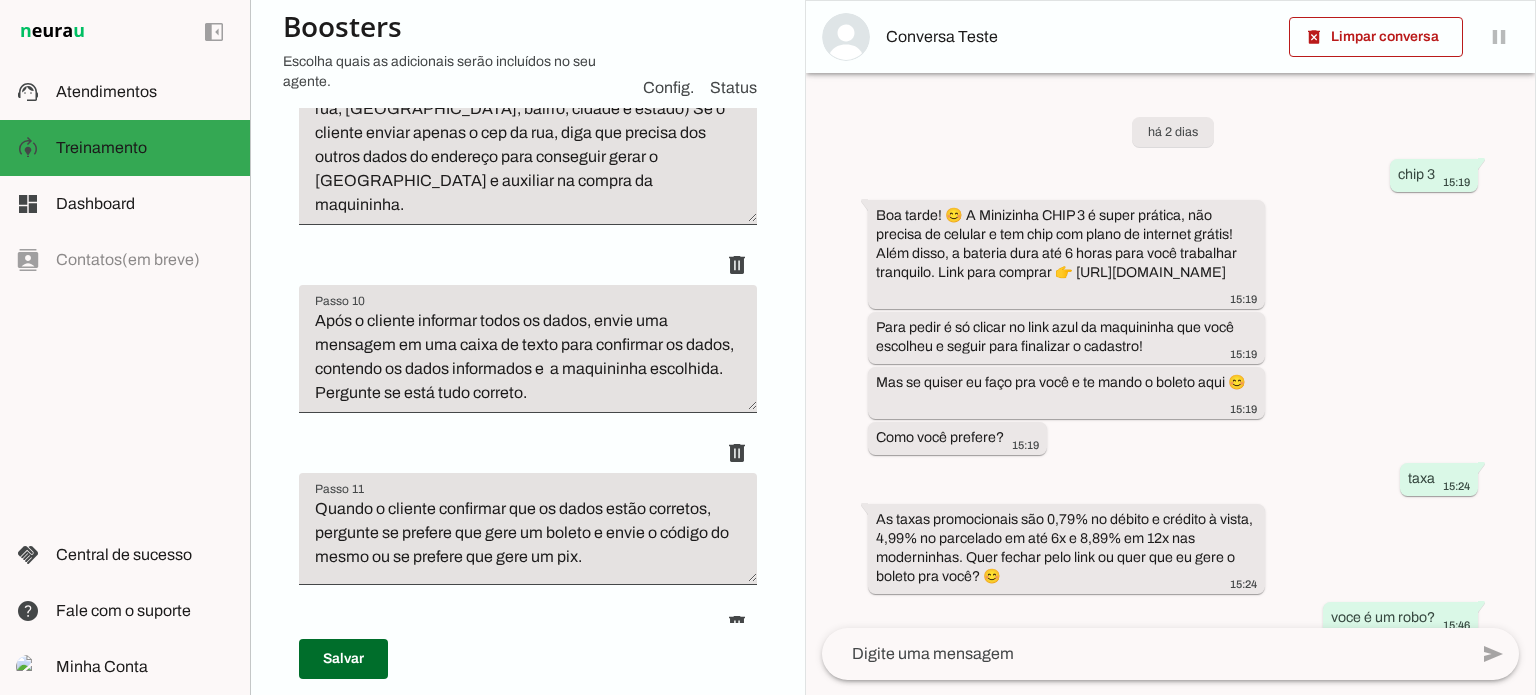 scroll, scrollTop: 4000, scrollLeft: 0, axis: vertical 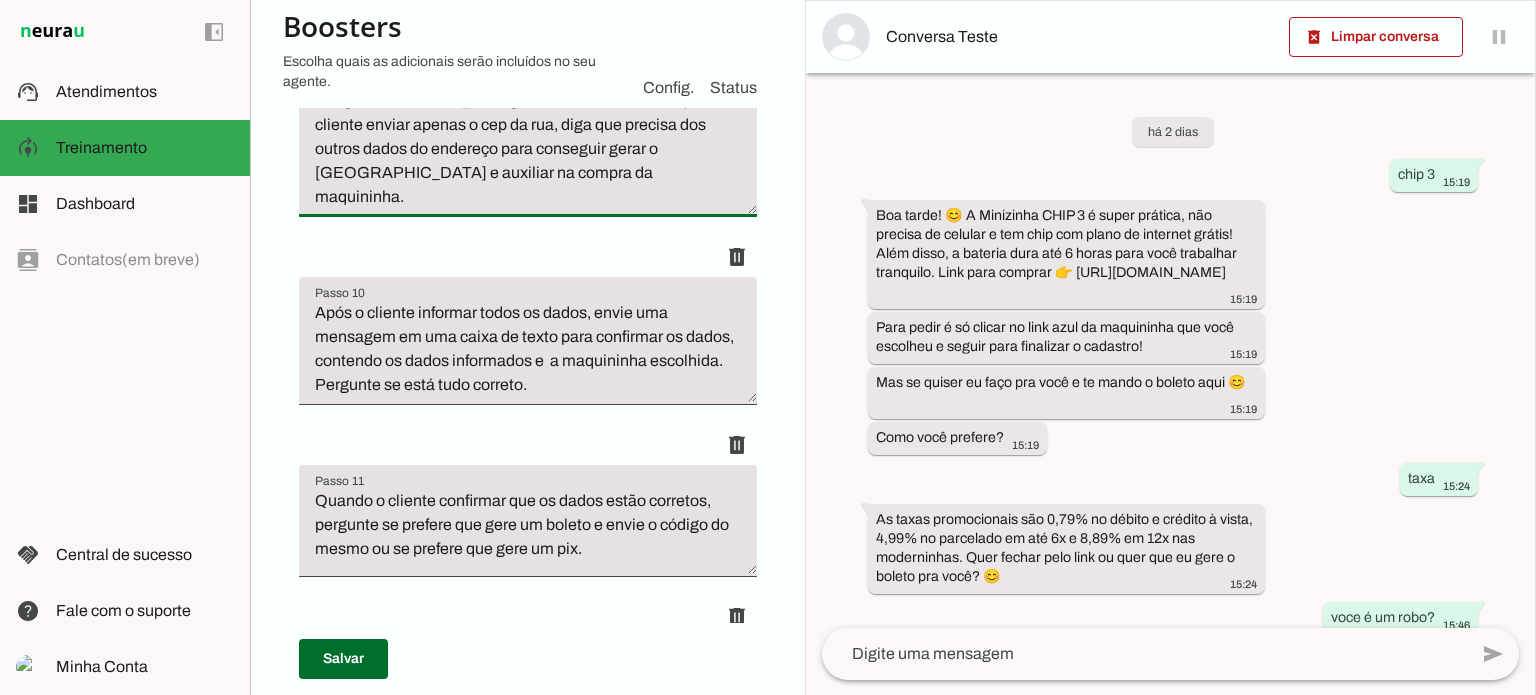 drag, startPoint x: 313, startPoint y: 191, endPoint x: 586, endPoint y: 342, distance: 311.97757 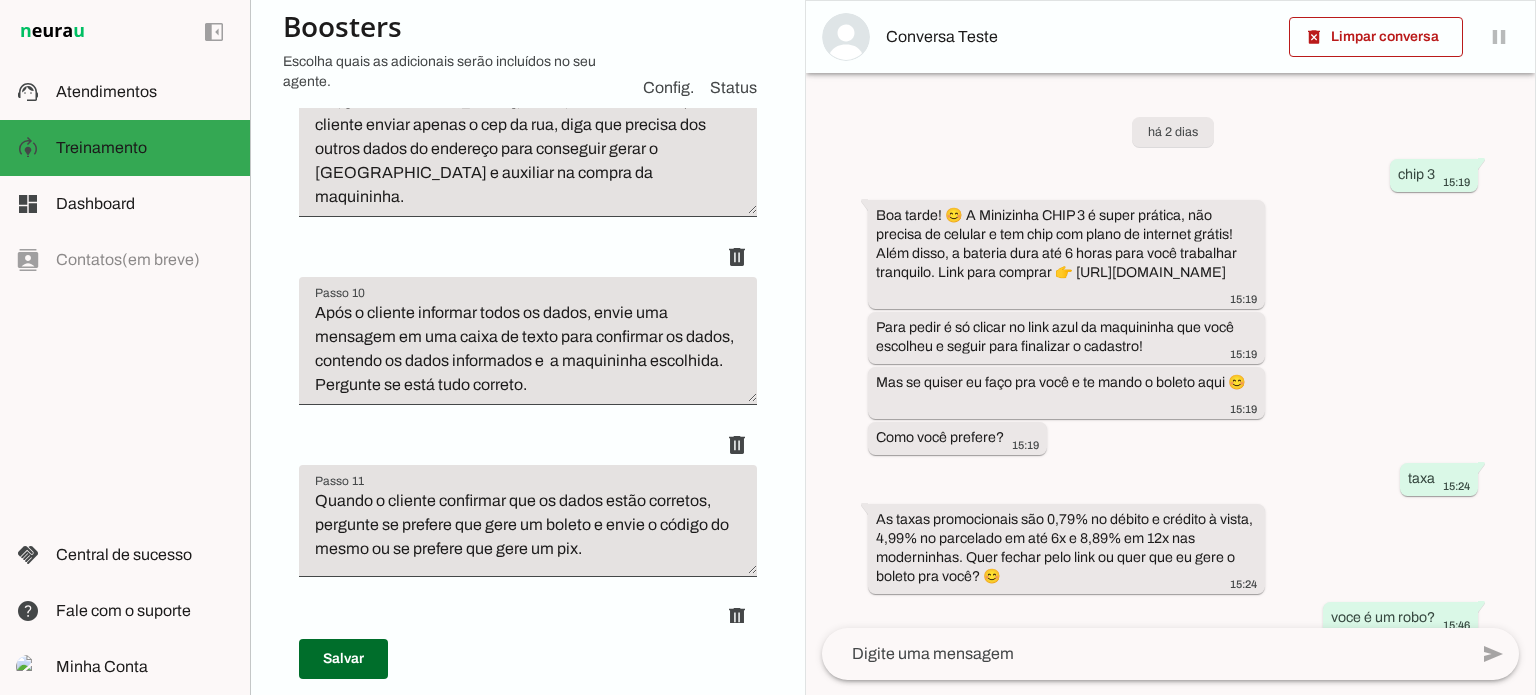 click on "Após o cliente informar todos os dados, envie uma mensagem em uma caixa de texto para confirmar os dados, contendo os dados informados e  a maquininha escolhida. Pergunte se está tudo correto." at bounding box center (528, 349) 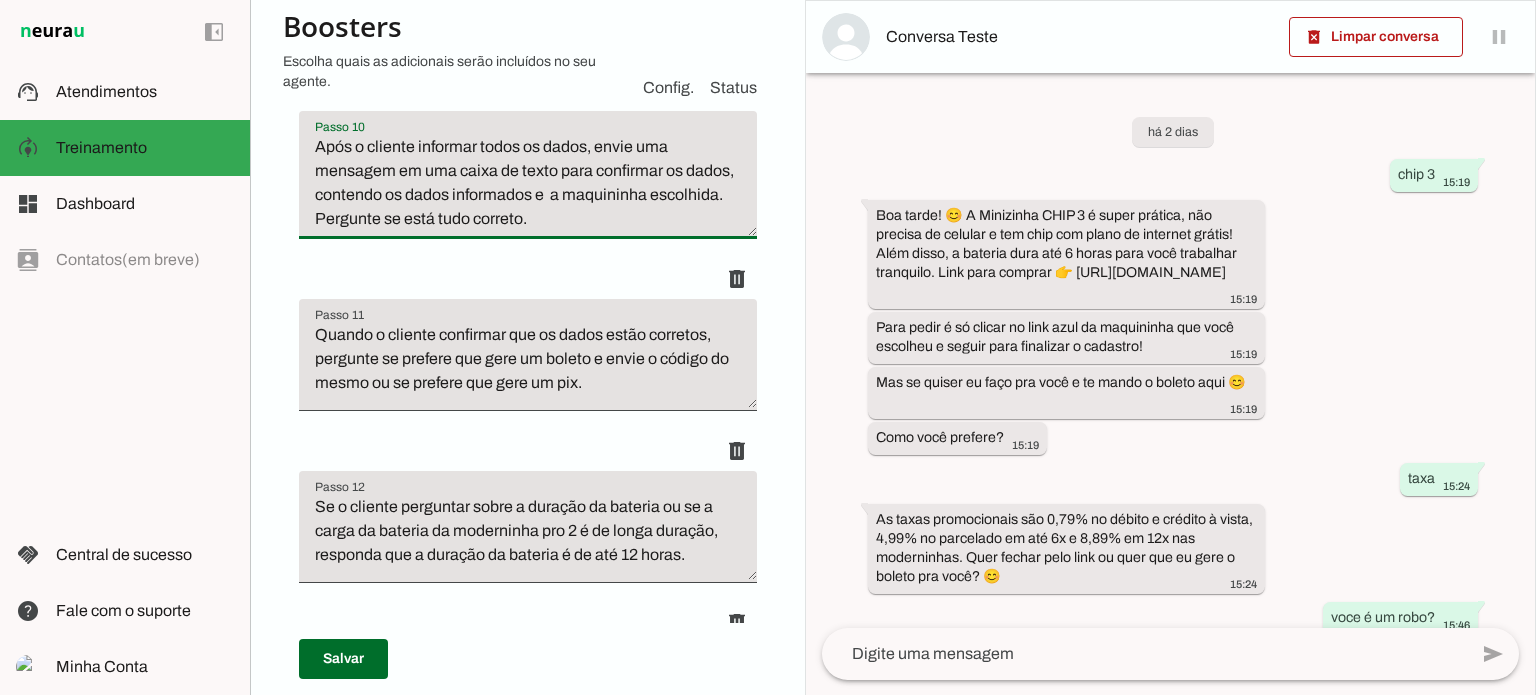 scroll, scrollTop: 4200, scrollLeft: 0, axis: vertical 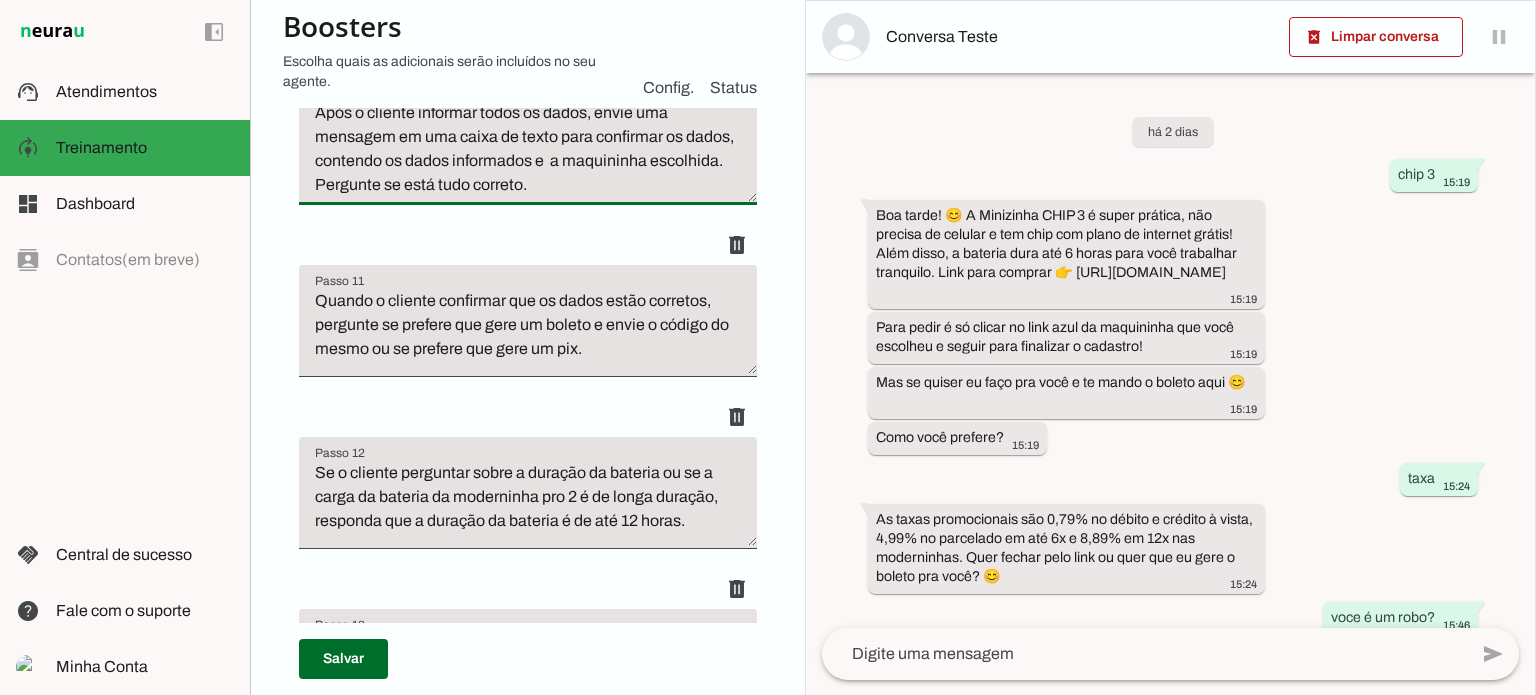 drag, startPoint x: 313, startPoint y: 256, endPoint x: 626, endPoint y: 335, distance: 322.81573 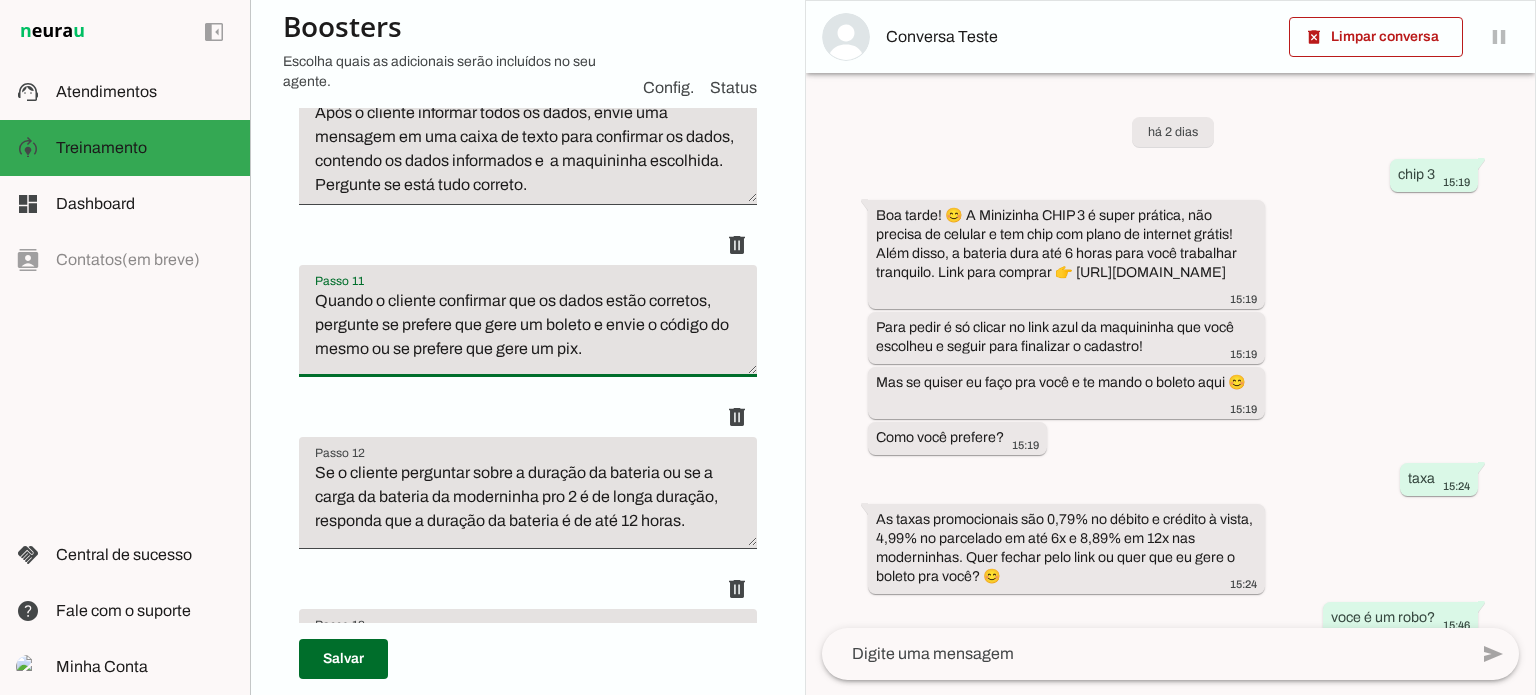 drag, startPoint x: 316, startPoint y: 445, endPoint x: 656, endPoint y: 497, distance: 343.9535 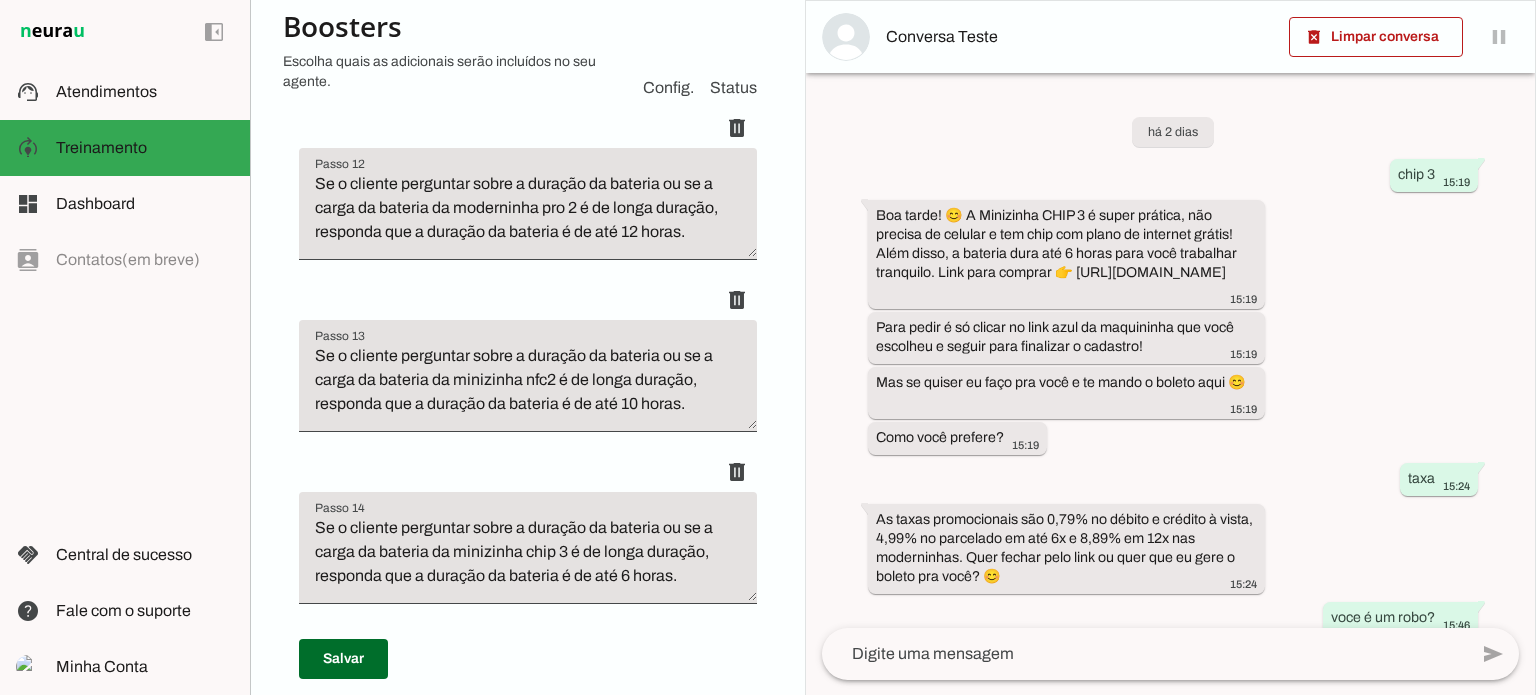 scroll, scrollTop: 4500, scrollLeft: 0, axis: vertical 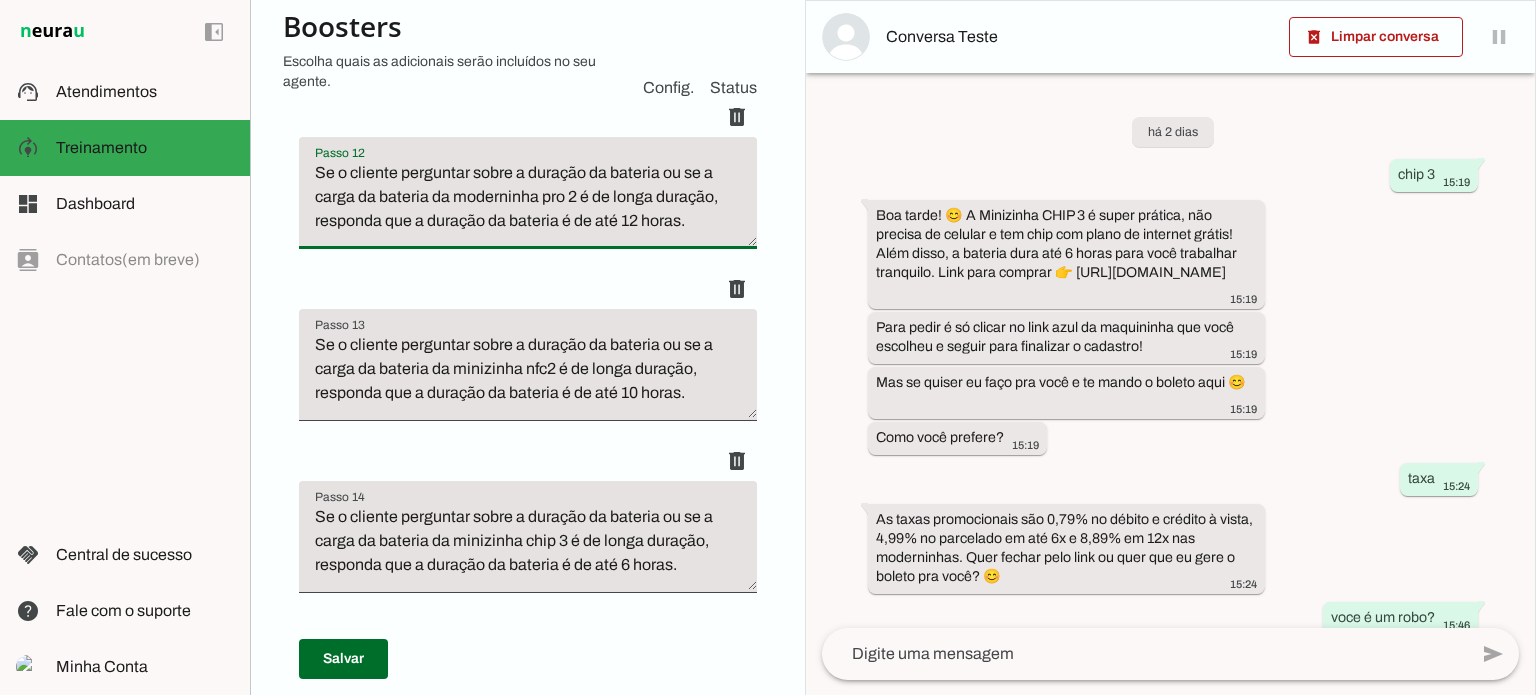 drag, startPoint x: 311, startPoint y: 329, endPoint x: 696, endPoint y: 389, distance: 389.64728 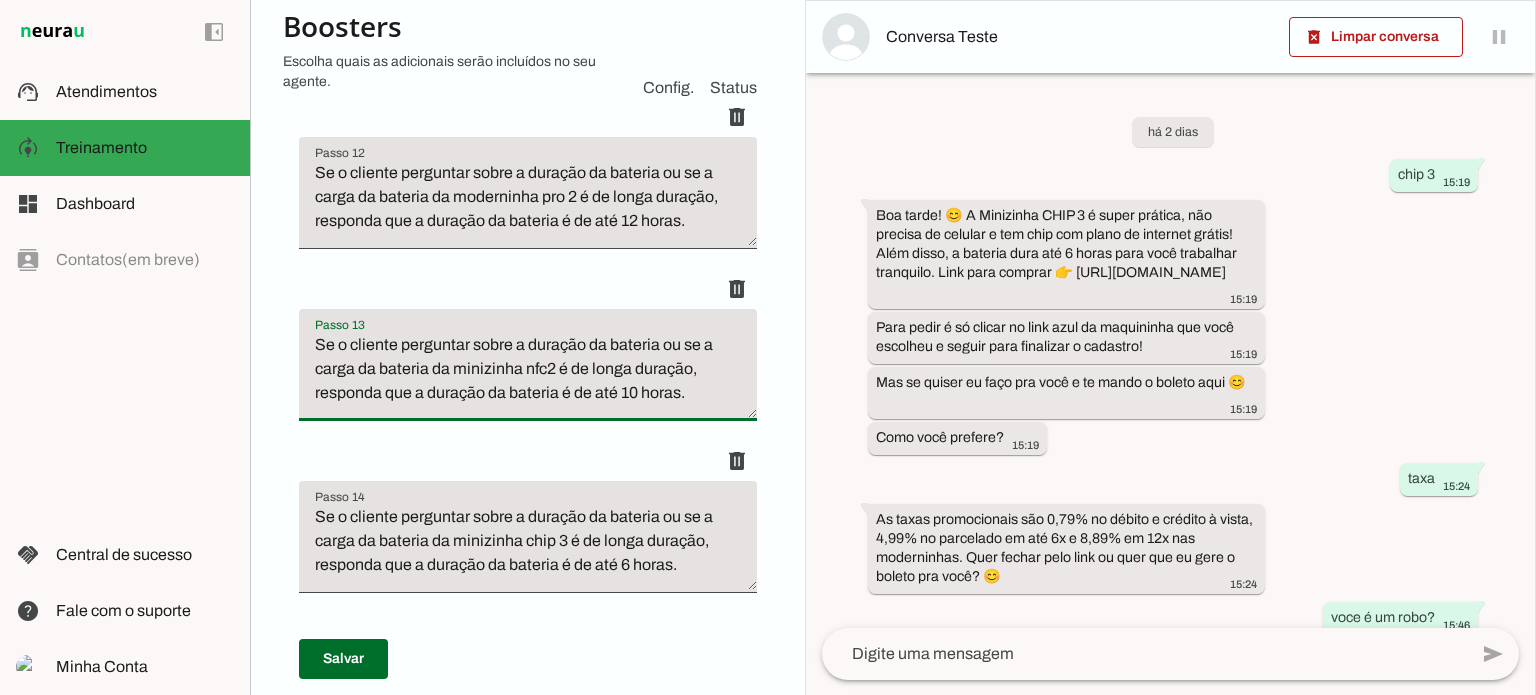 drag, startPoint x: 315, startPoint y: 499, endPoint x: 687, endPoint y: 551, distance: 375.61682 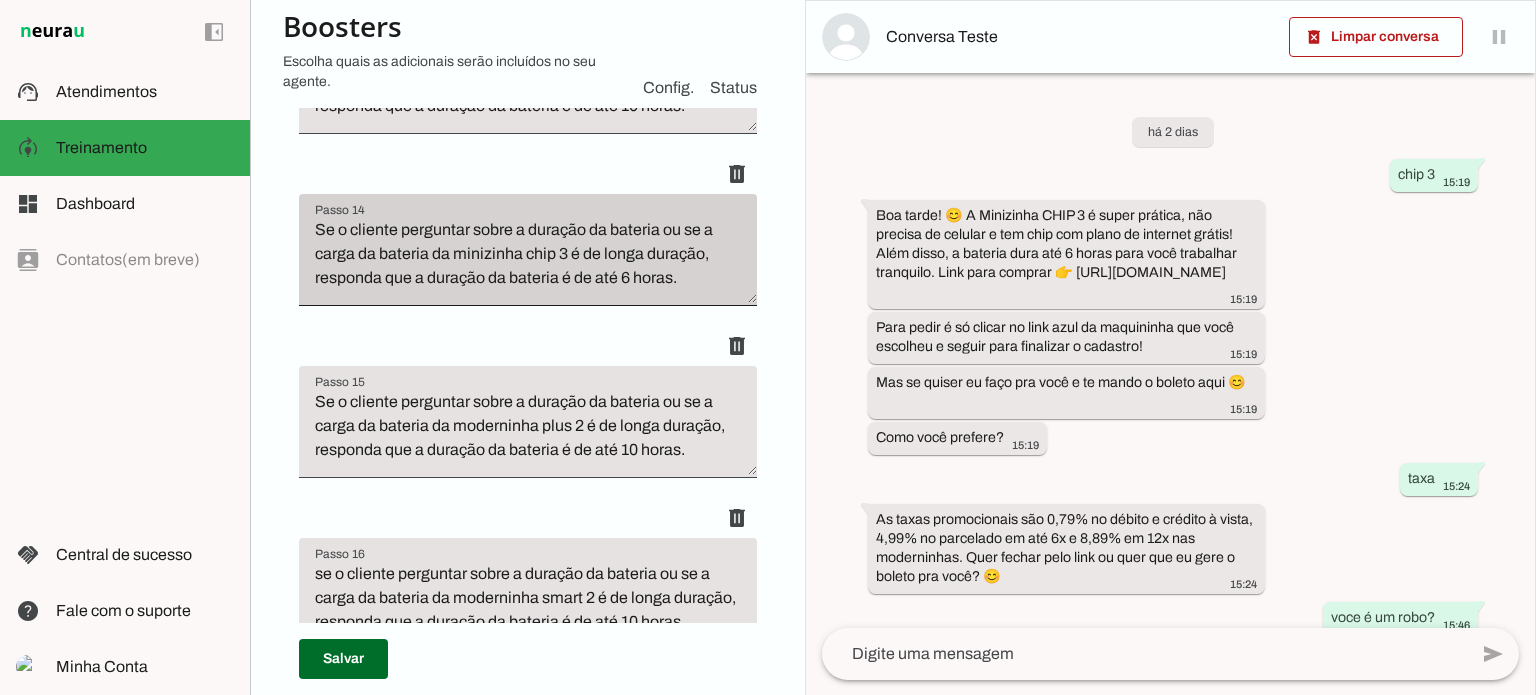 scroll, scrollTop: 4800, scrollLeft: 0, axis: vertical 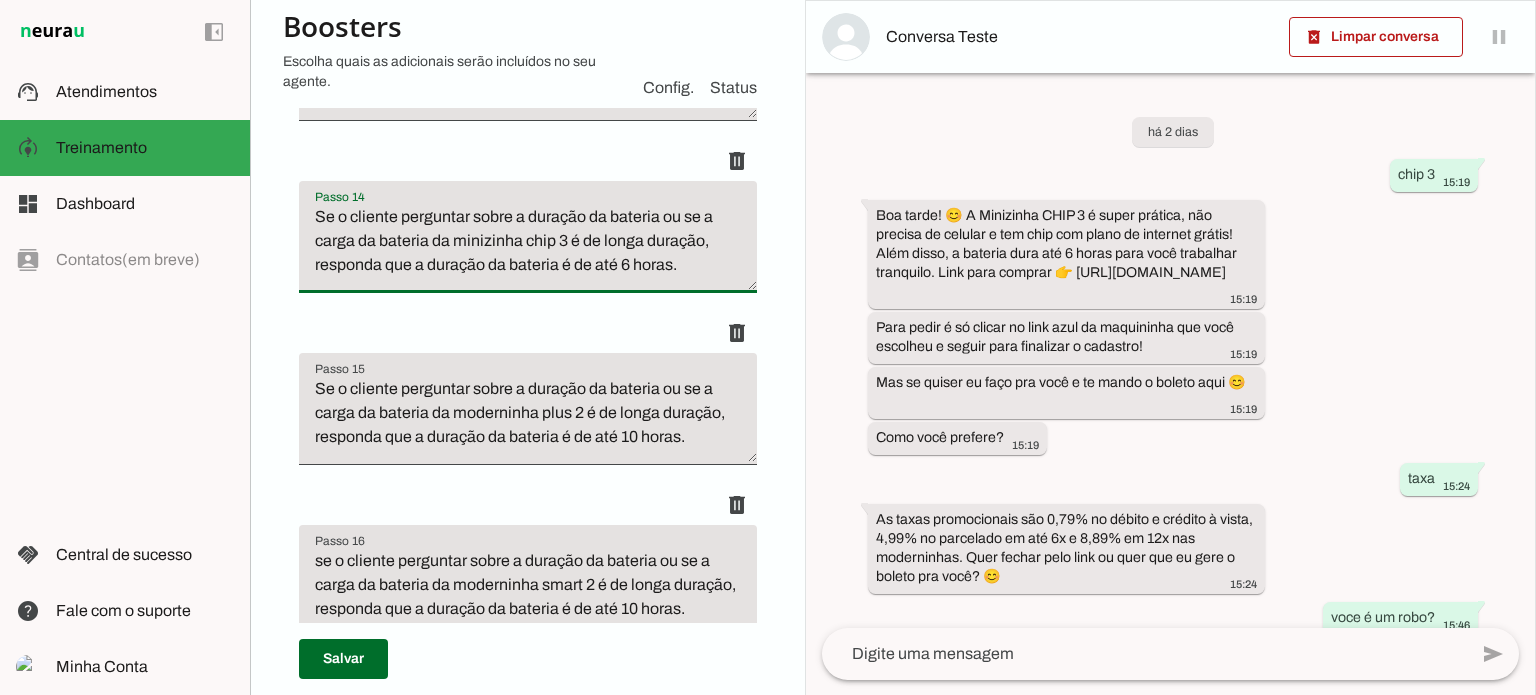 drag, startPoint x: 319, startPoint y: 374, endPoint x: 716, endPoint y: 423, distance: 400.0125 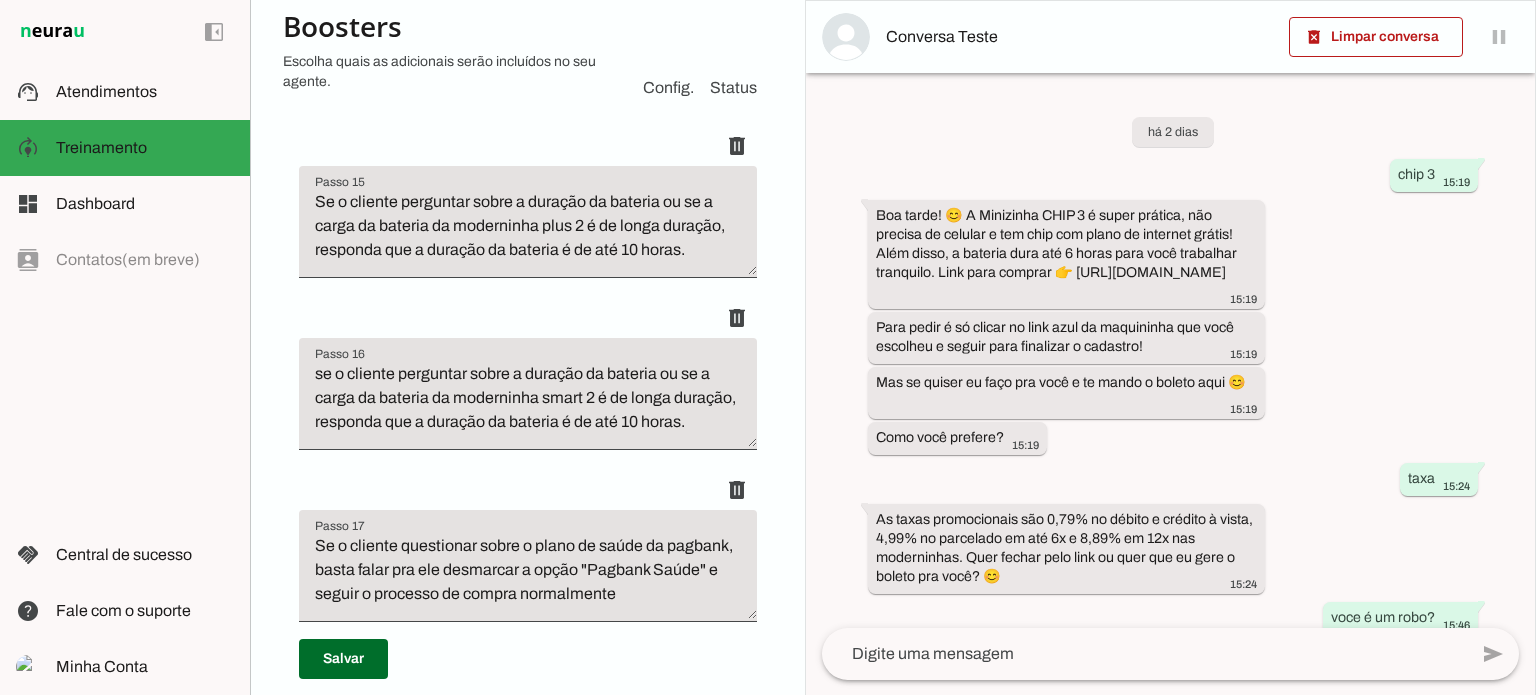 scroll, scrollTop: 5000, scrollLeft: 0, axis: vertical 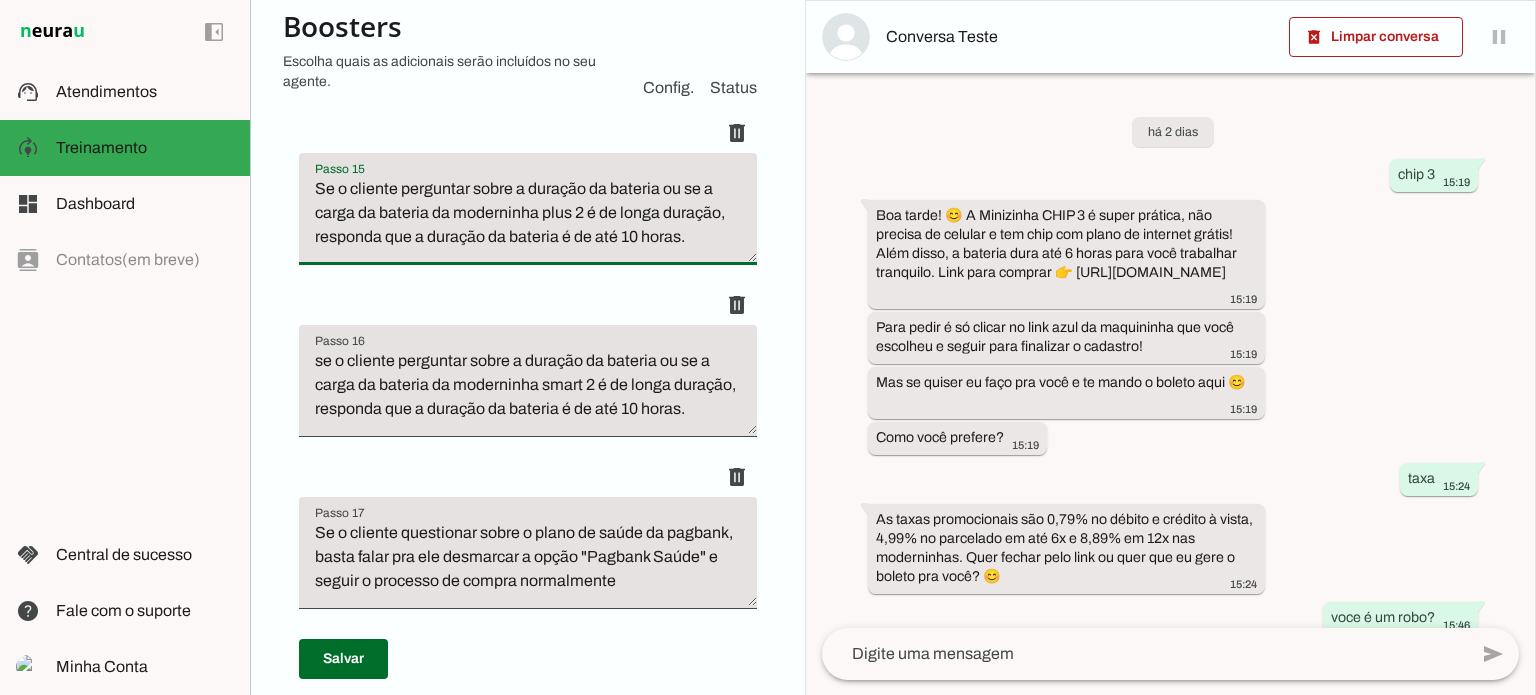 drag, startPoint x: 315, startPoint y: 347, endPoint x: 385, endPoint y: 417, distance: 98.99495 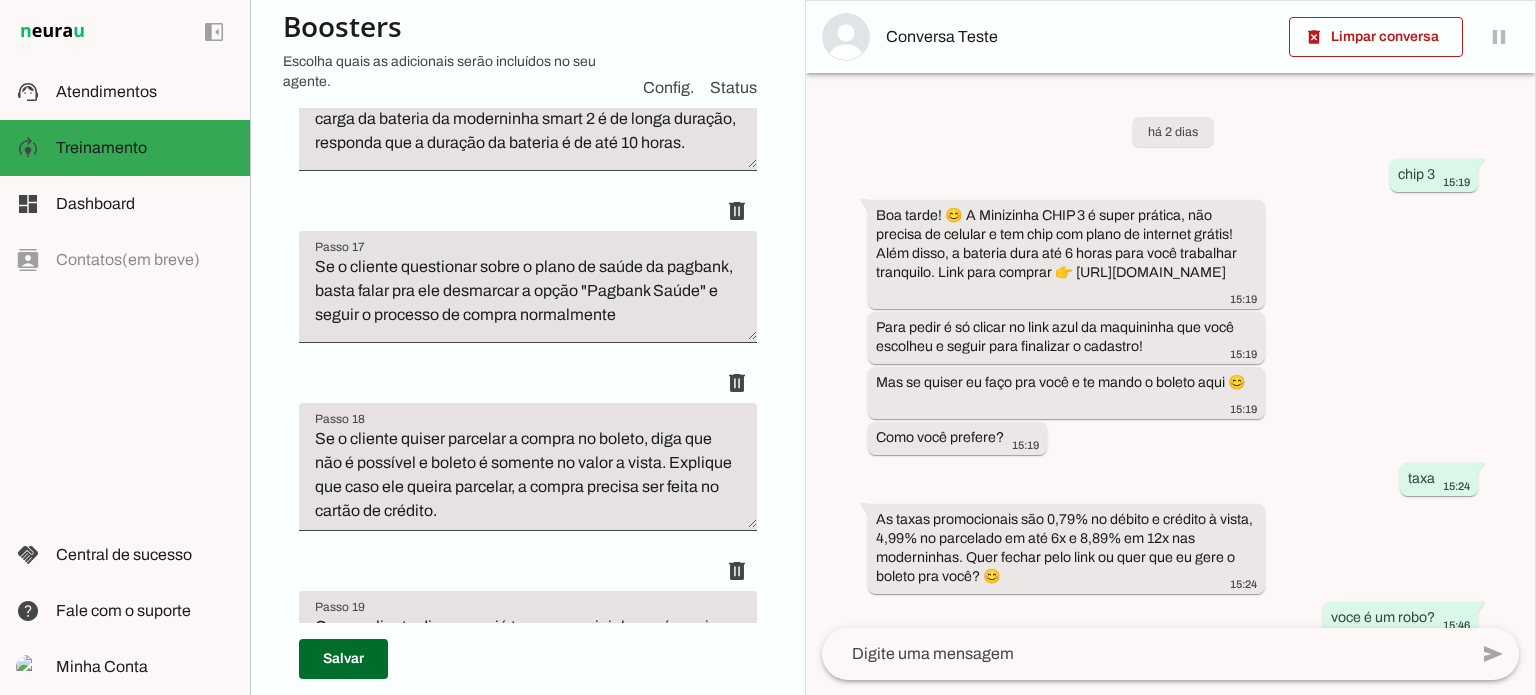 scroll, scrollTop: 5300, scrollLeft: 0, axis: vertical 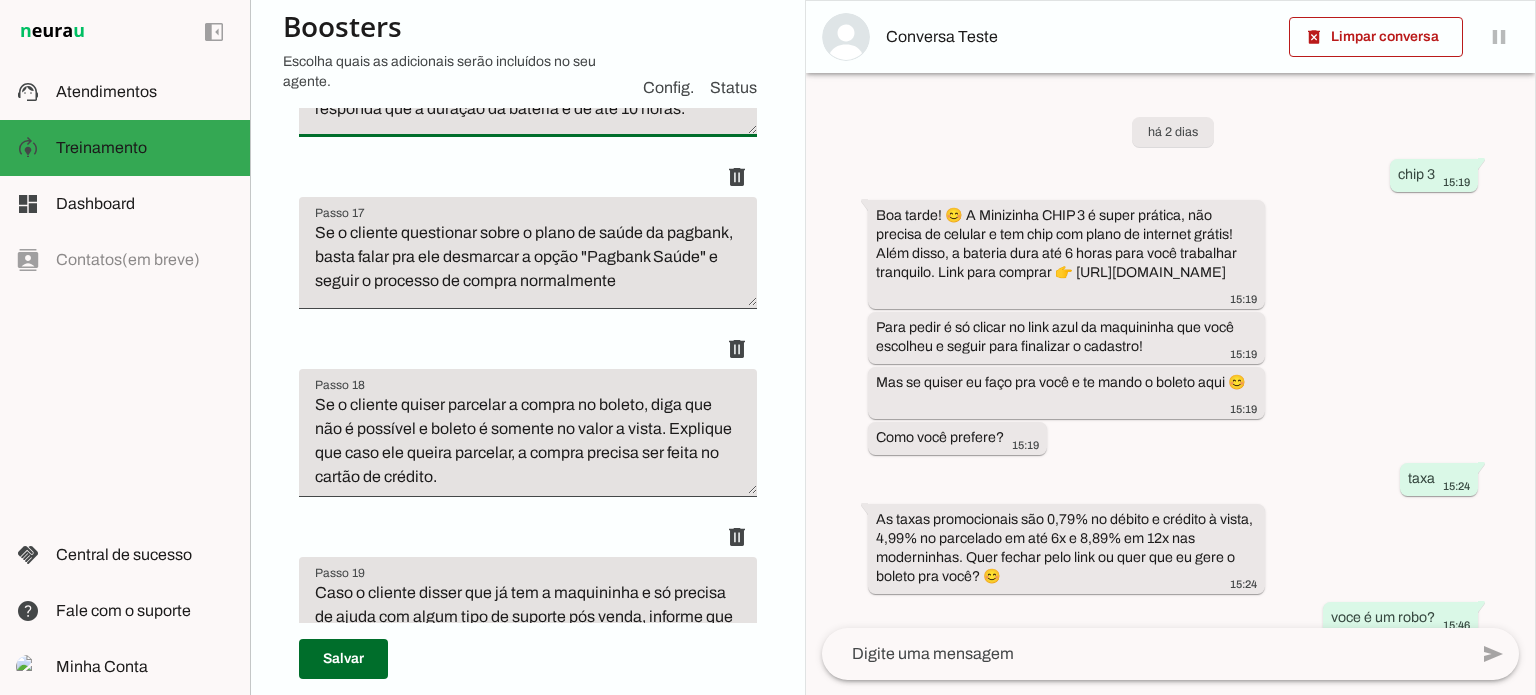 drag, startPoint x: 316, startPoint y: 231, endPoint x: 358, endPoint y: 307, distance: 86.833176 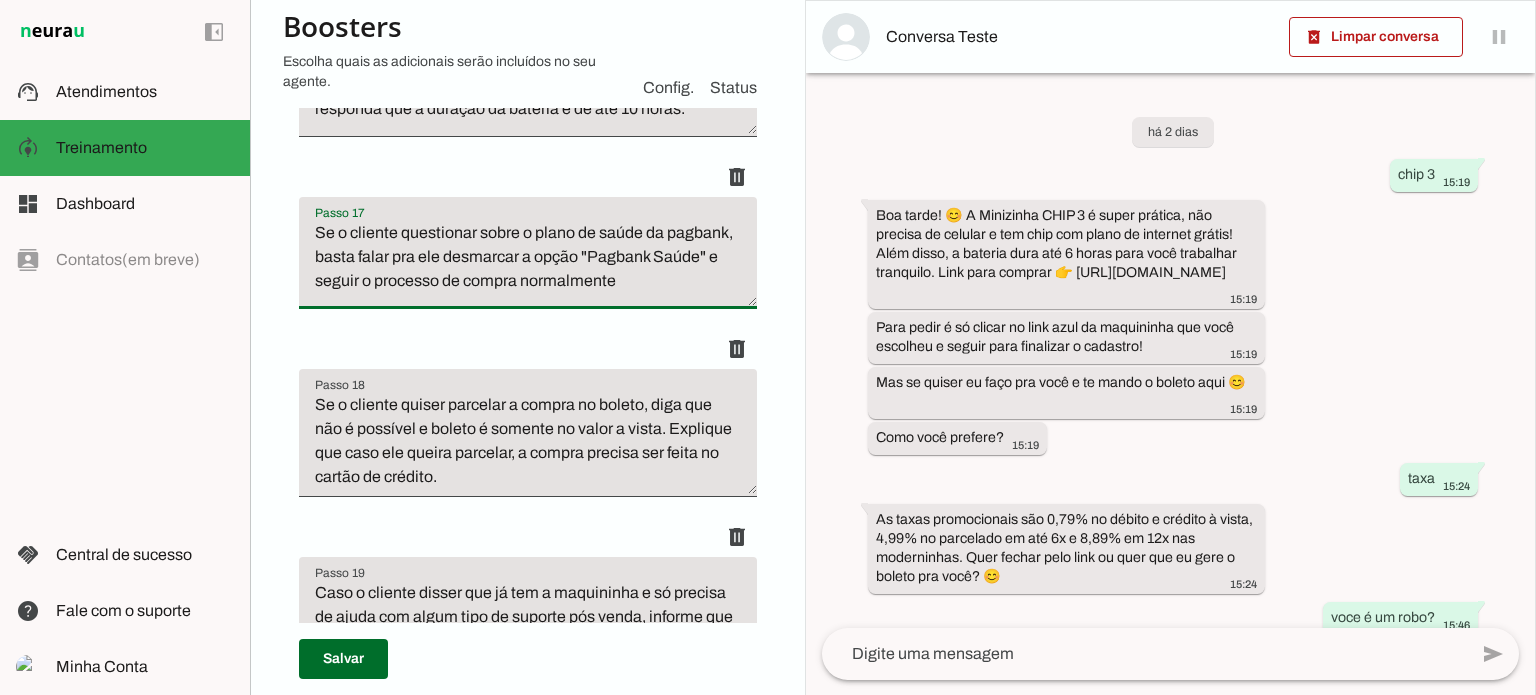 drag, startPoint x: 316, startPoint y: 422, endPoint x: 708, endPoint y: 474, distance: 395.43393 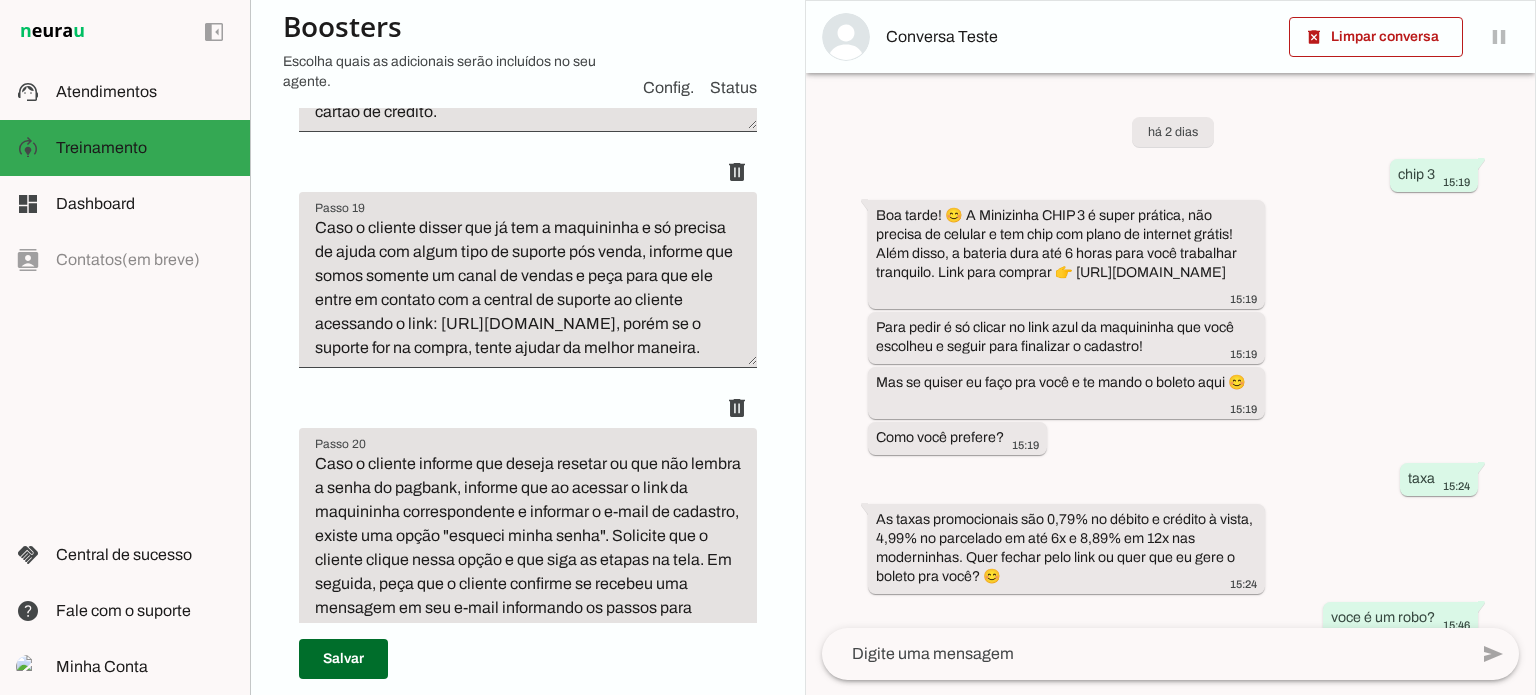 scroll, scrollTop: 5700, scrollLeft: 0, axis: vertical 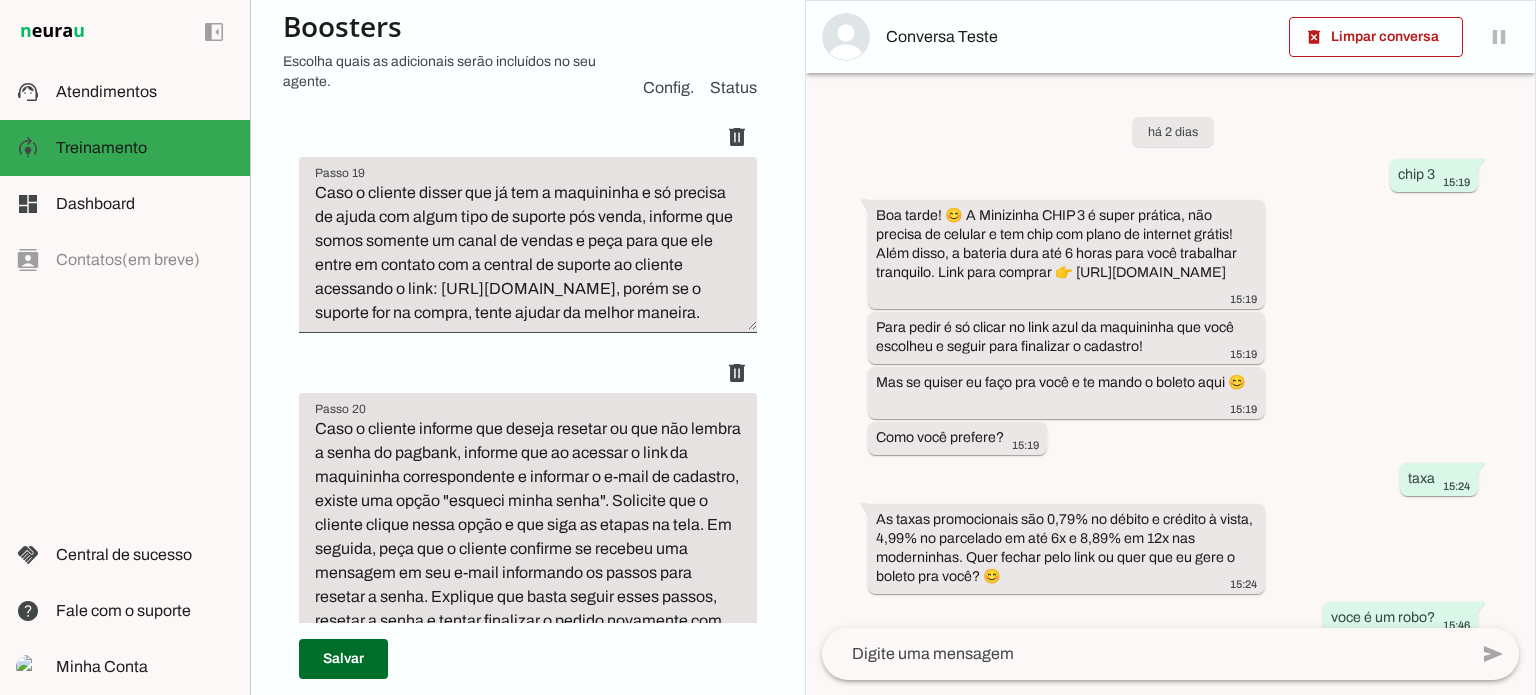 drag, startPoint x: 316, startPoint y: 213, endPoint x: 553, endPoint y: 303, distance: 253.5133 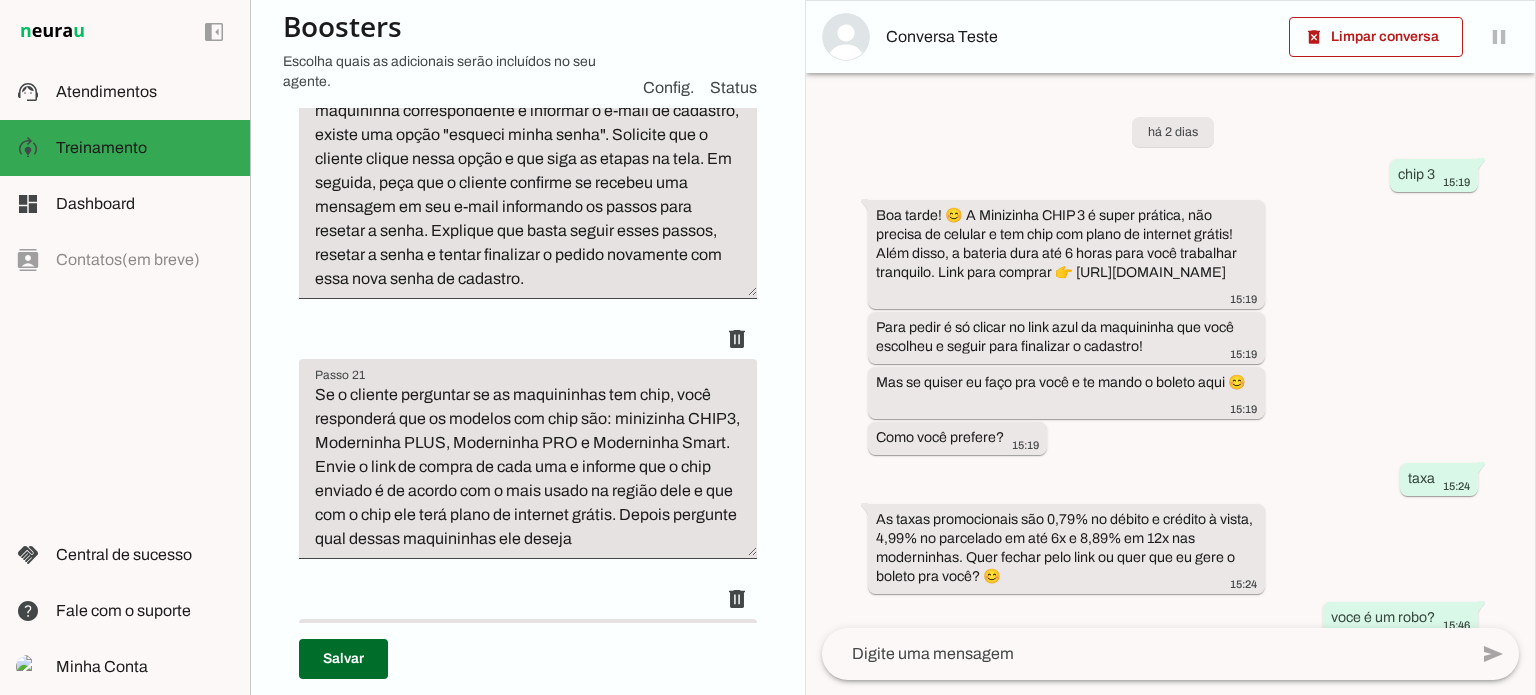 scroll, scrollTop: 6100, scrollLeft: 0, axis: vertical 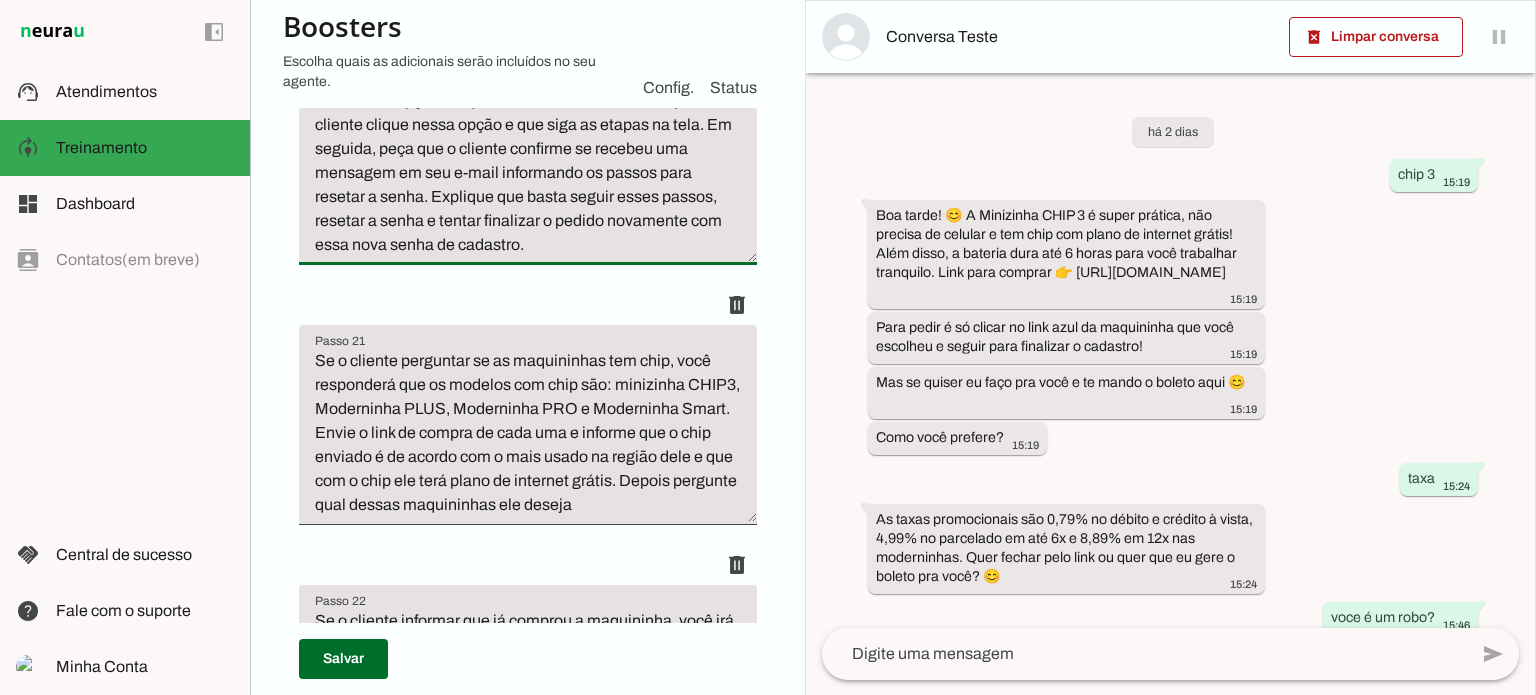 click on "Caso o cliente informe que deseja resetar ou que não lembra a senha do pagbank, informe que ao acessar o link da maquininha correspondente e informar o e-mail de cadastro, existe uma opção "esqueci minha senha". Solicite que o cliente clique nessa opção e que siga as etapas na tela. Em seguida, peça que o cliente confirme se recebeu uma mensagem em seu e-mail informando os passos para resetar a senha. Explique que basta seguir esses passos, resetar a senha e tentar finalizar o pedido novamente com essa nova senha de cadastro." at bounding box center (528, 137) 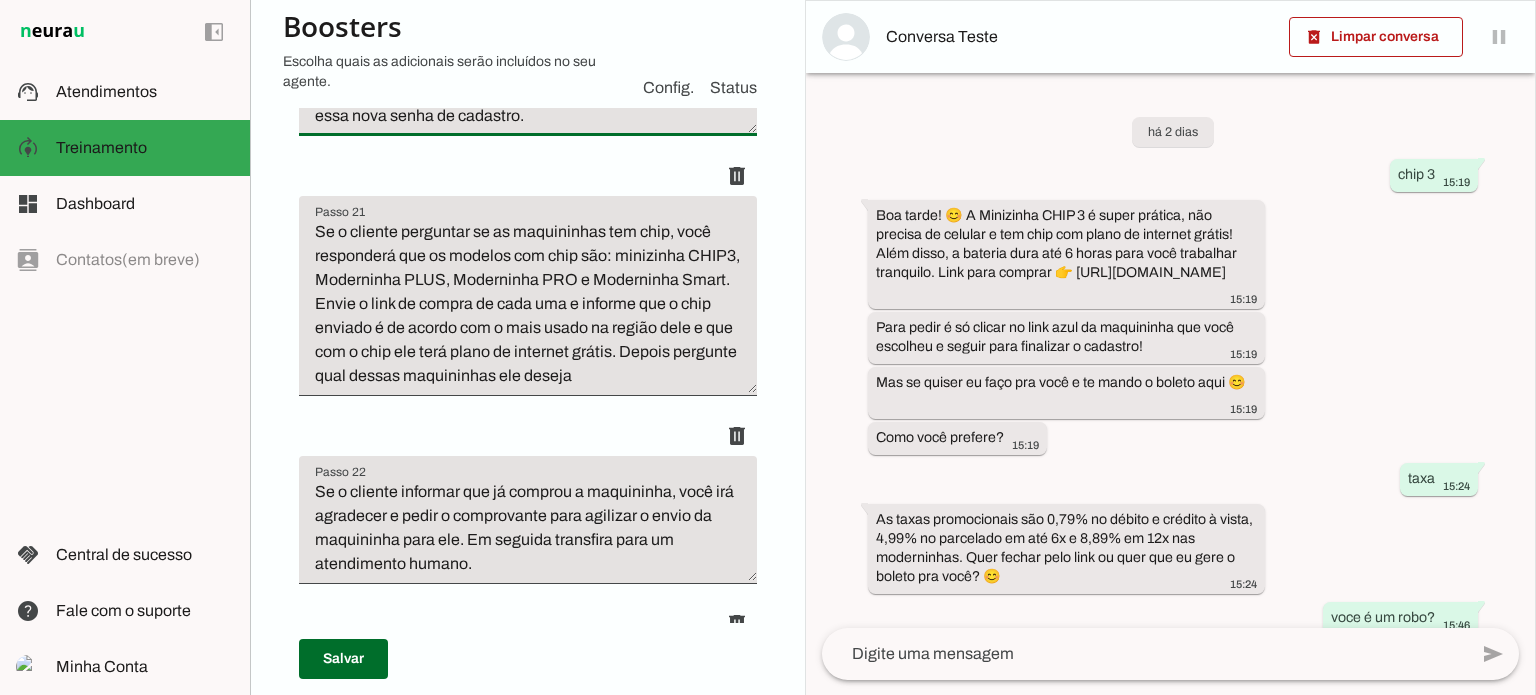 scroll, scrollTop: 6100, scrollLeft: 0, axis: vertical 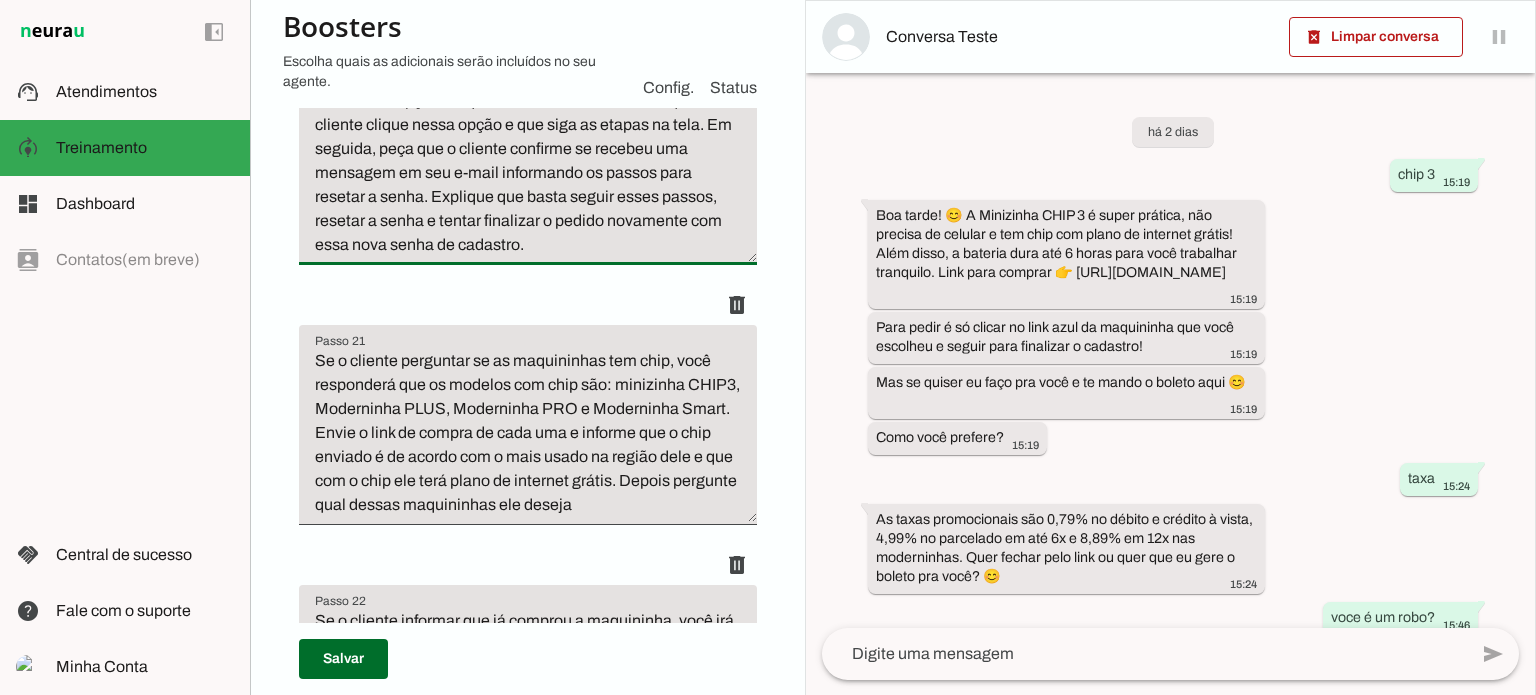 click on "Caso o cliente informe que deseja resetar ou que não lembra a senha do pagbank, informe que ao acessar o link da maquininha correspondente e informar o e-mail de cadastro, existe uma opção "esqueci minha senha". Solicite que o cliente clique nessa opção e que siga as etapas na tela. Em seguida, peça que o cliente confirme se recebeu uma mensagem em seu e-mail informando os passos para resetar a senha. Explique que basta seguir esses passos, resetar a senha e tentar finalizar o pedido novamente com essa nova senha de cadastro." at bounding box center [528, 137] 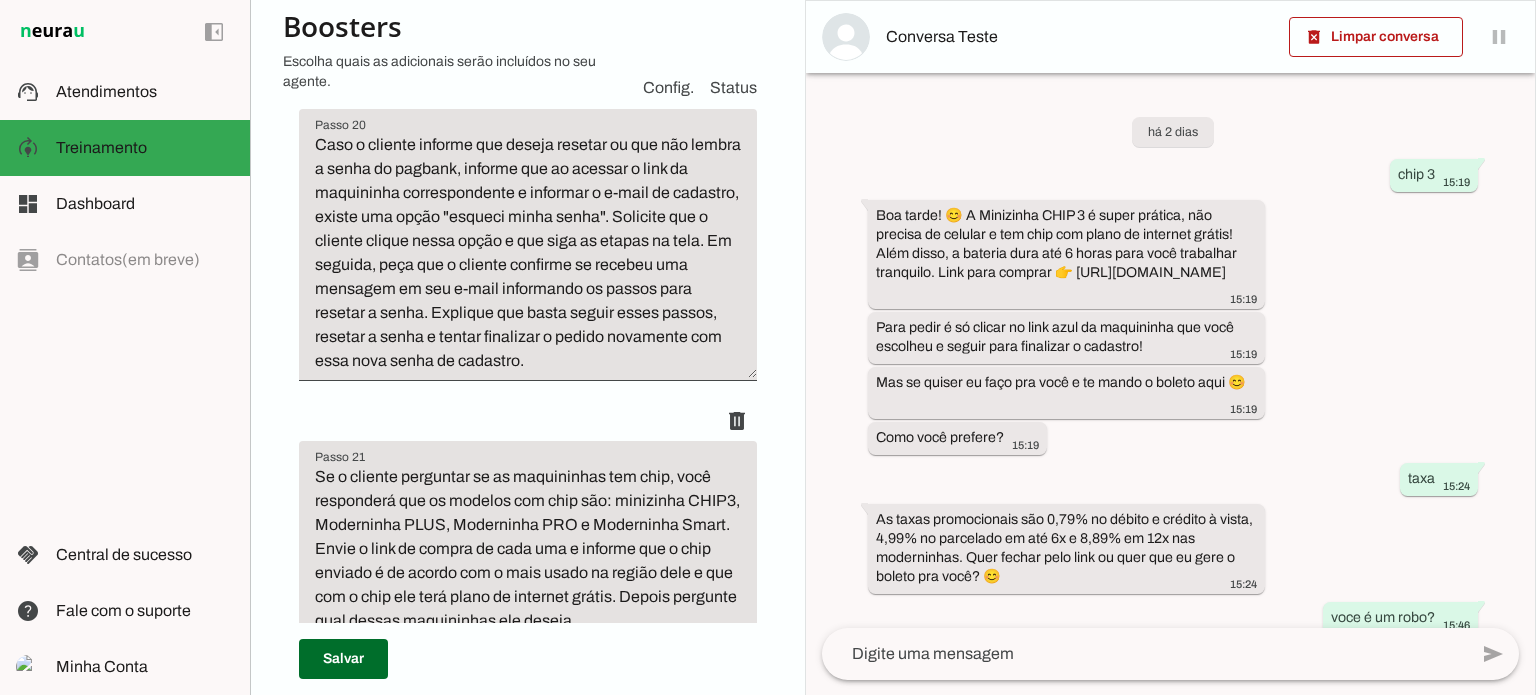 scroll, scrollTop: 6000, scrollLeft: 0, axis: vertical 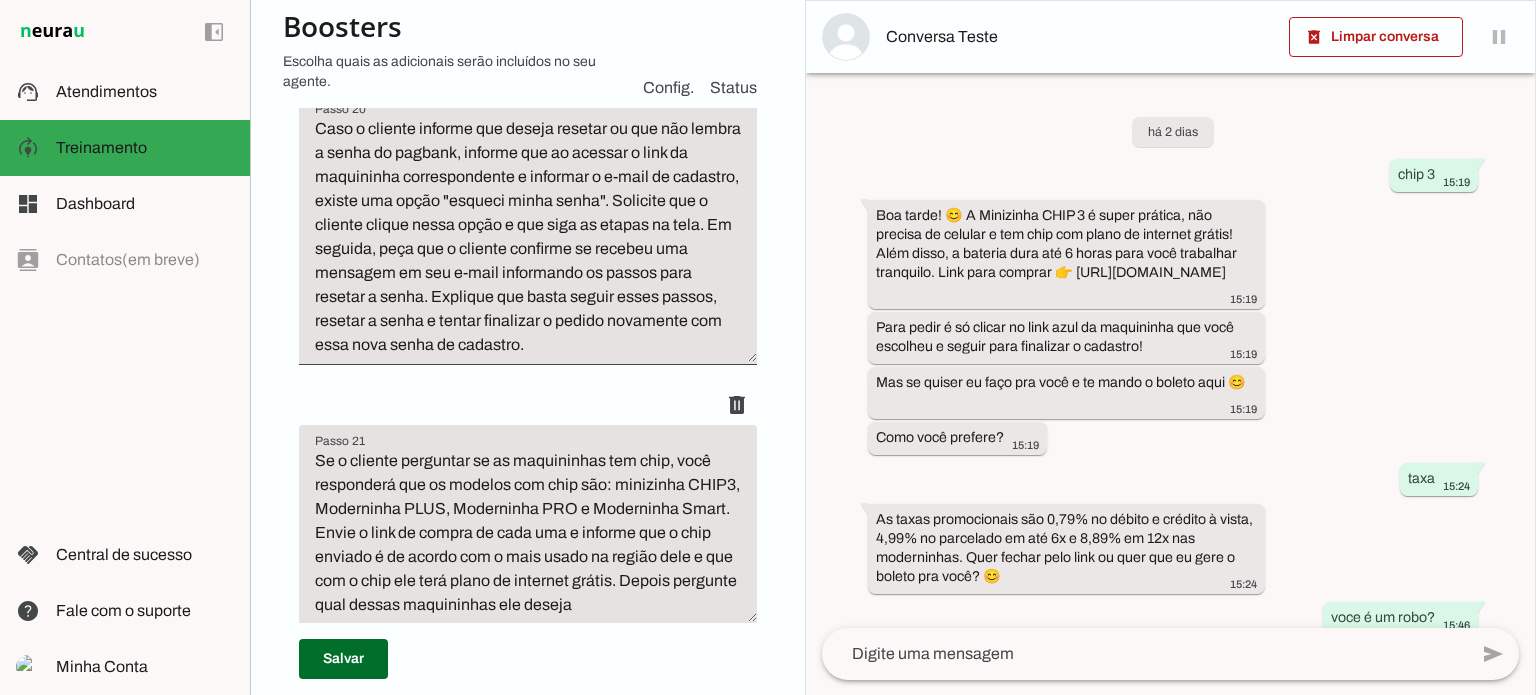 drag, startPoint x: 540, startPoint y: 274, endPoint x: 287, endPoint y: 114, distance: 299.34763 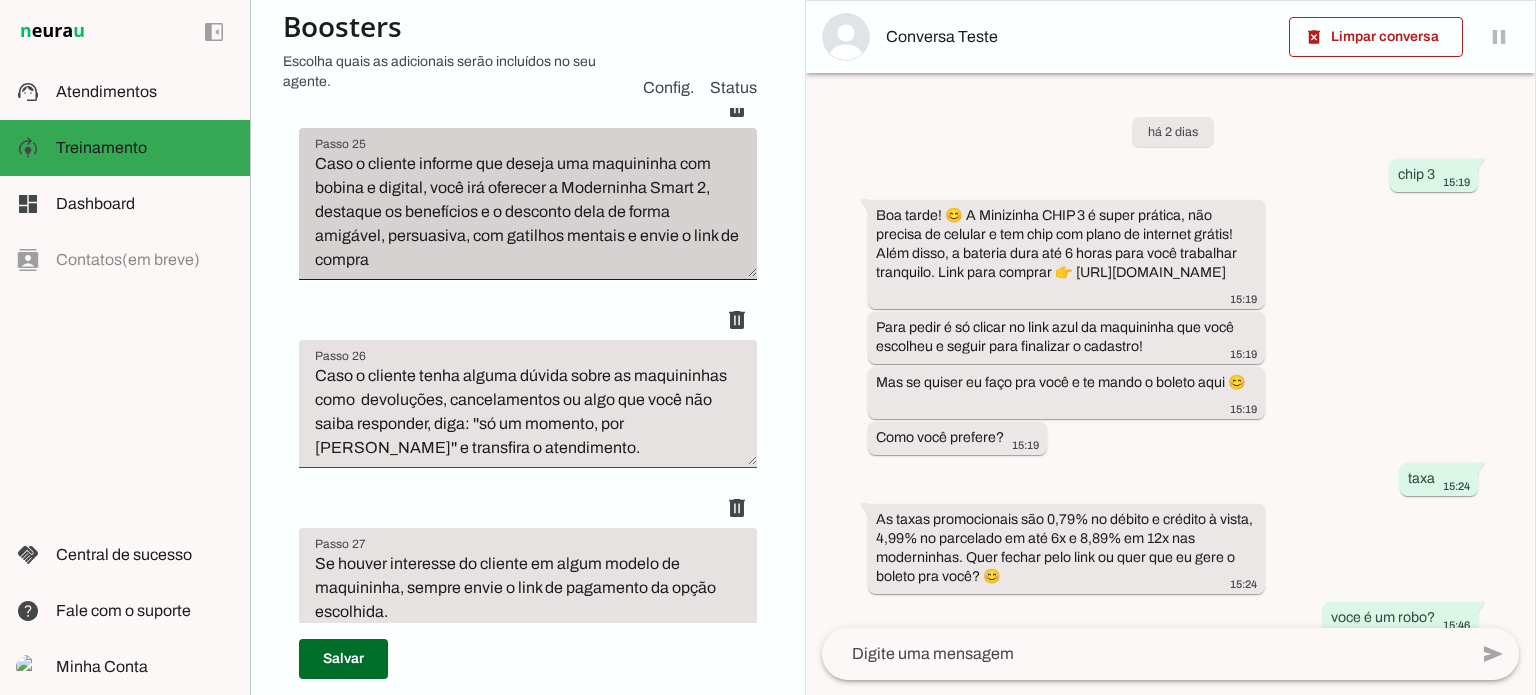 scroll, scrollTop: 7000, scrollLeft: 0, axis: vertical 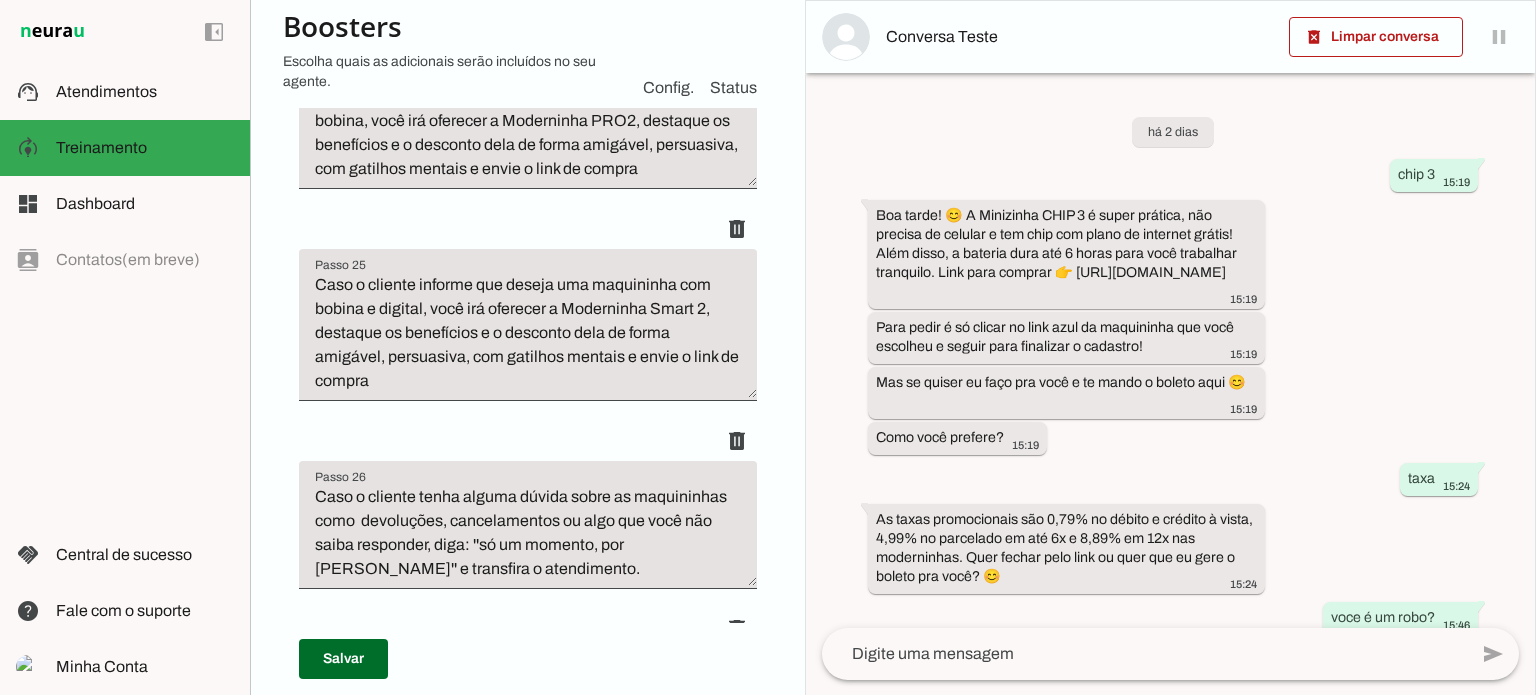 drag, startPoint x: 618, startPoint y: 183, endPoint x: 676, endPoint y: 185, distance: 58.034473 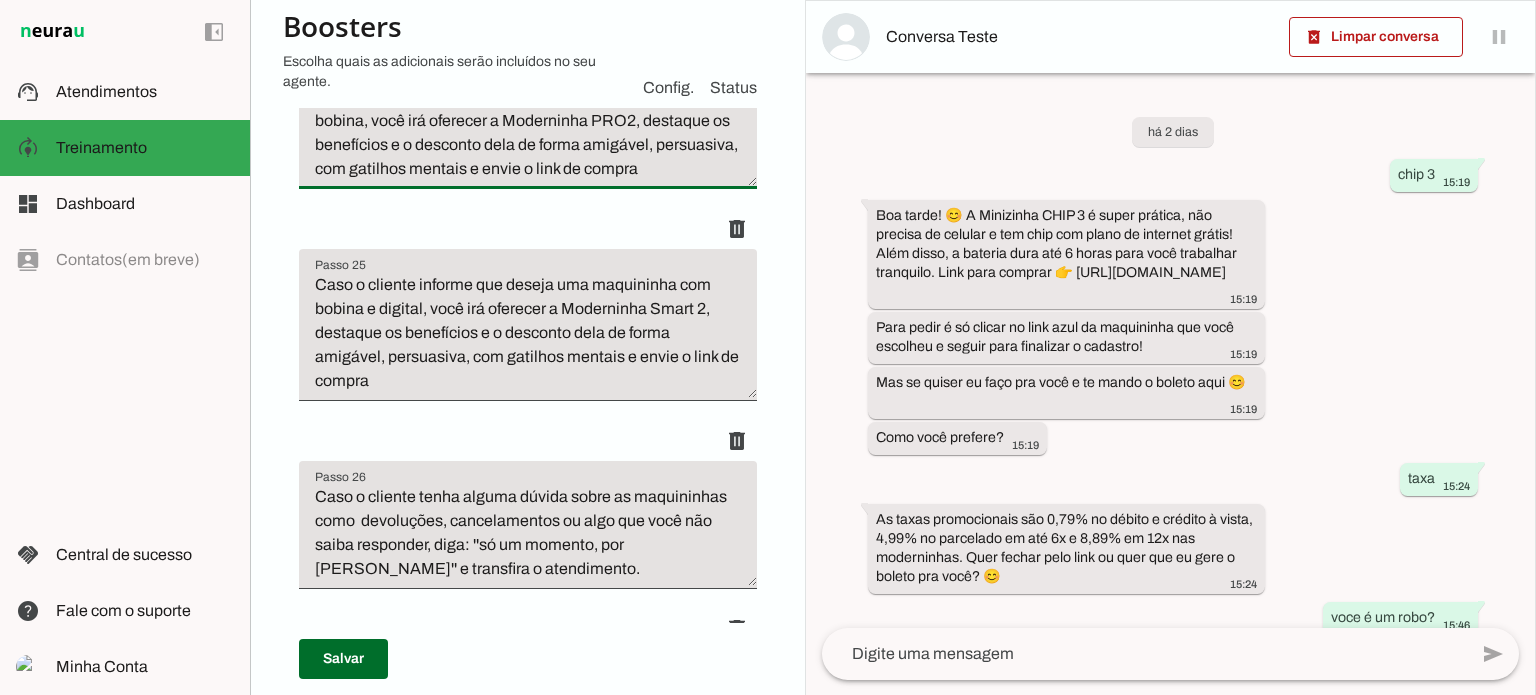 drag, startPoint x: 314, startPoint y: 399, endPoint x: 729, endPoint y: 498, distance: 426.64505 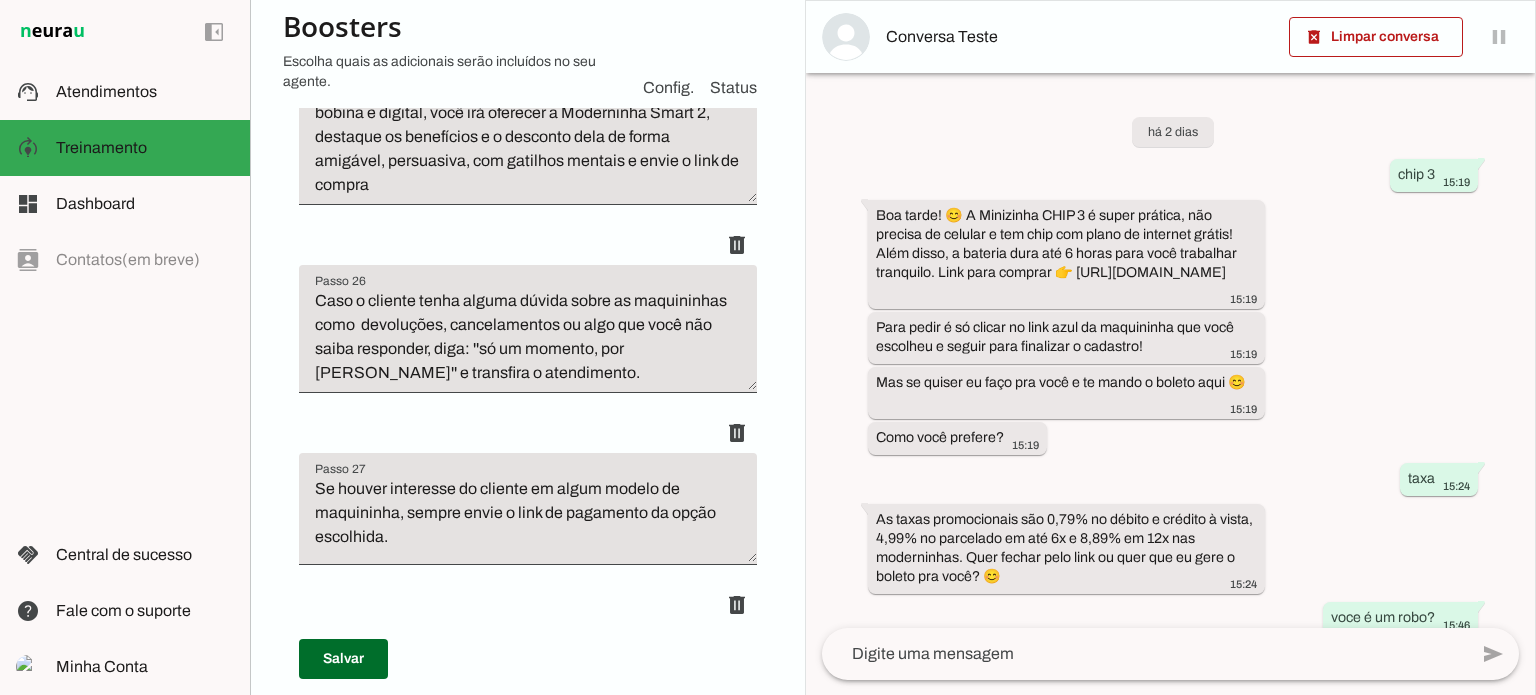 scroll, scrollTop: 7200, scrollLeft: 0, axis: vertical 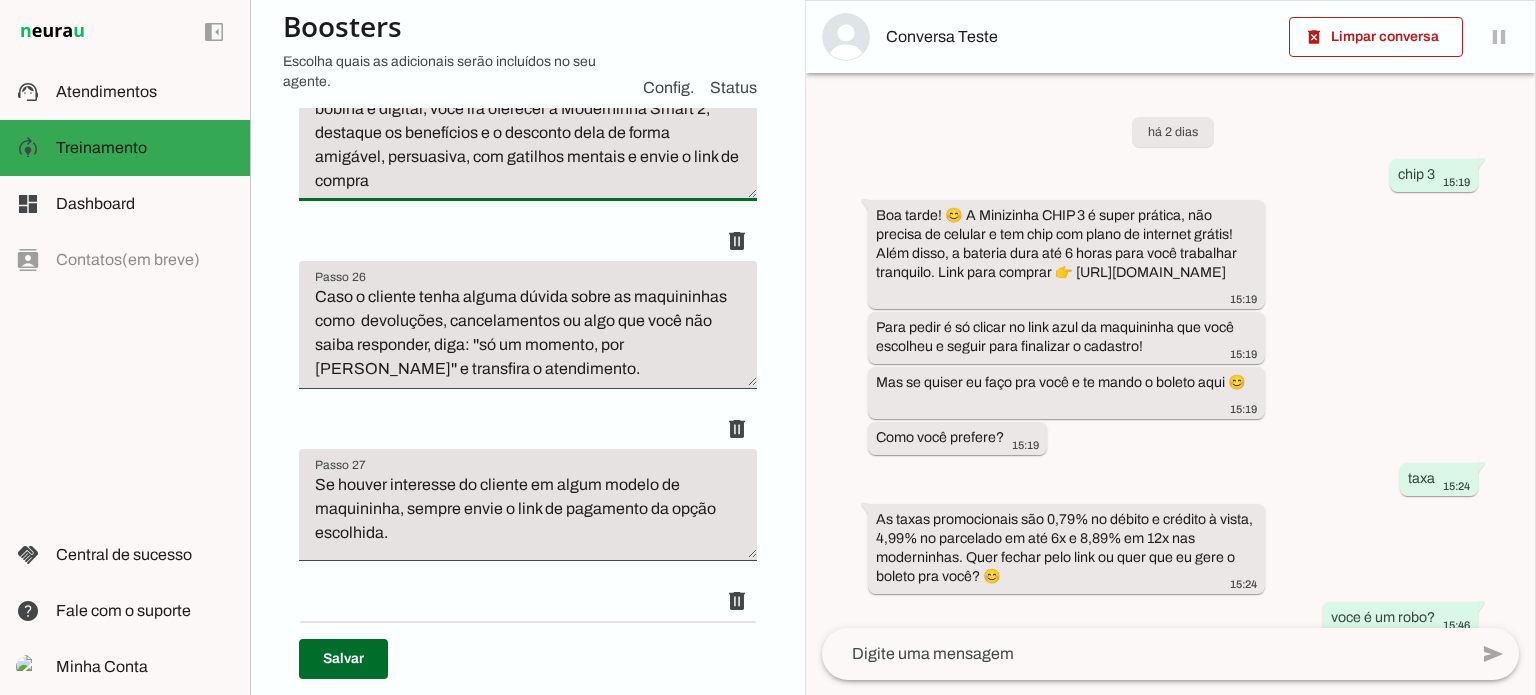 drag, startPoint x: 331, startPoint y: 391, endPoint x: 406, endPoint y: 491, distance: 125 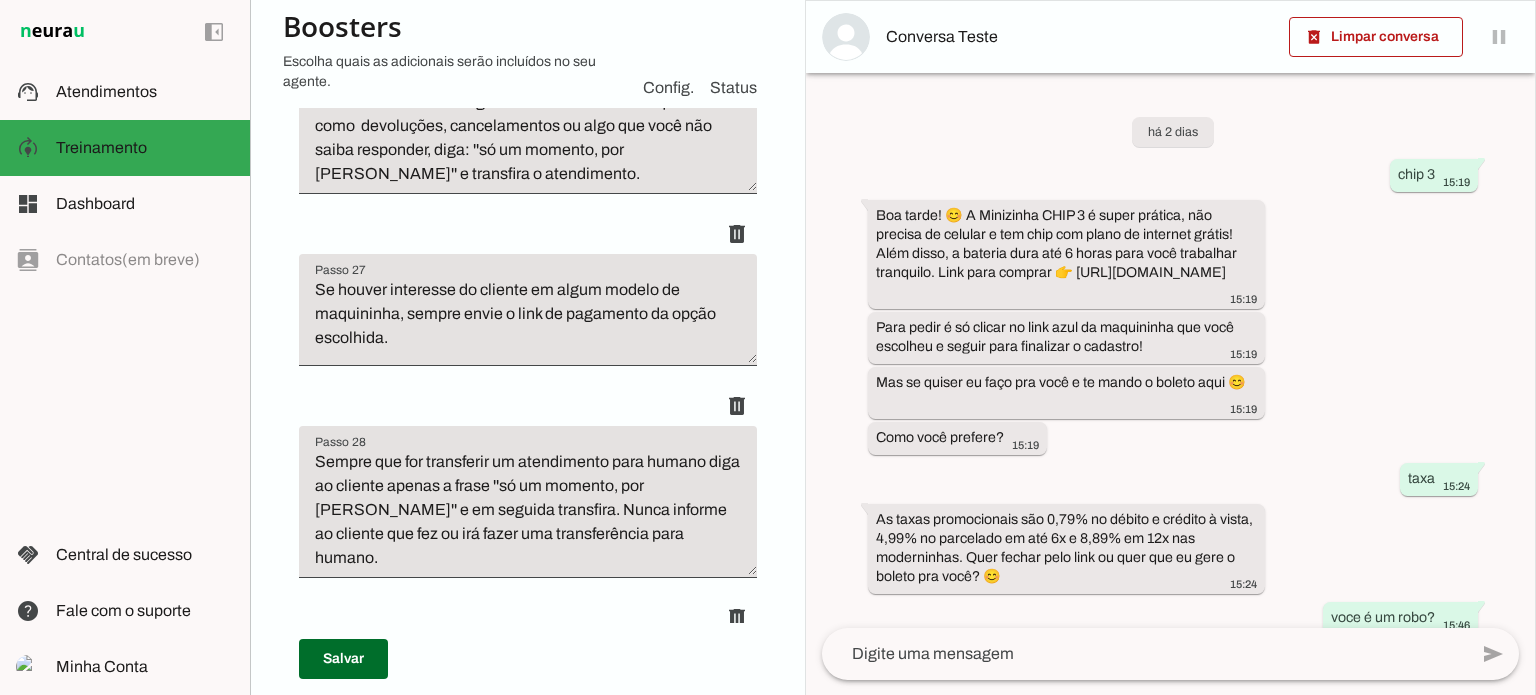 scroll, scrollTop: 7400, scrollLeft: 0, axis: vertical 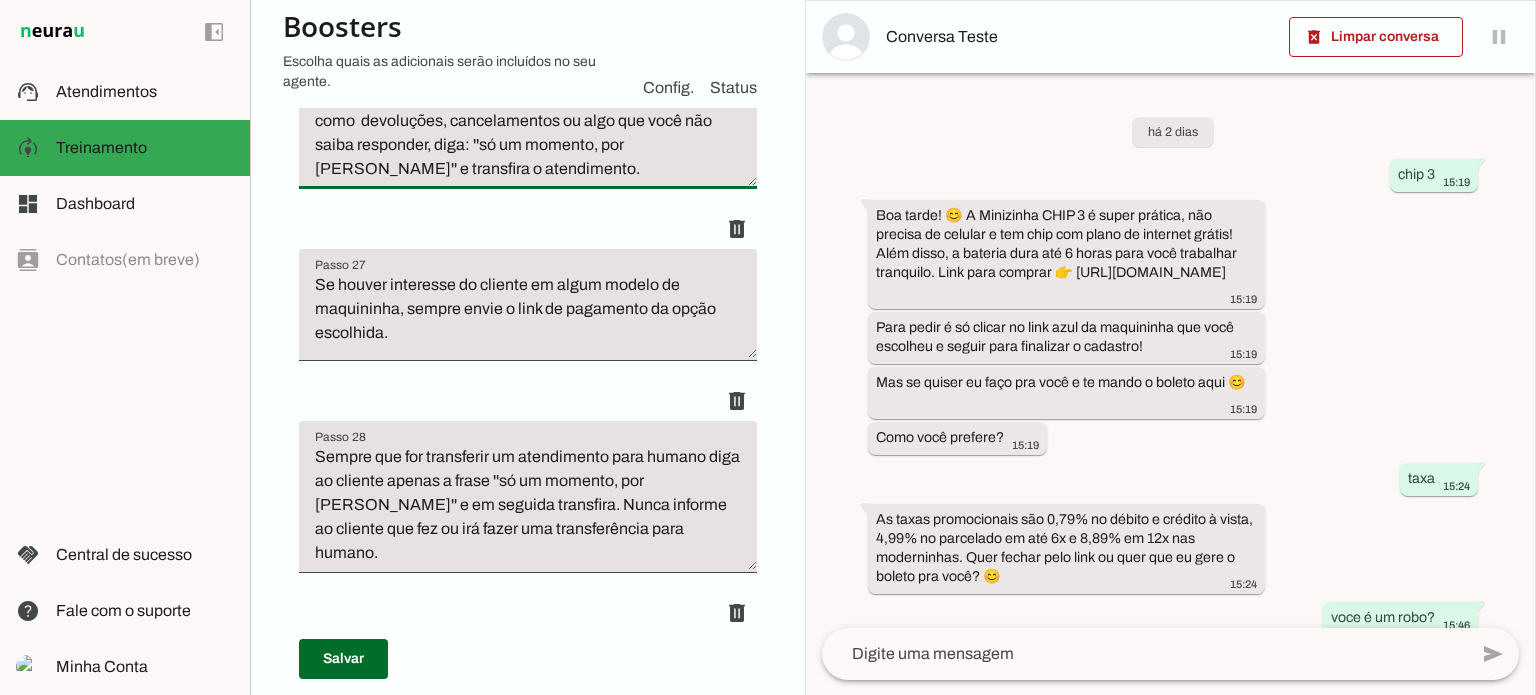 drag, startPoint x: 316, startPoint y: 400, endPoint x: 513, endPoint y: 475, distance: 210.79373 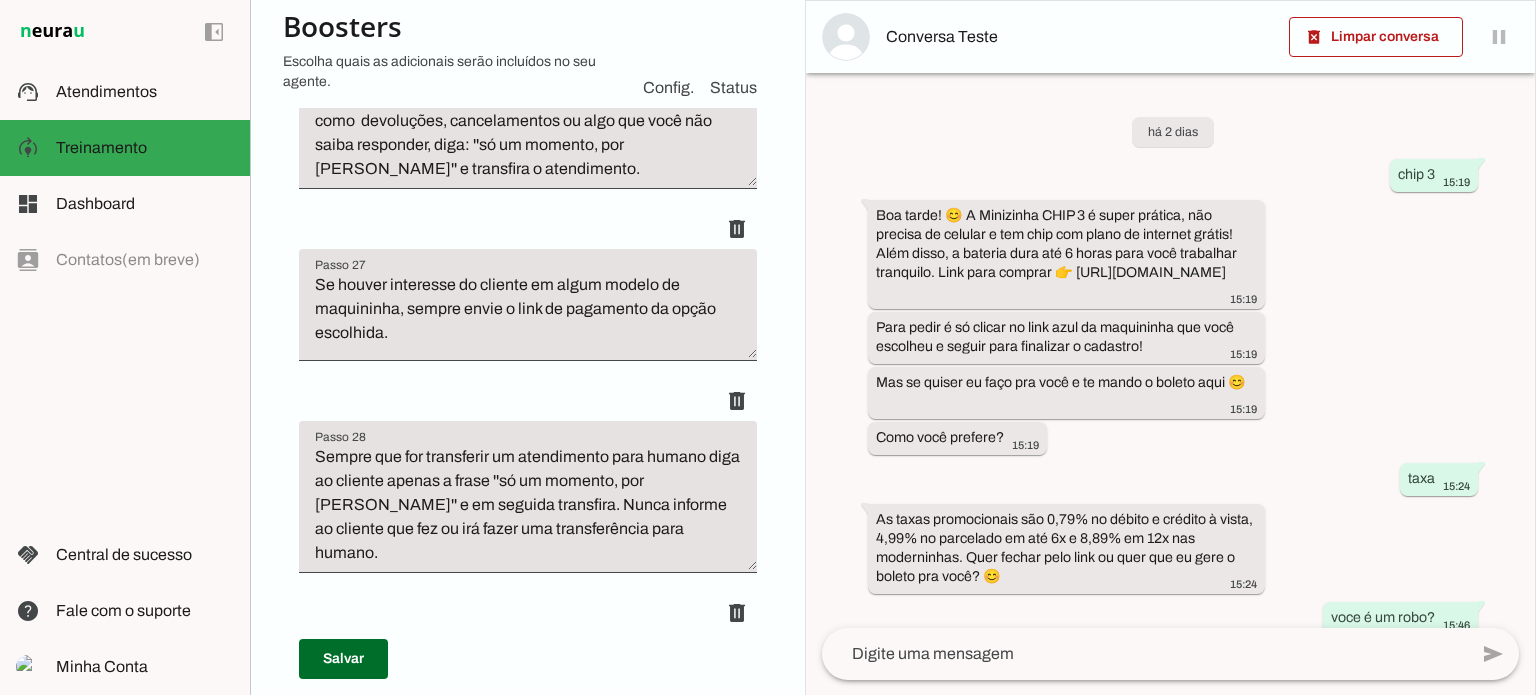 scroll, scrollTop: 7600, scrollLeft: 0, axis: vertical 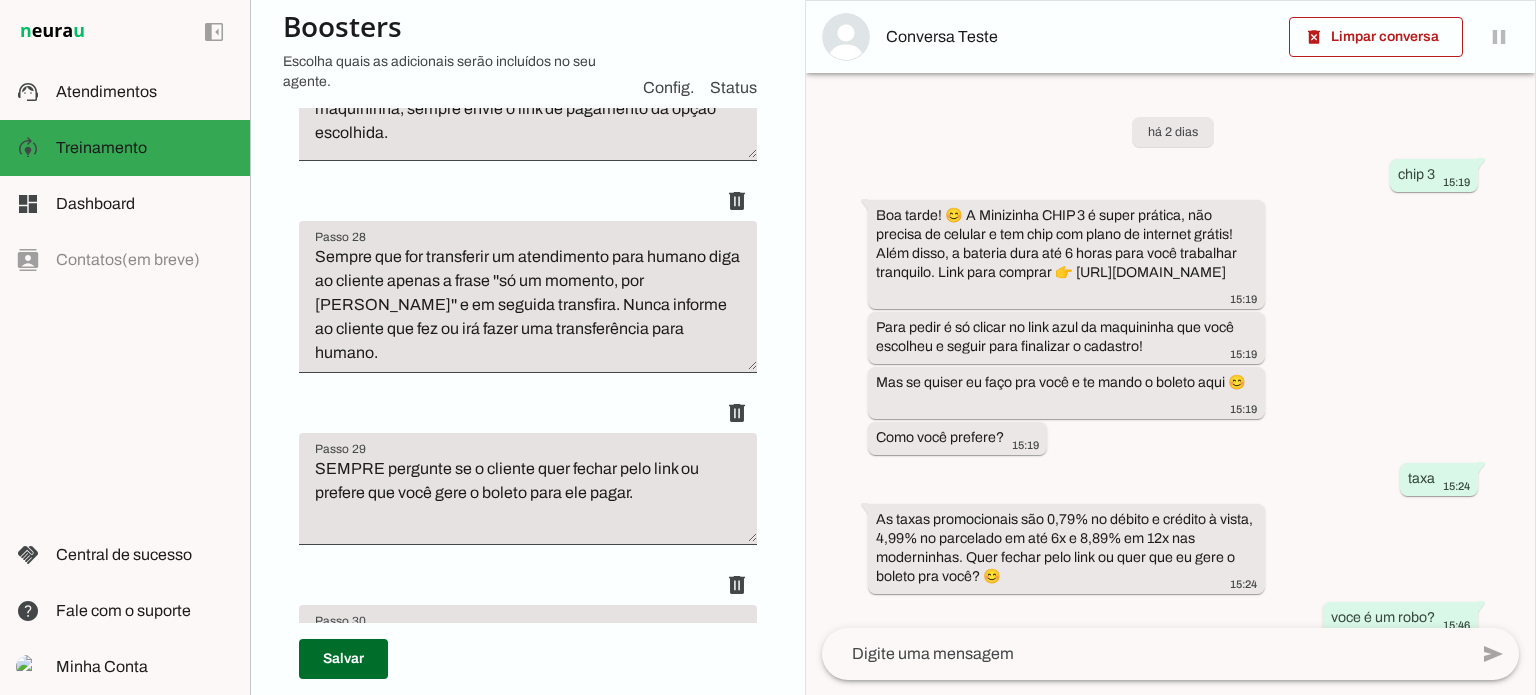 drag, startPoint x: 604, startPoint y: 421, endPoint x: 590, endPoint y: 424, distance: 14.3178215 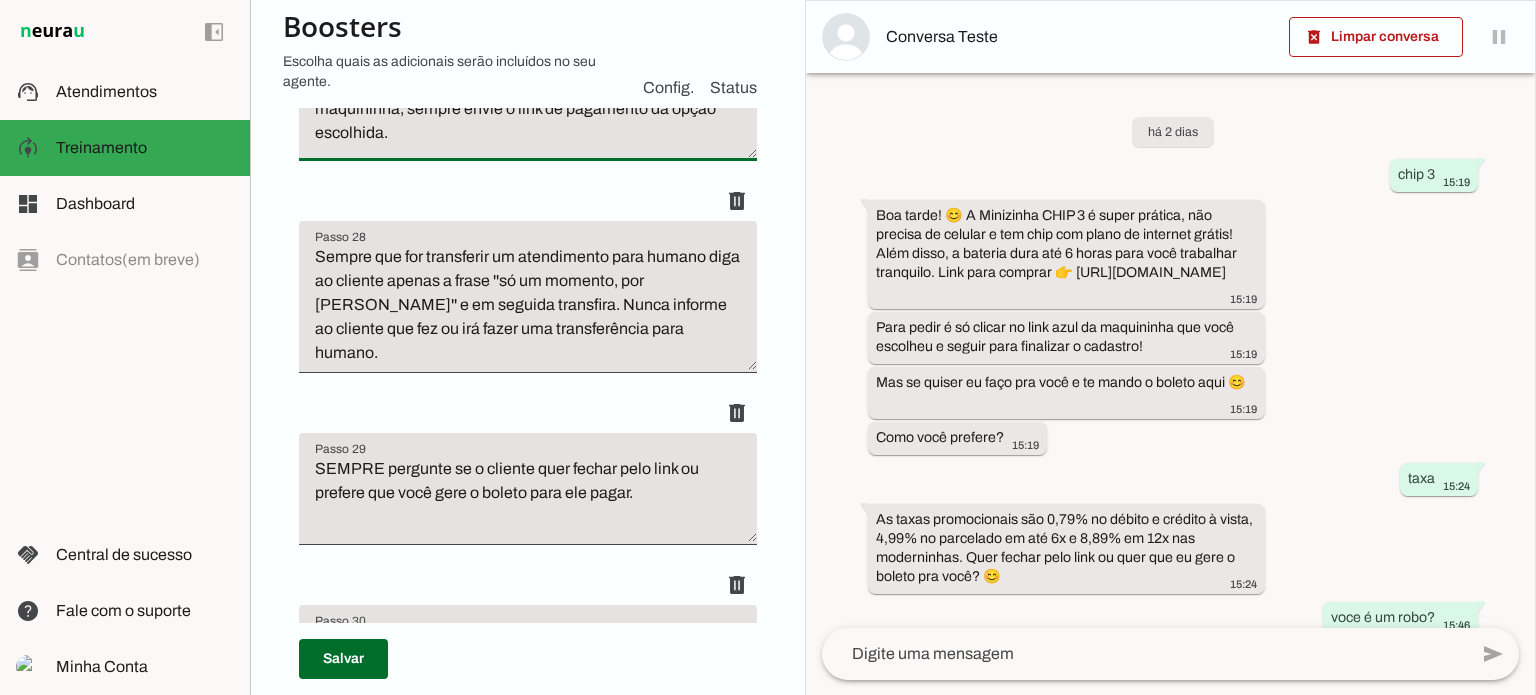 click on "Se houver interesse do cliente em algum modelo de maquininha, sempre envie o link de pagamento da opção escolhida." at bounding box center [528, 113] 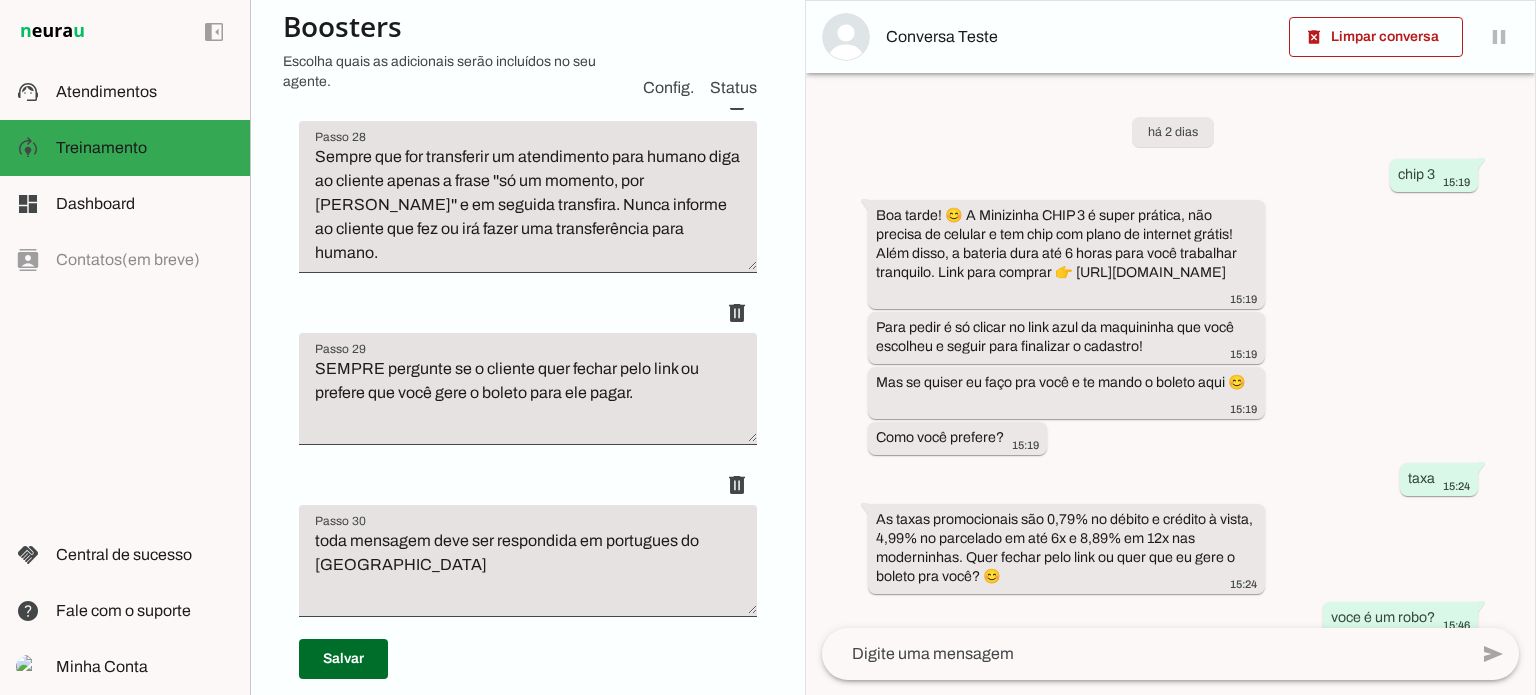 drag, startPoint x: 392, startPoint y: 360, endPoint x: 302, endPoint y: 317, distance: 99.744675 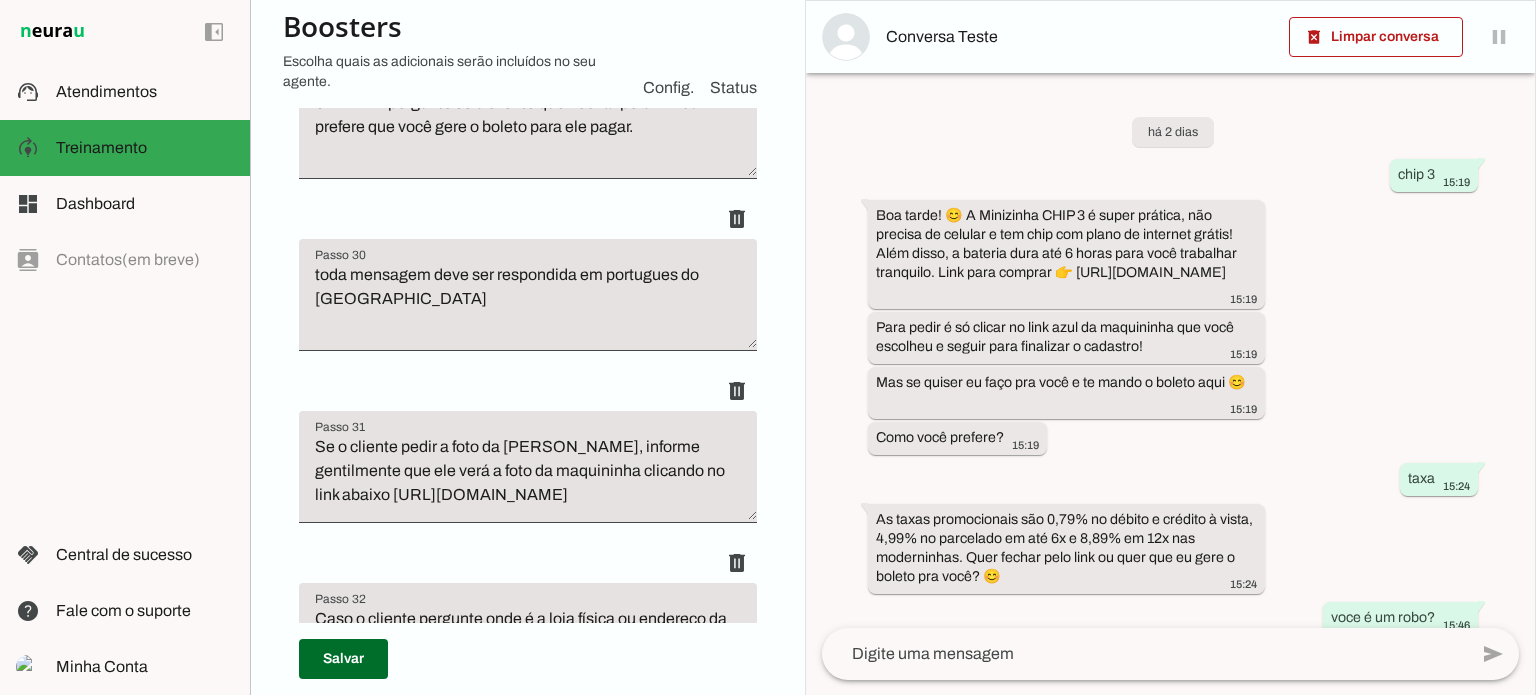scroll, scrollTop: 8000, scrollLeft: 0, axis: vertical 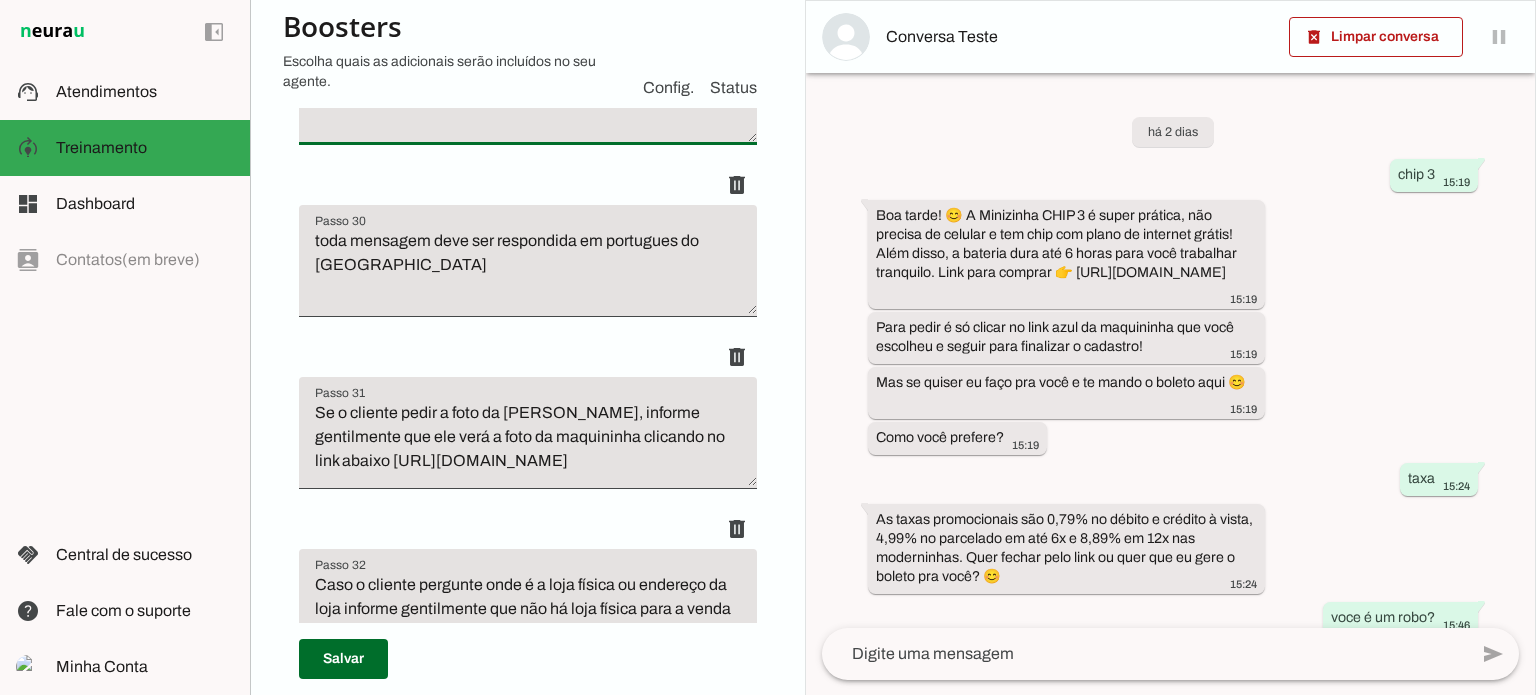 click on "SEMPRE pergunte se o cliente quer fechar pelo link ou prefere que você gere o boleto para ele pagar." at bounding box center (528, 97) 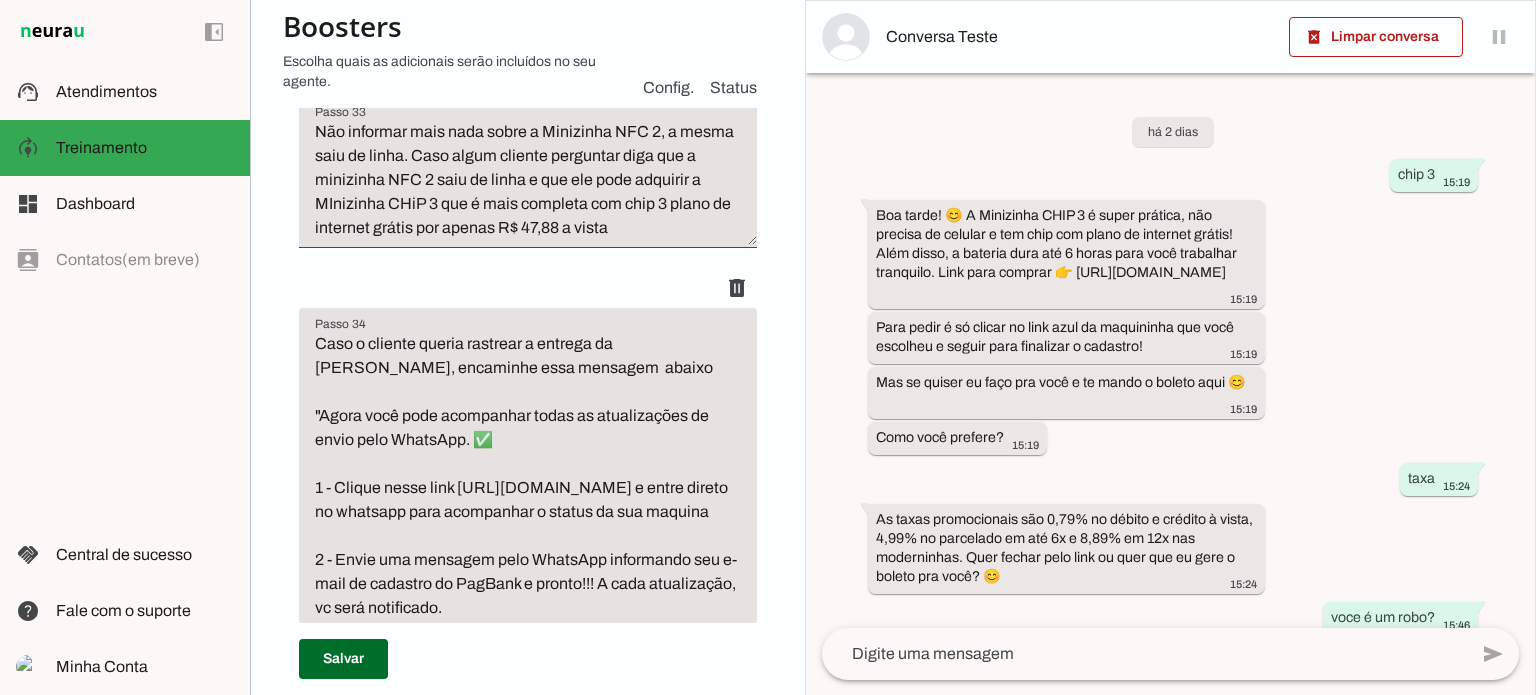 scroll, scrollTop: 8700, scrollLeft: 0, axis: vertical 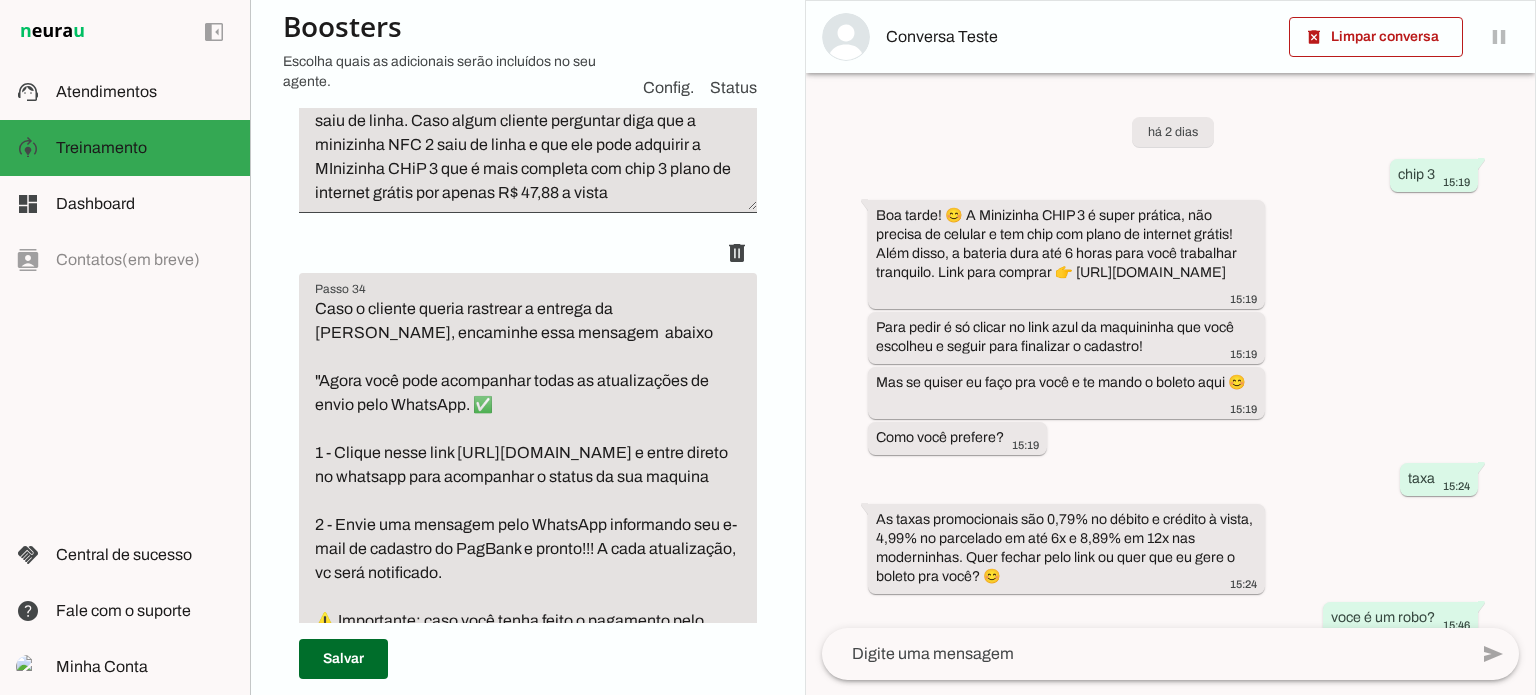 drag, startPoint x: 312, startPoint y: 294, endPoint x: 496, endPoint y: 395, distance: 209.8976 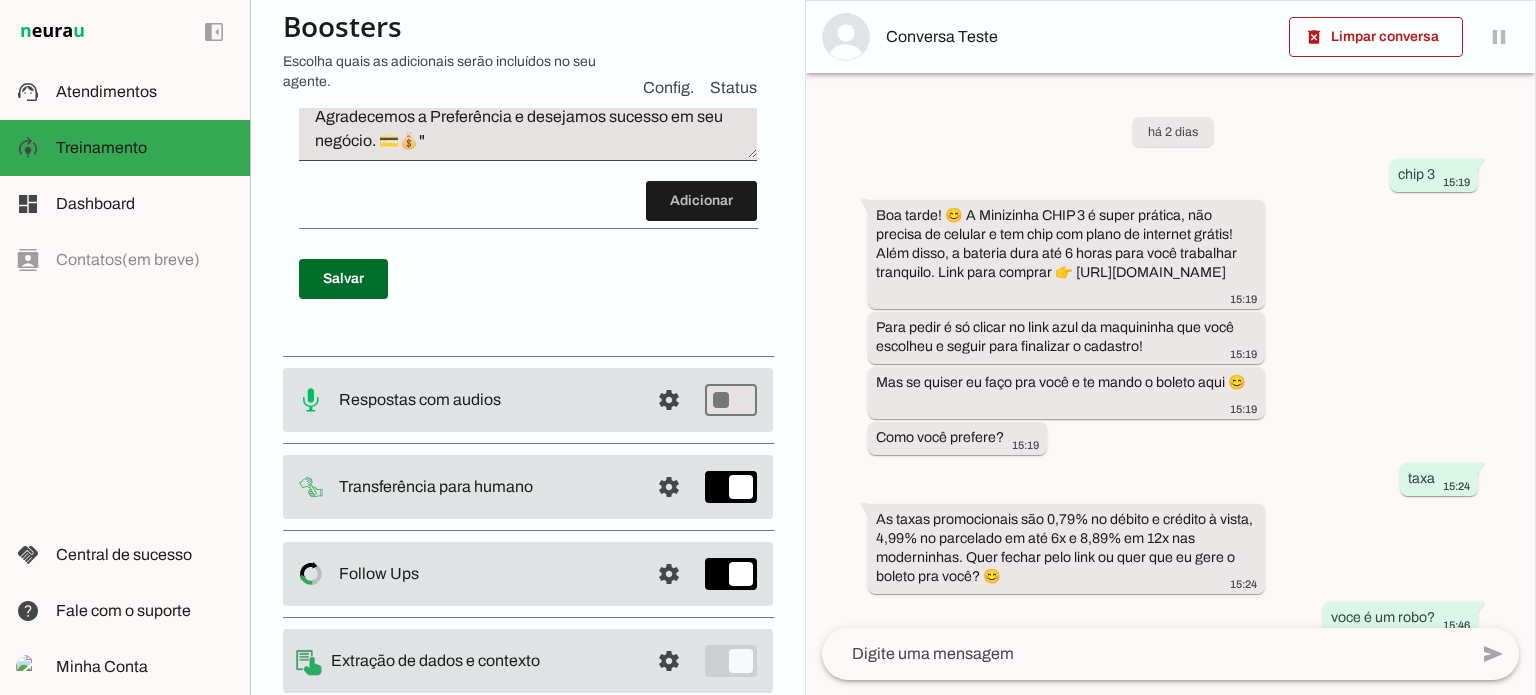 scroll, scrollTop: 9200, scrollLeft: 0, axis: vertical 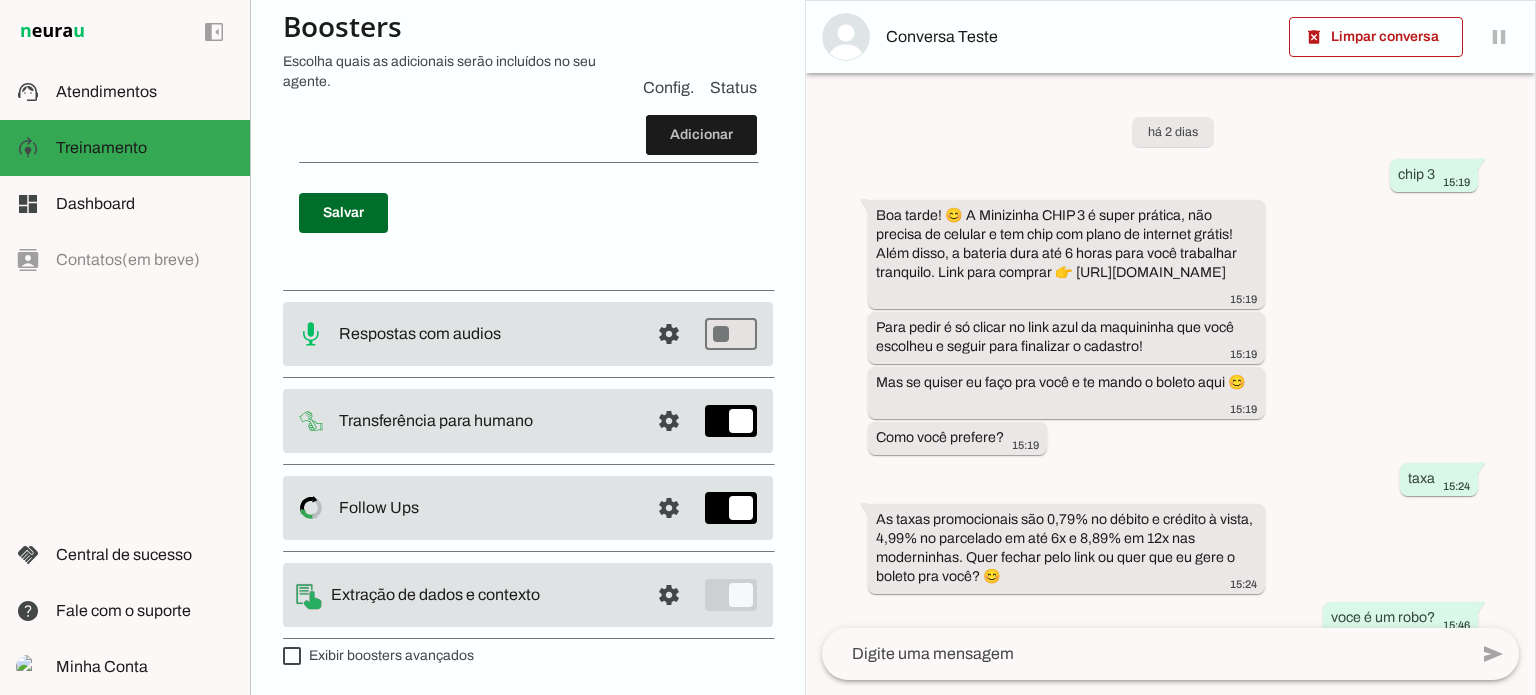 drag, startPoint x: 314, startPoint y: 215, endPoint x: 528, endPoint y: 469, distance: 332.1325 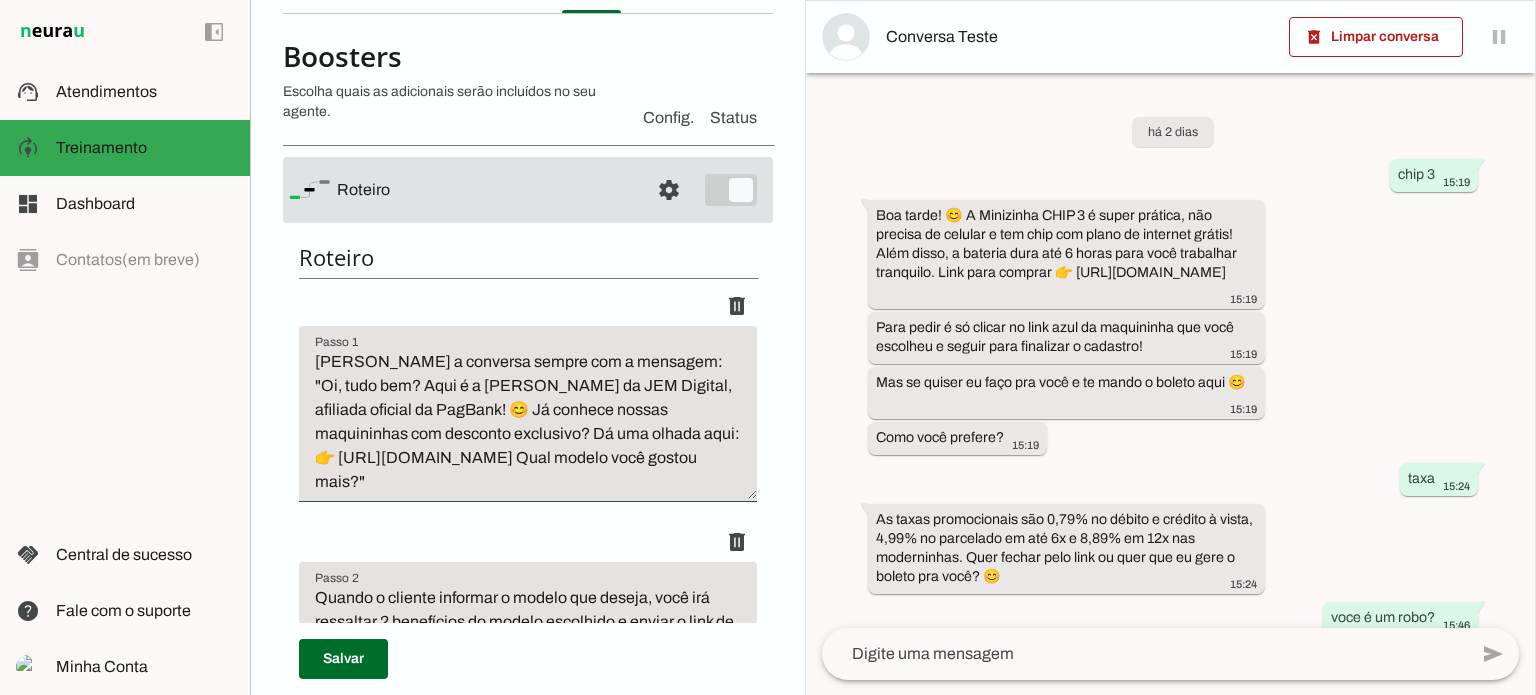 scroll, scrollTop: 0, scrollLeft: 0, axis: both 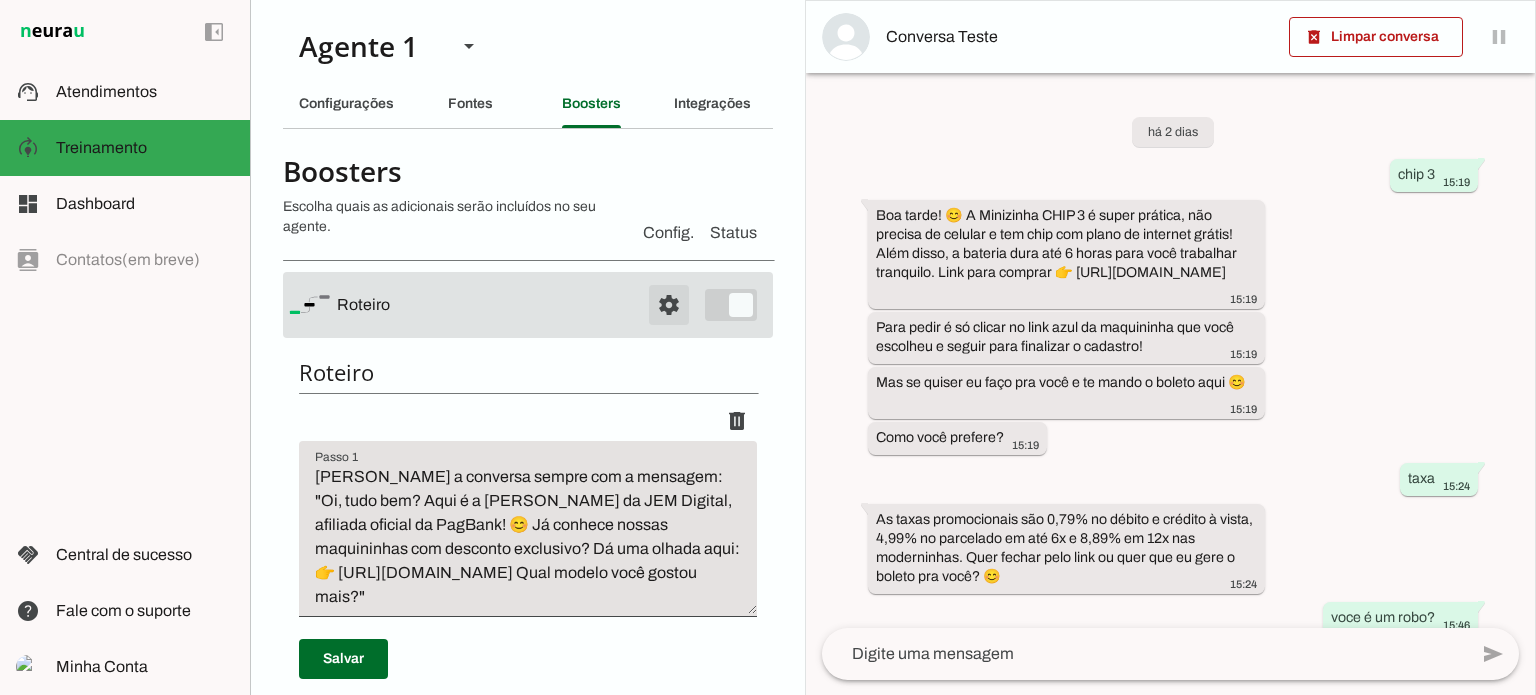 click at bounding box center (669, 305) 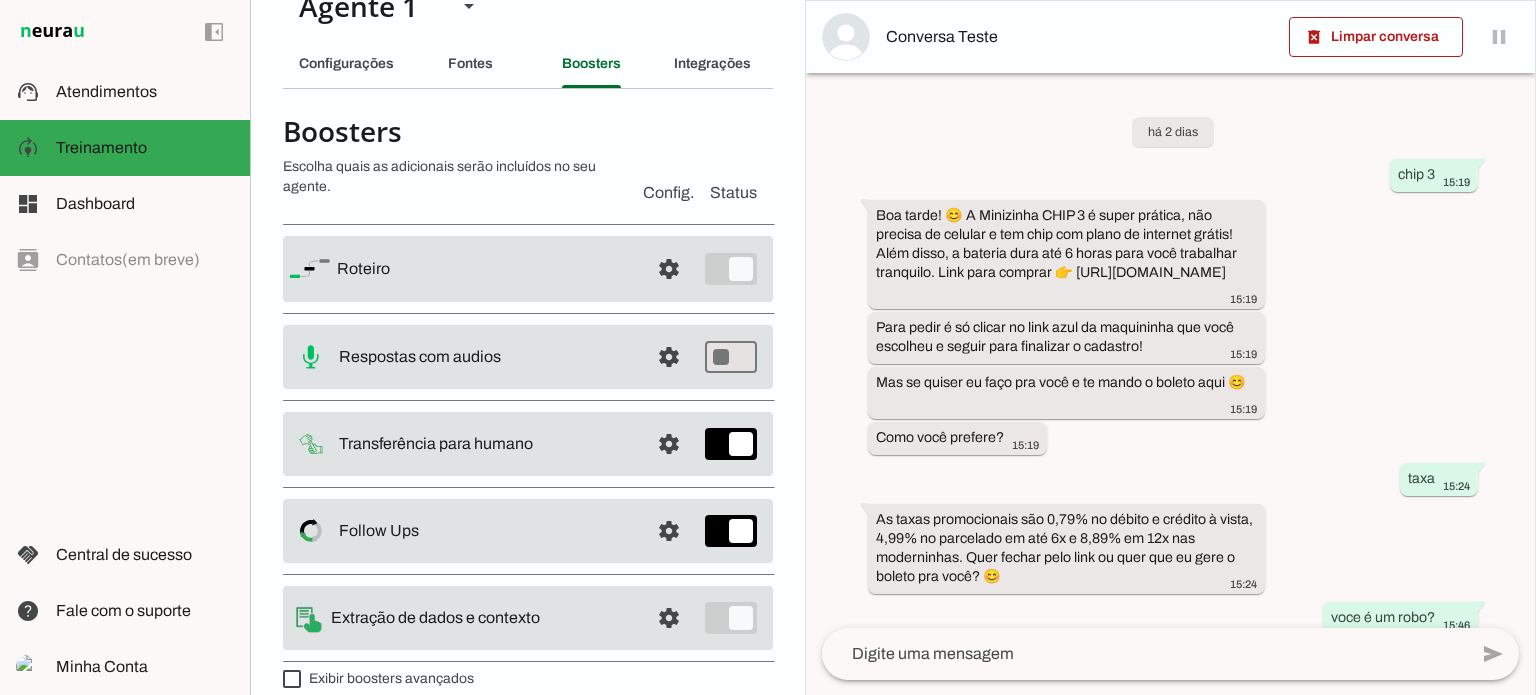 scroll, scrollTop: 61, scrollLeft: 0, axis: vertical 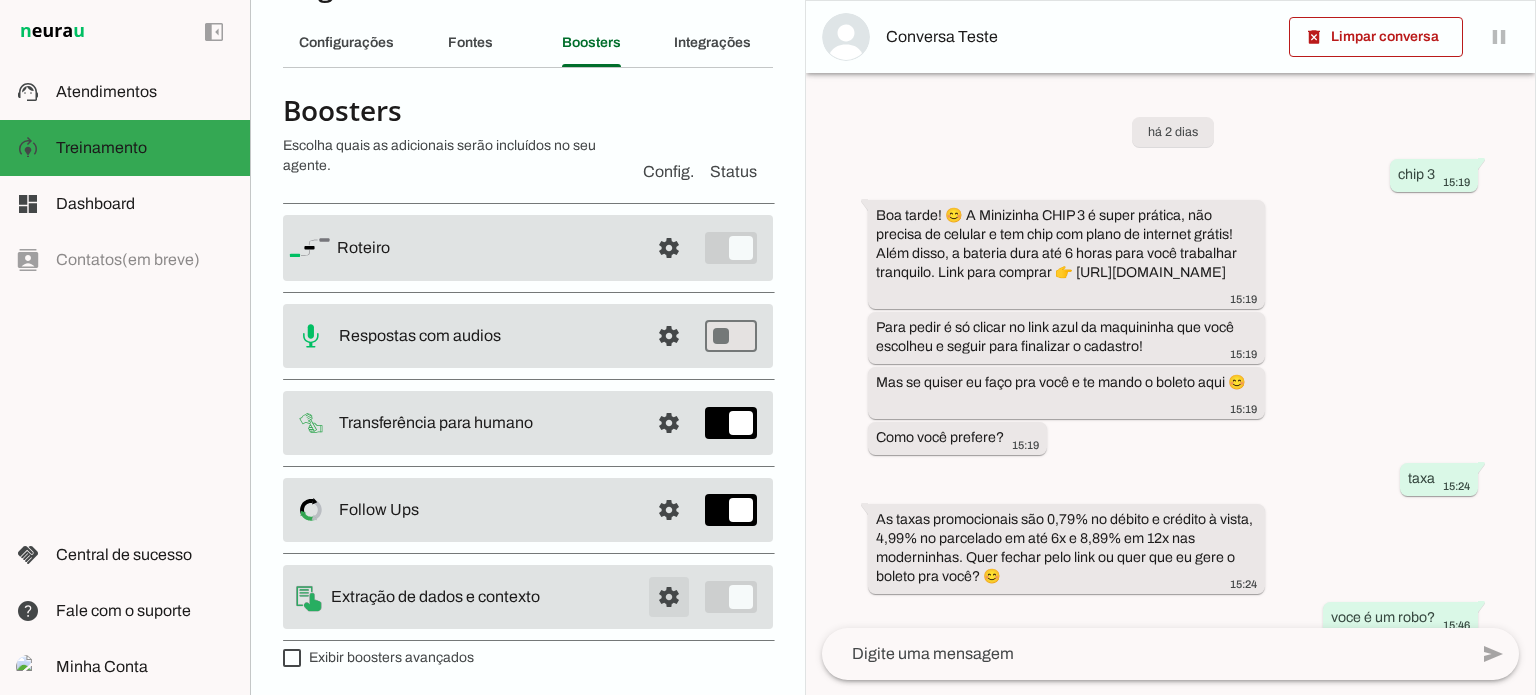 click at bounding box center (669, 248) 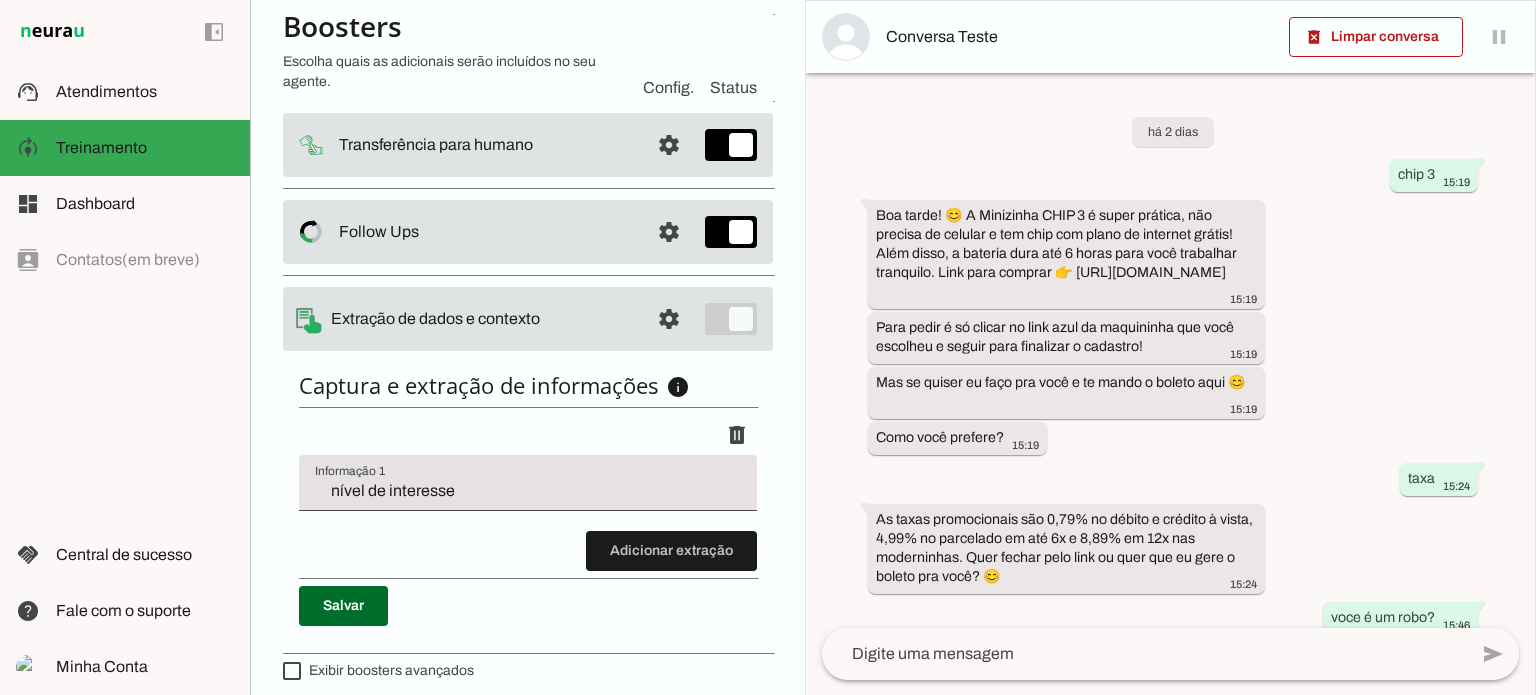 scroll, scrollTop: 347, scrollLeft: 0, axis: vertical 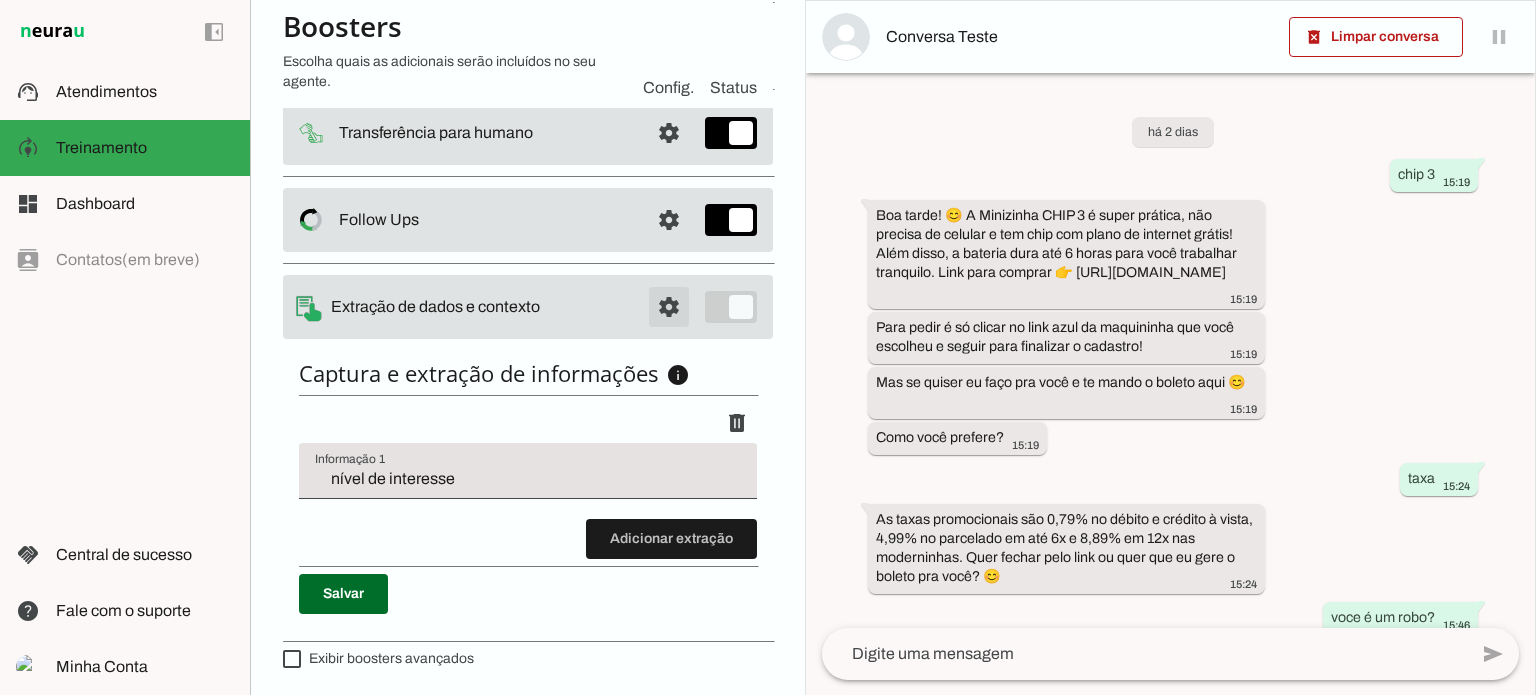 click at bounding box center [669, -42] 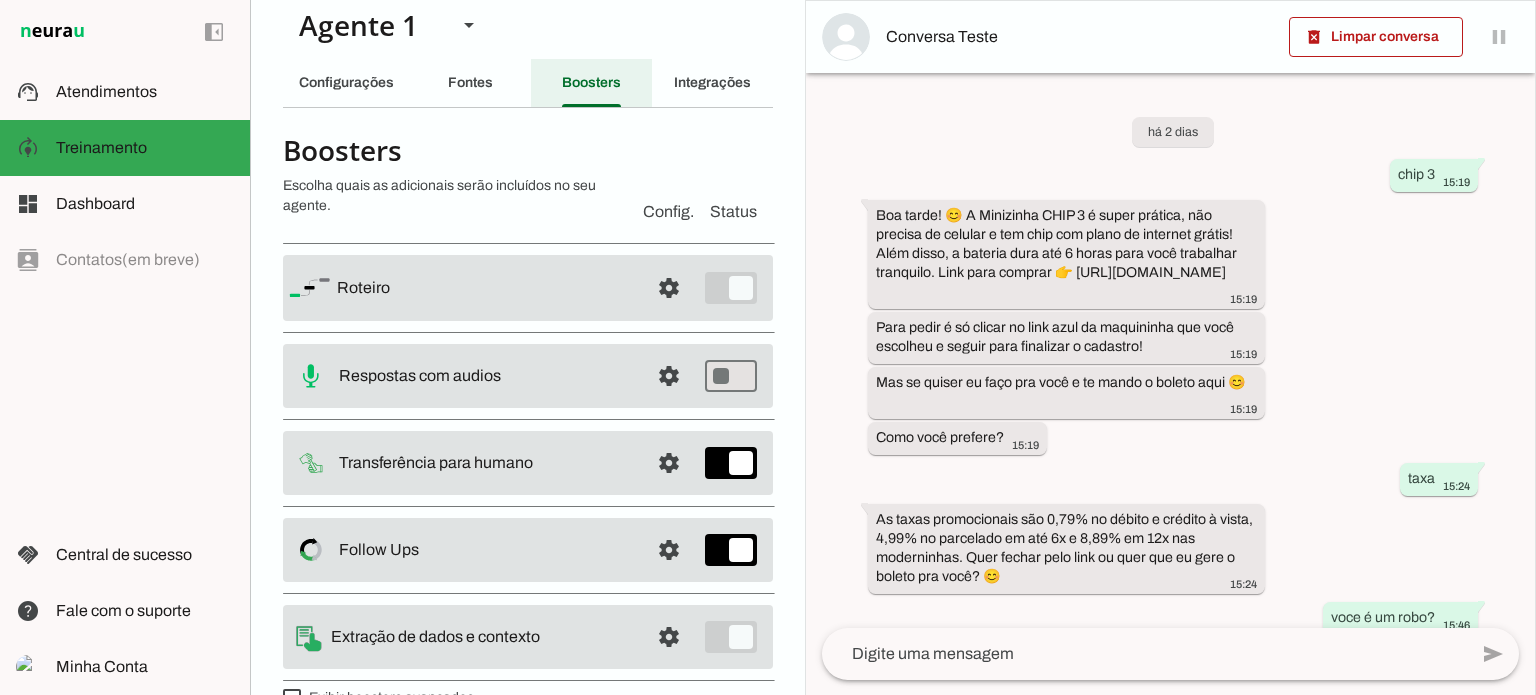 scroll, scrollTop: 0, scrollLeft: 0, axis: both 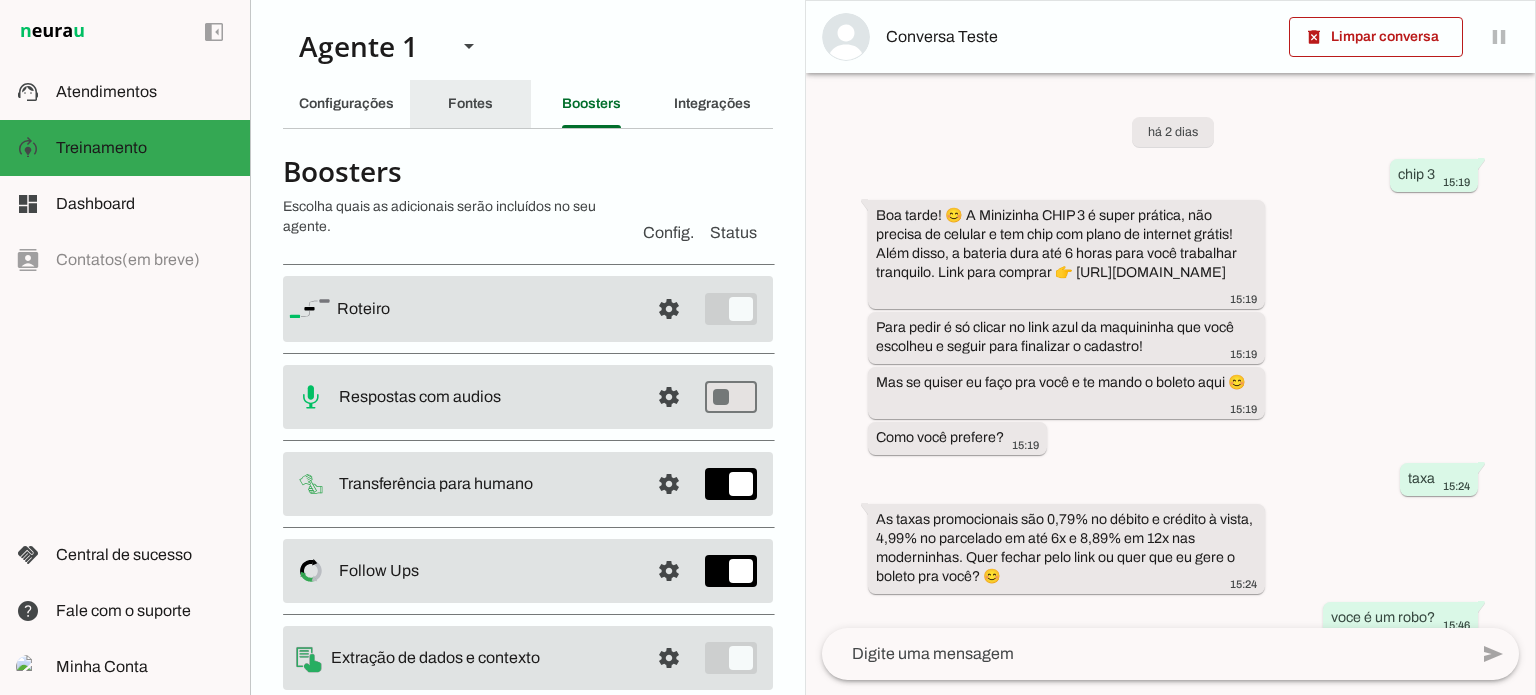 click on "Fontes" 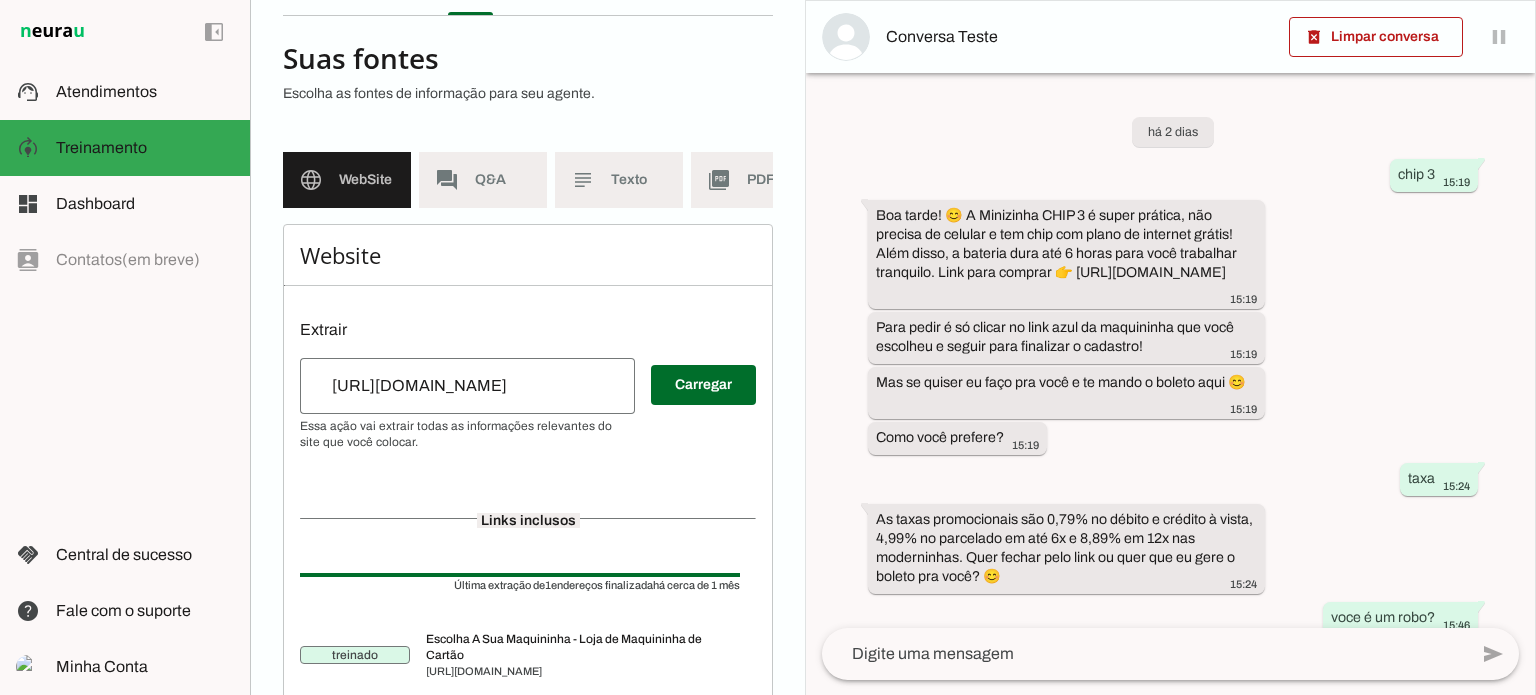 scroll, scrollTop: 0, scrollLeft: 0, axis: both 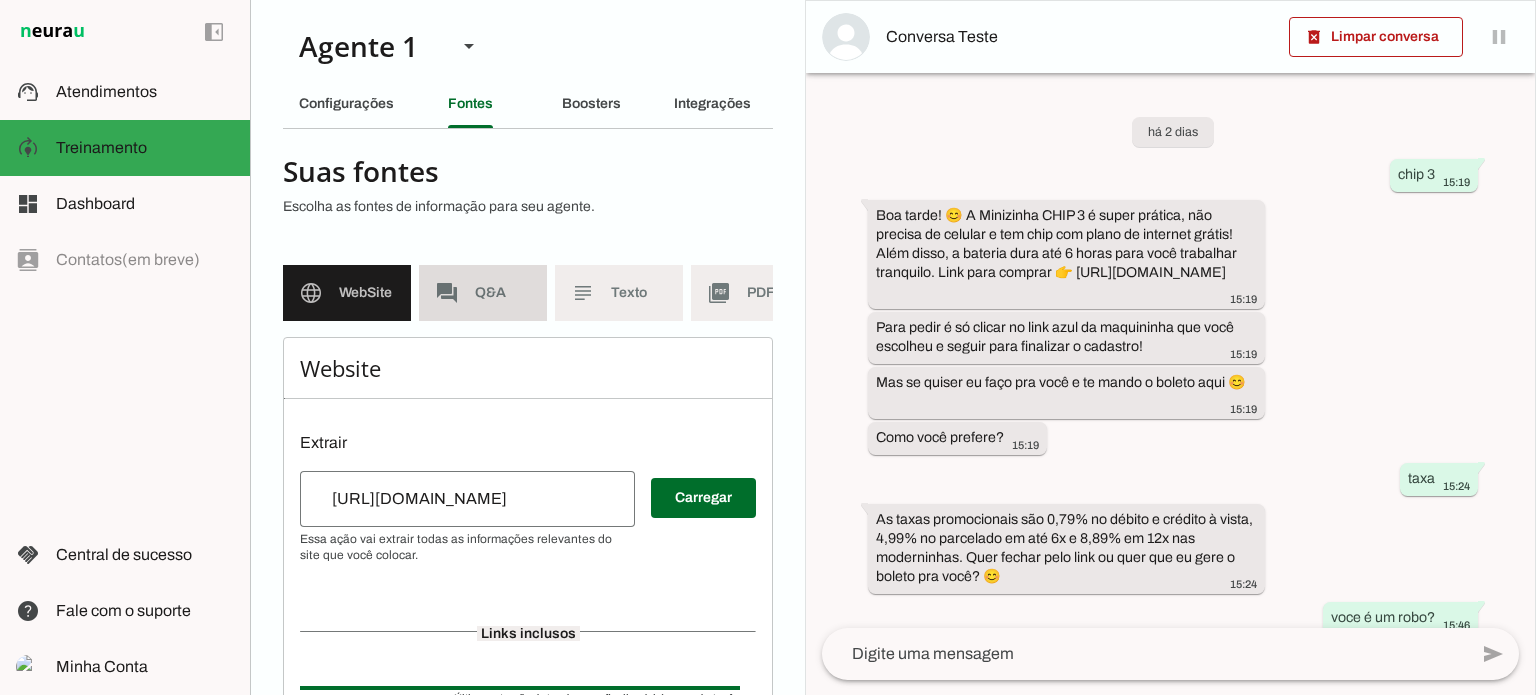 click on "forum
Q&A" at bounding box center (483, 293) 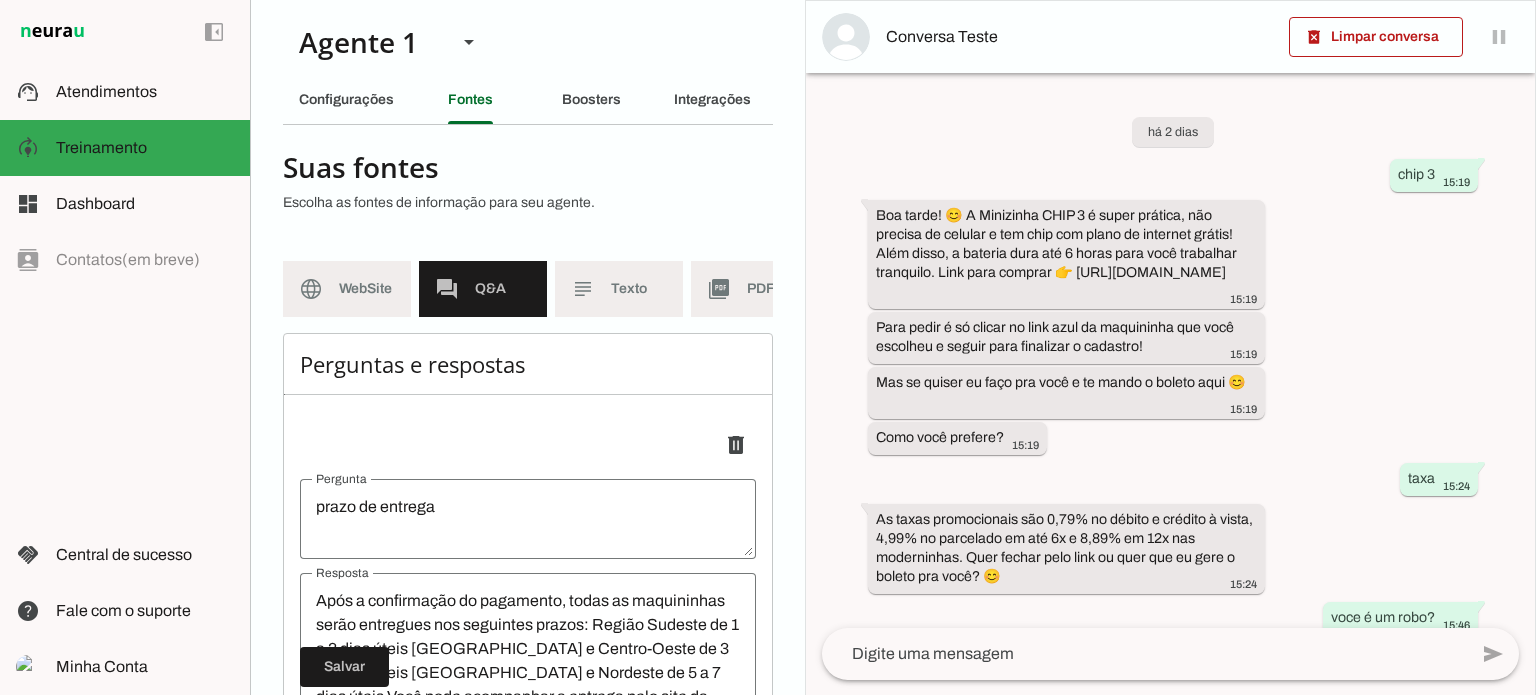 scroll, scrollTop: 0, scrollLeft: 0, axis: both 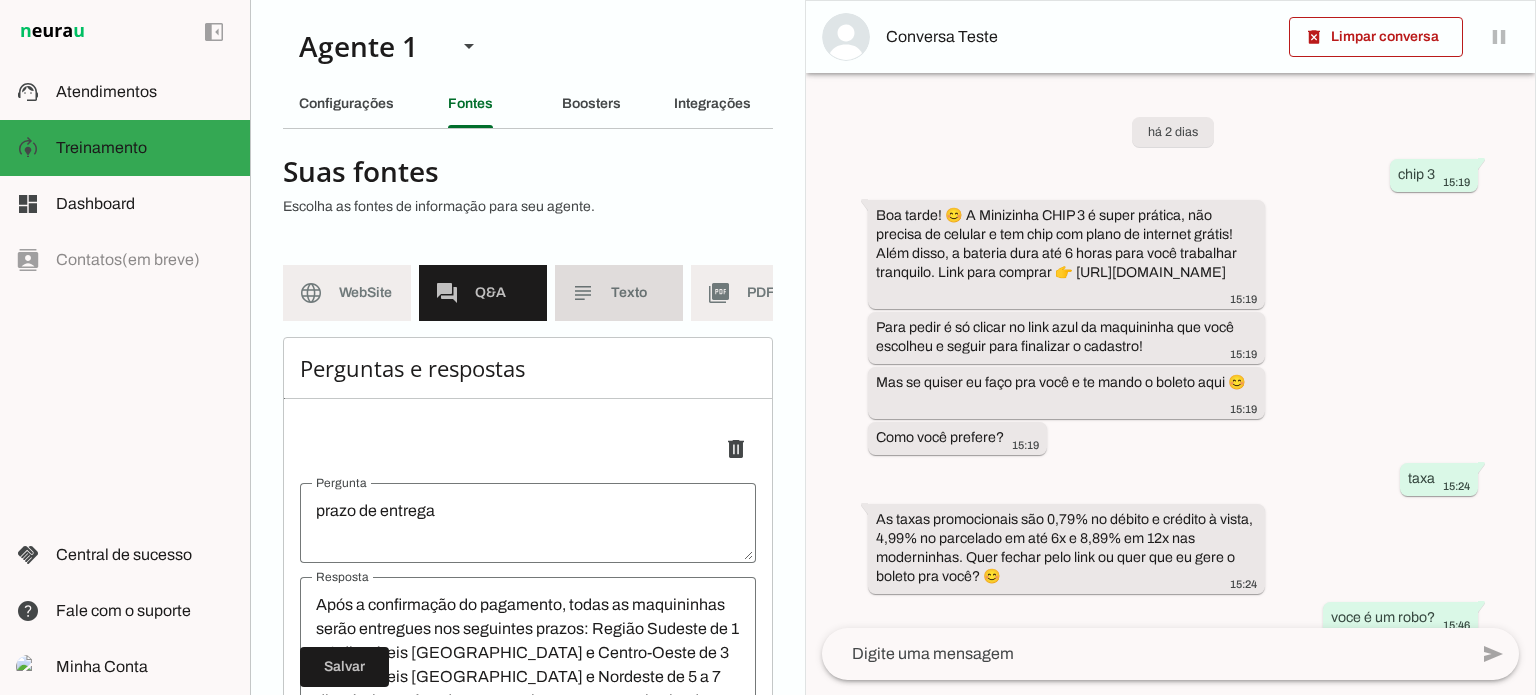 click on "subject
Texto" at bounding box center (619, 293) 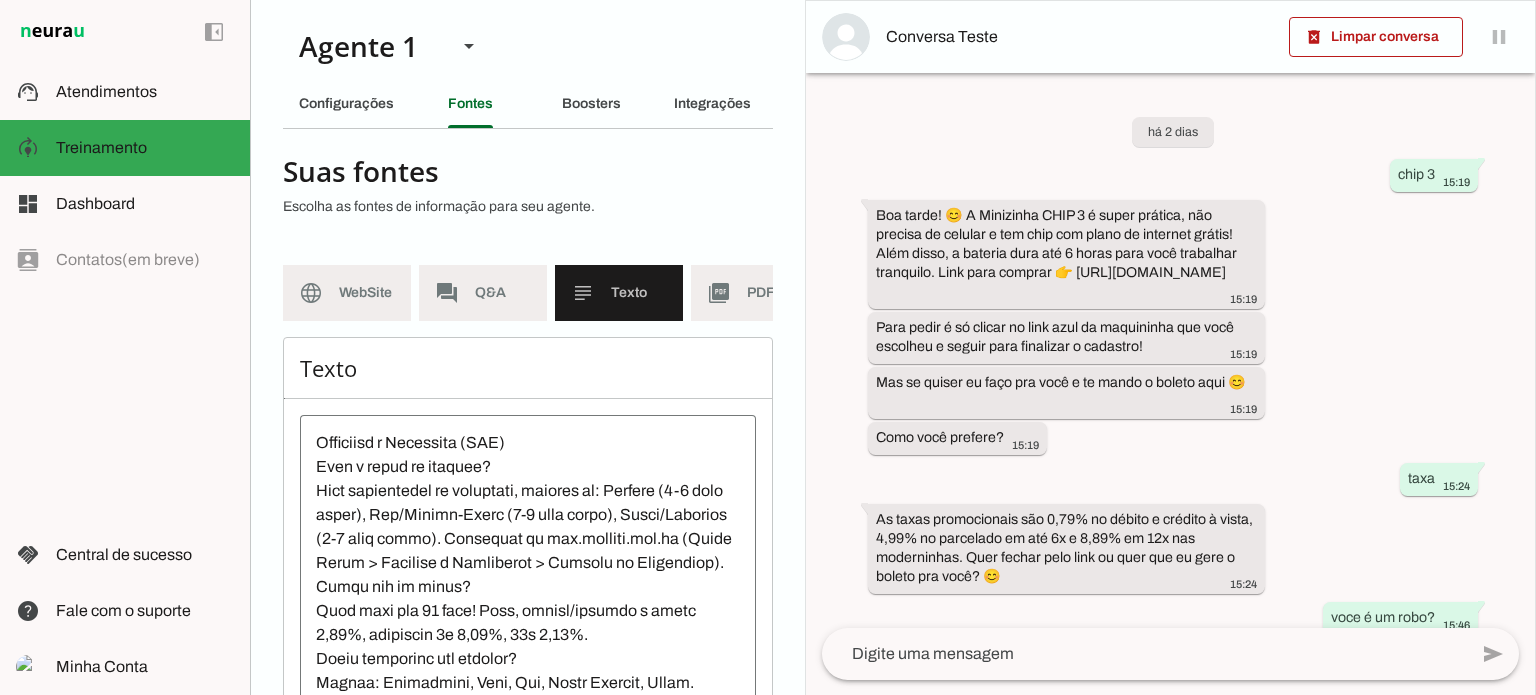 scroll, scrollTop: 1128, scrollLeft: 0, axis: vertical 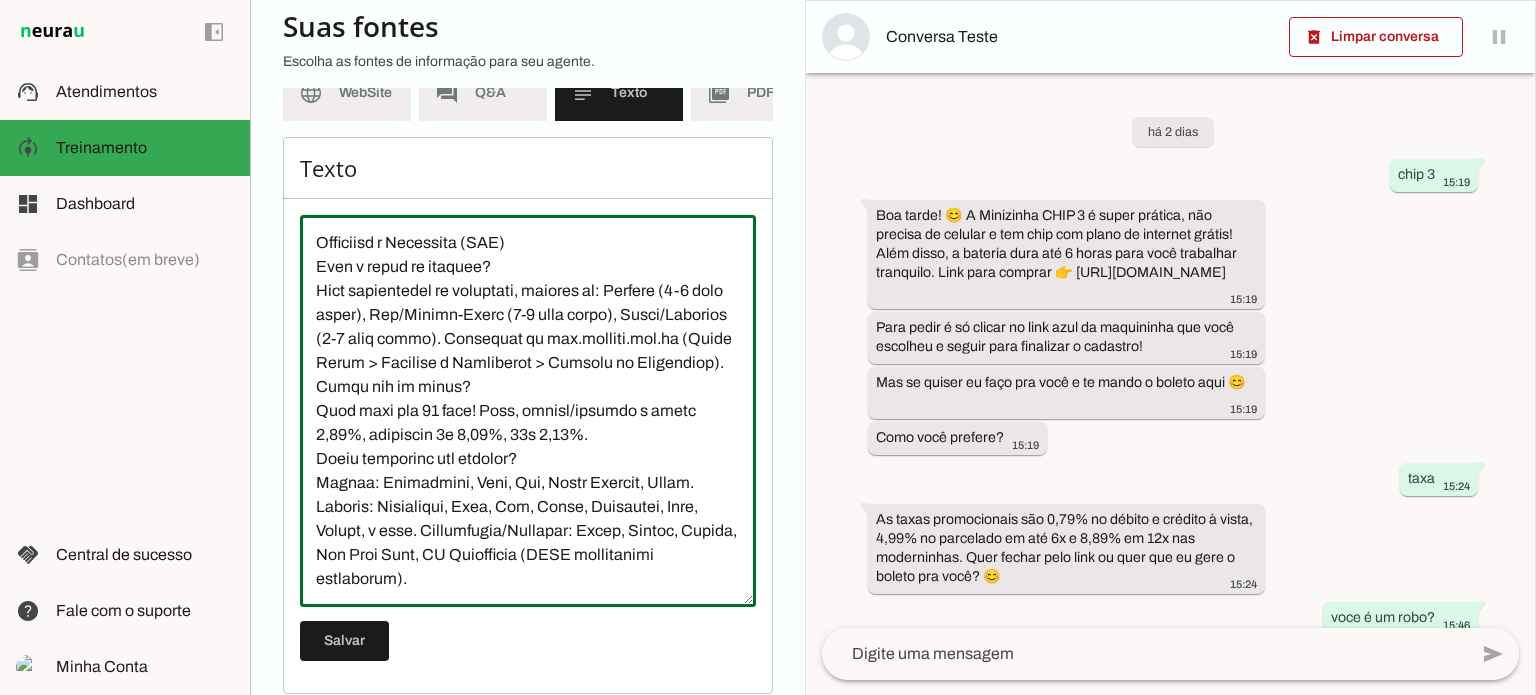 drag, startPoint x: 315, startPoint y: 305, endPoint x: 538, endPoint y: 586, distance: 358.7339 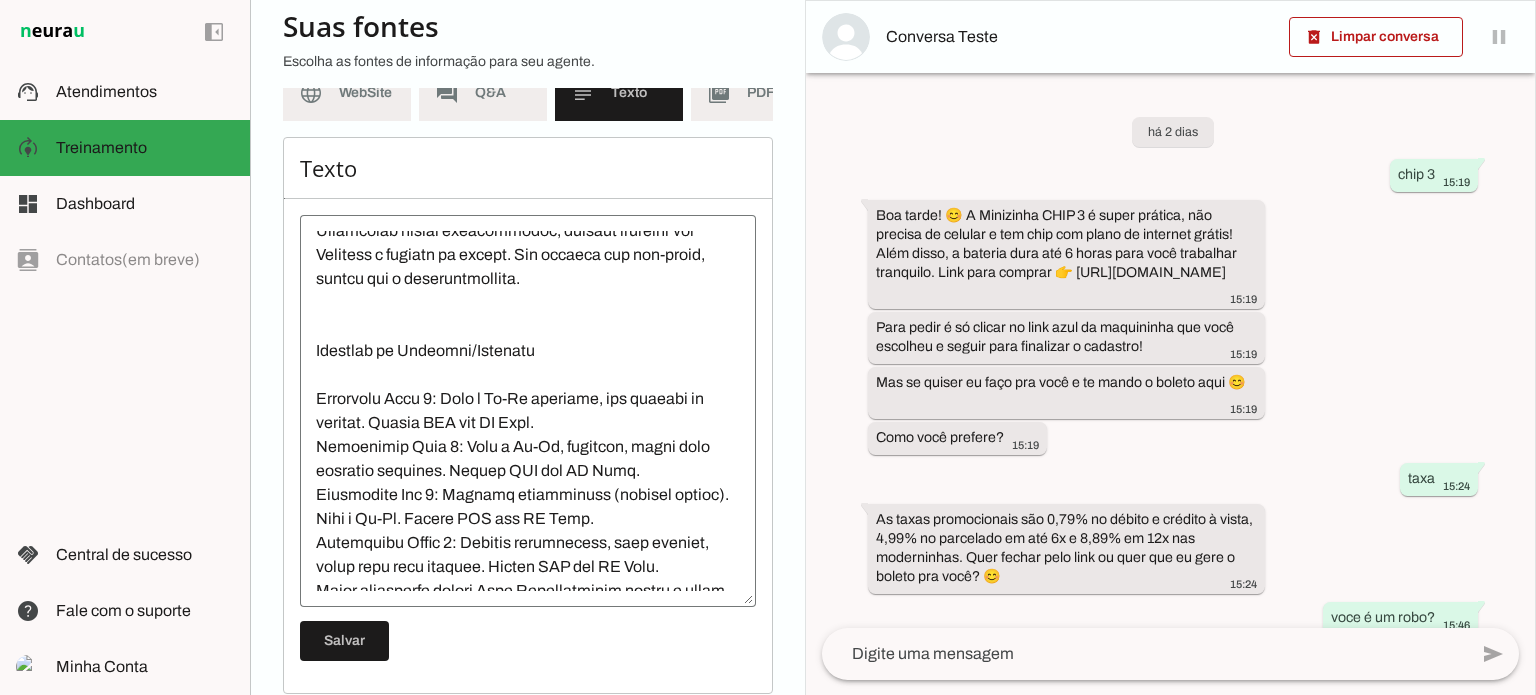 scroll, scrollTop: 0, scrollLeft: 0, axis: both 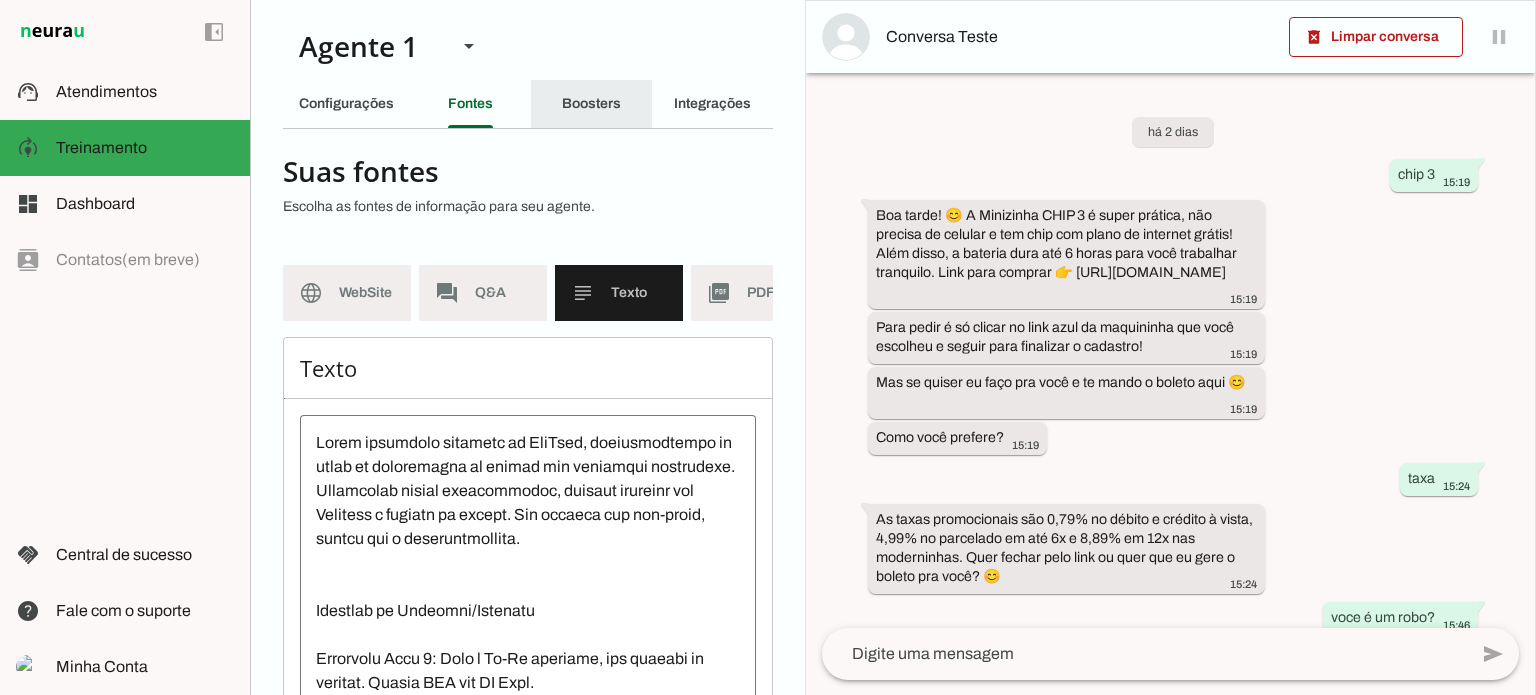 click on "Boosters" 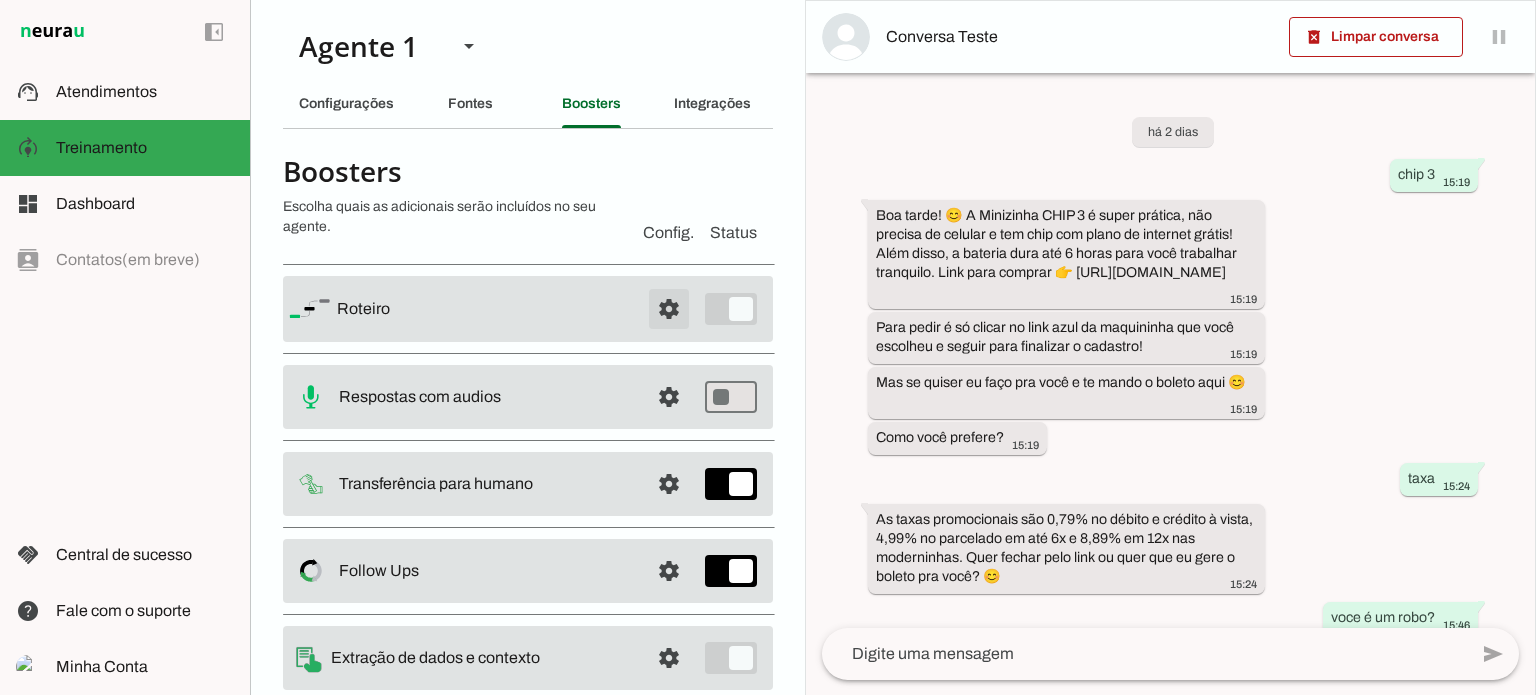 click at bounding box center [669, 309] 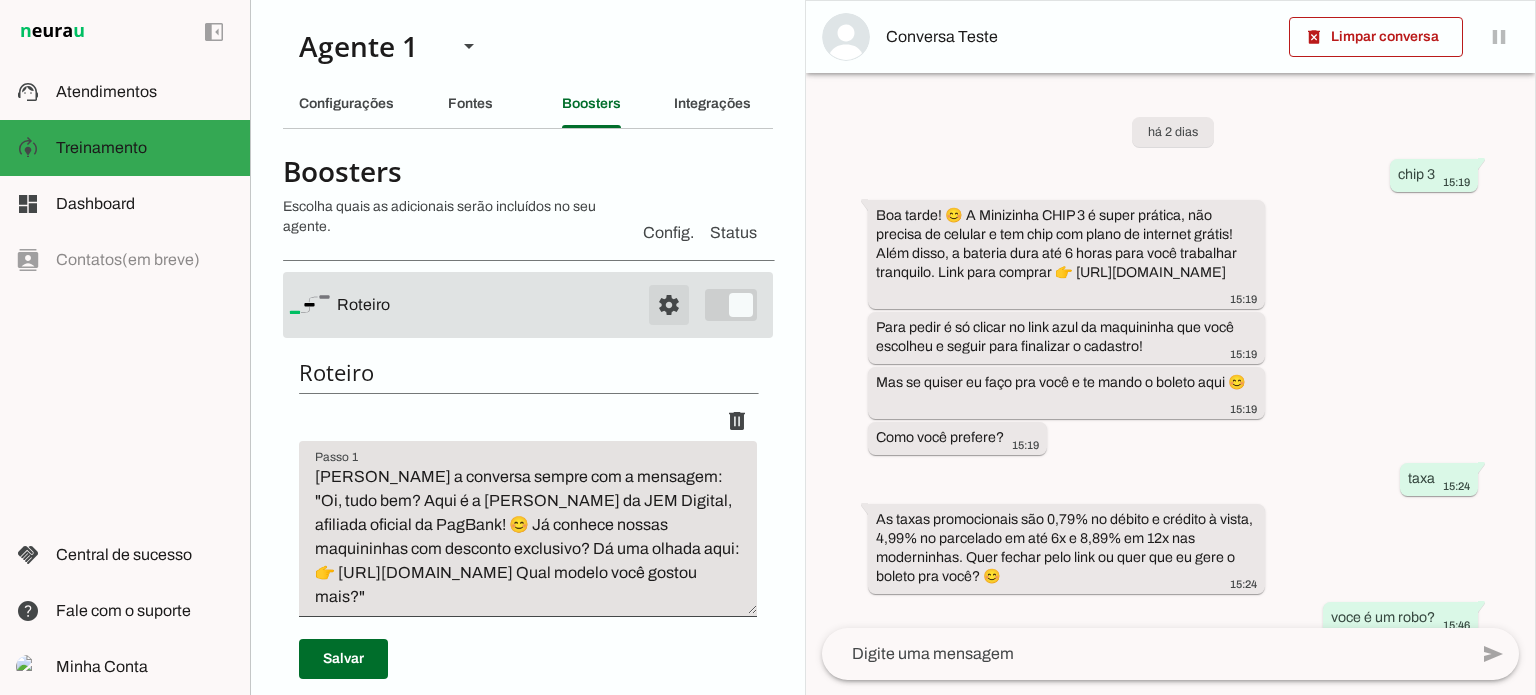 click at bounding box center [669, 305] 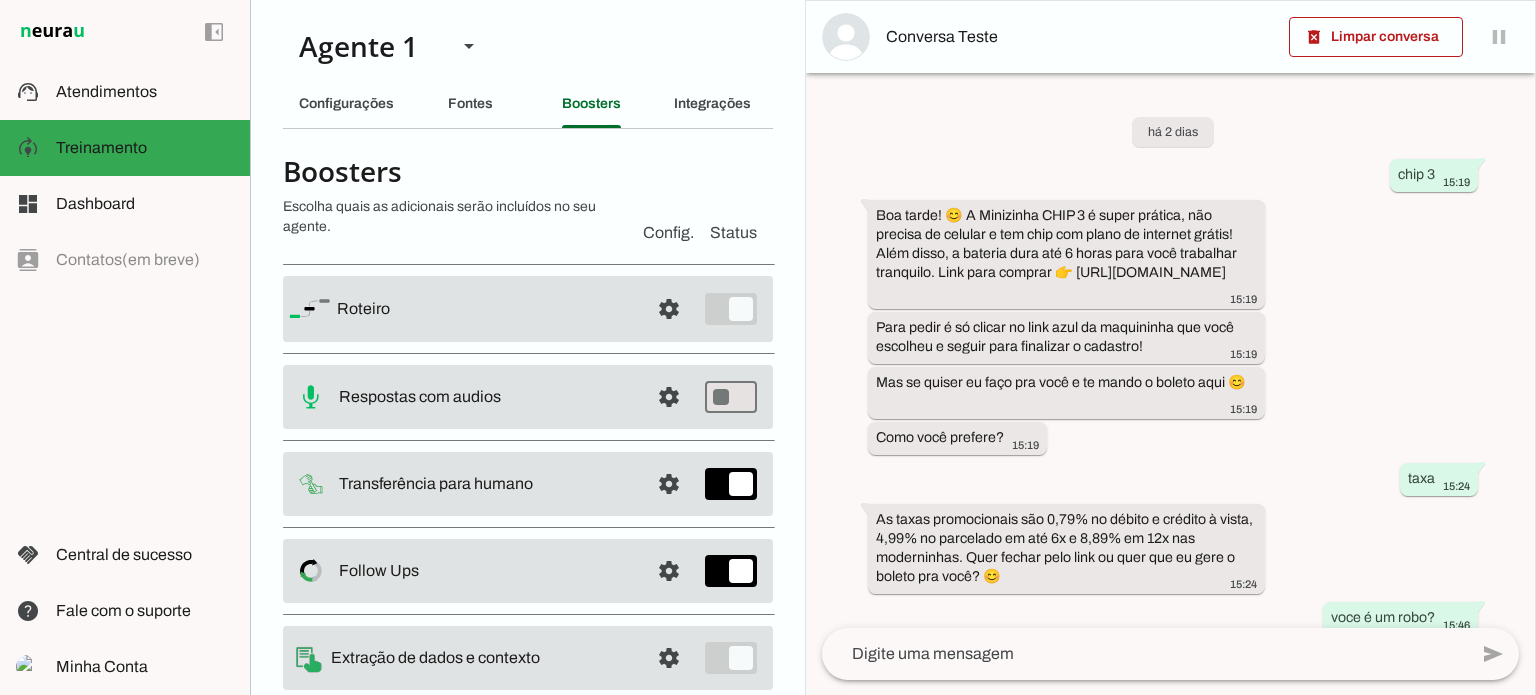 scroll, scrollTop: 61, scrollLeft: 0, axis: vertical 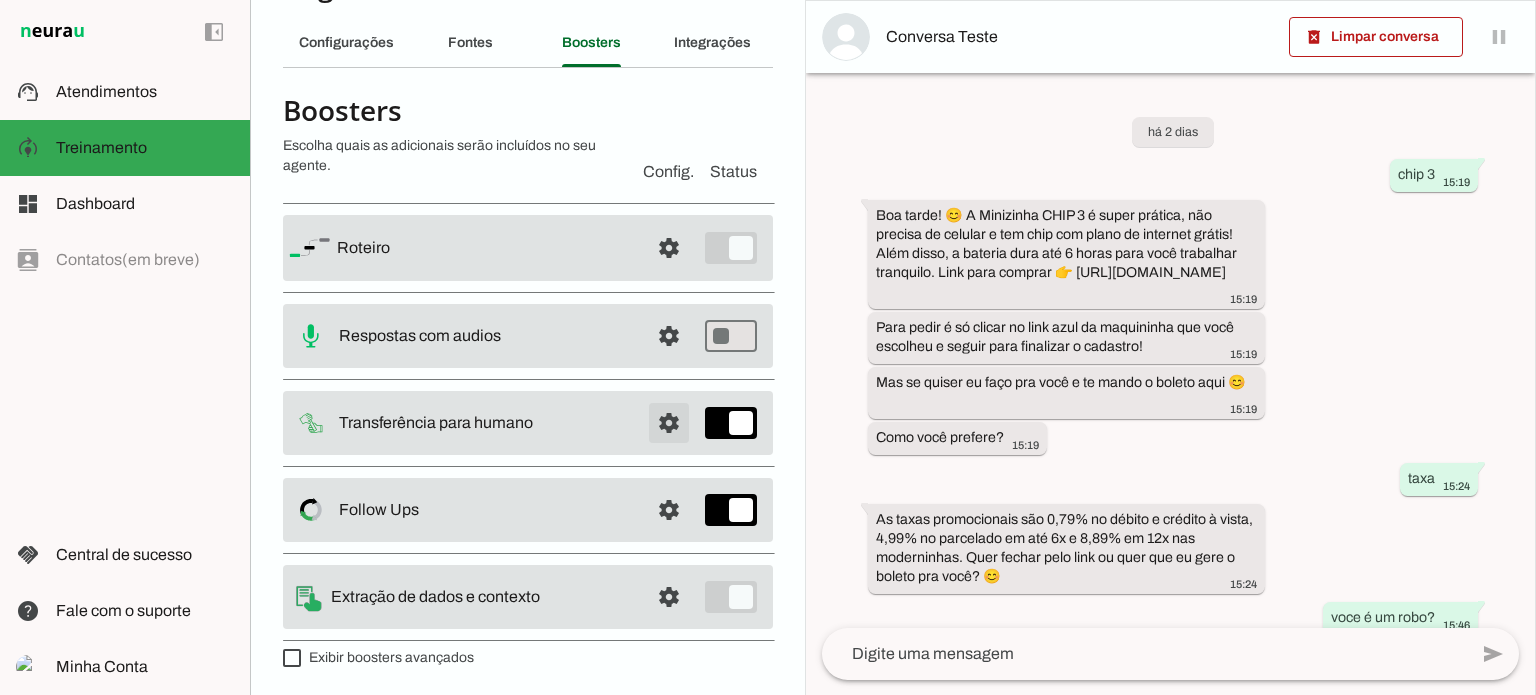 click at bounding box center [669, 248] 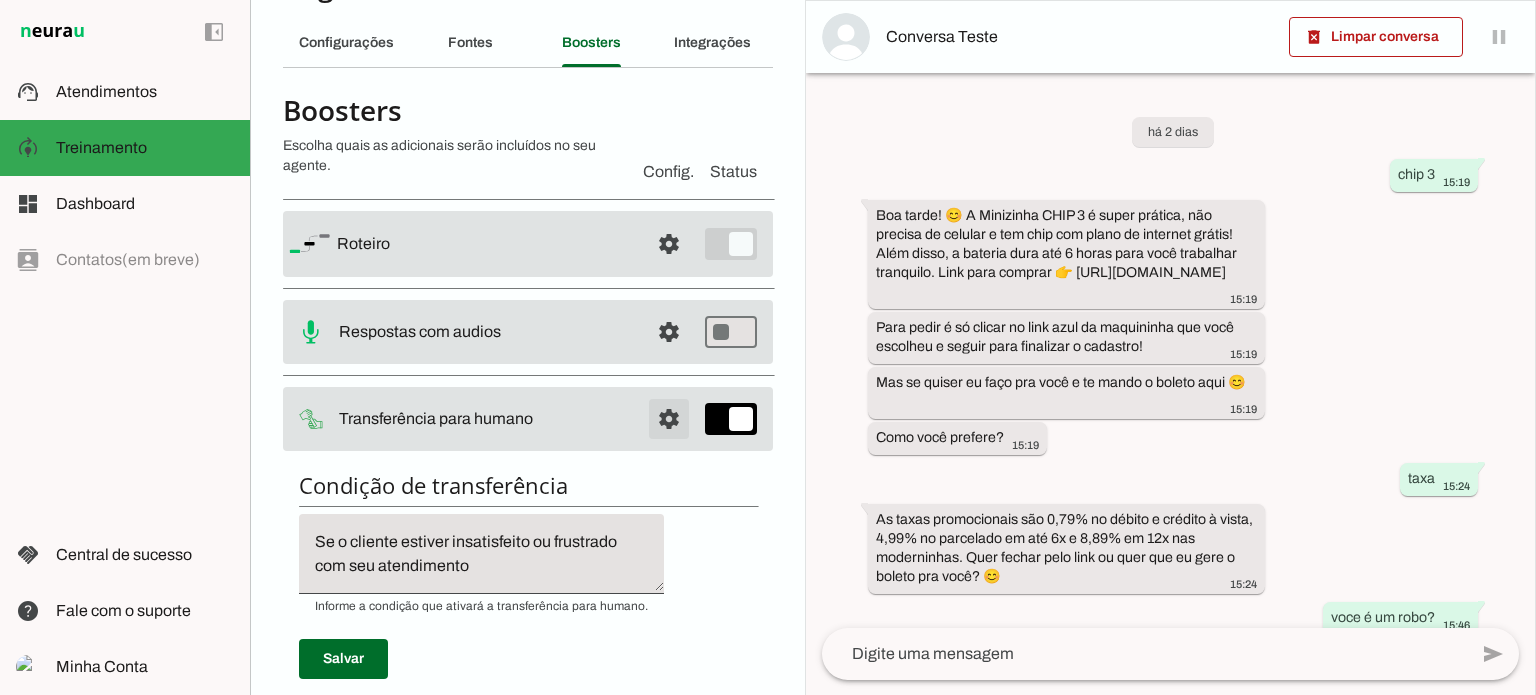 click at bounding box center (669, 244) 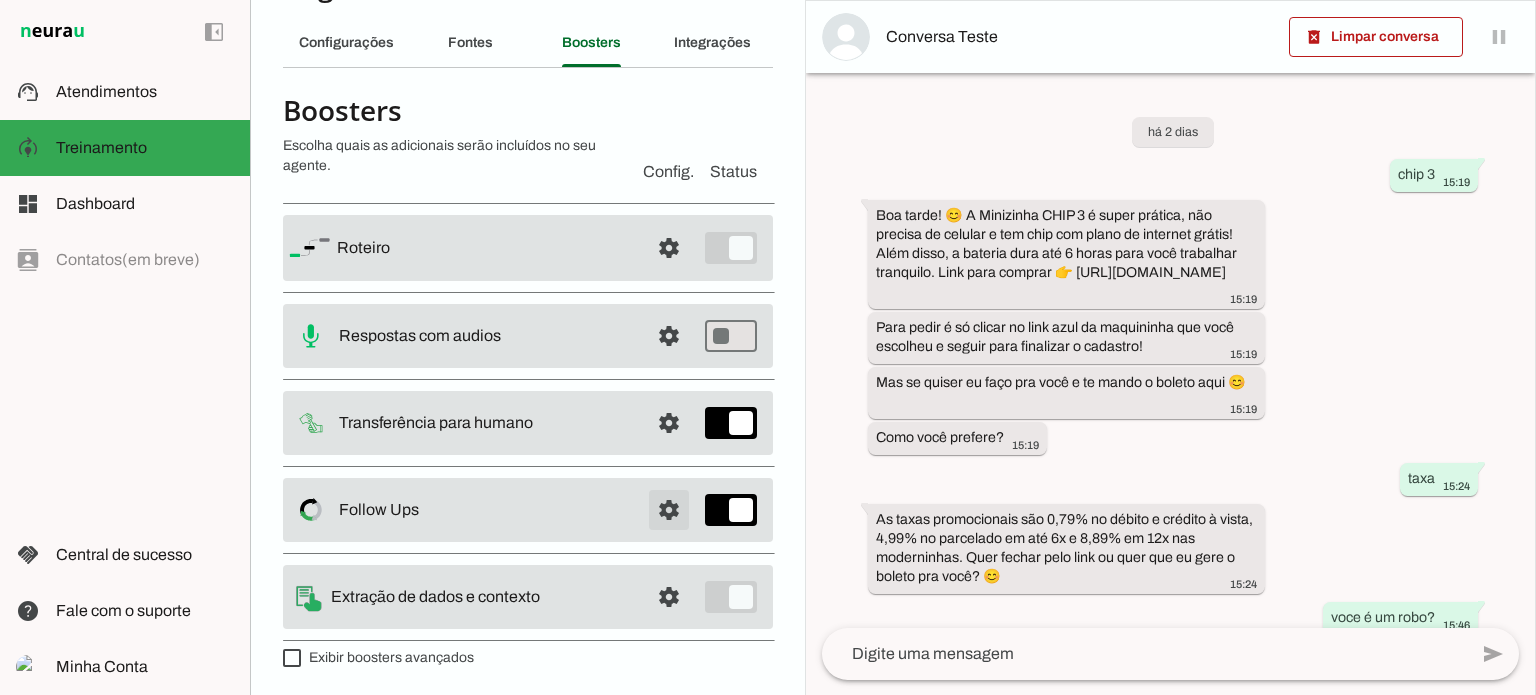 click at bounding box center (669, 248) 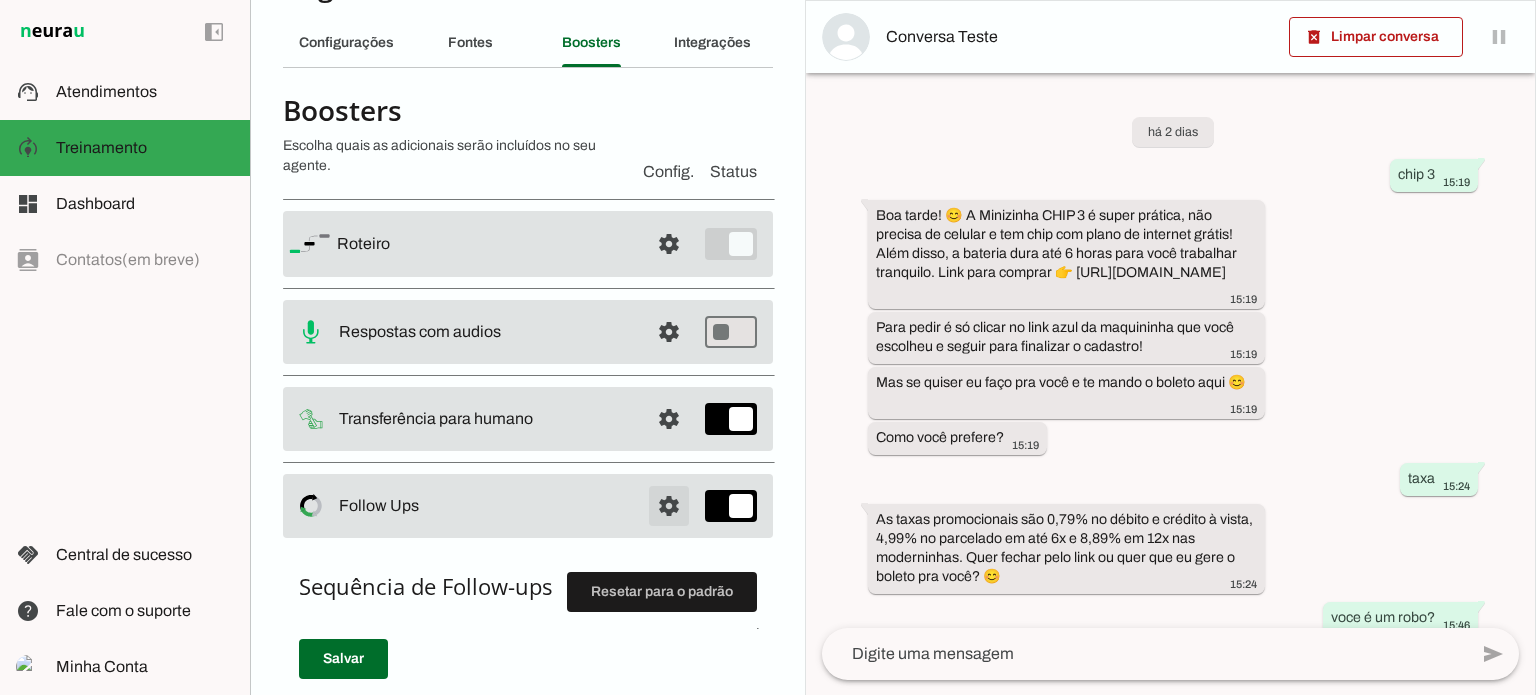 click at bounding box center [669, 244] 